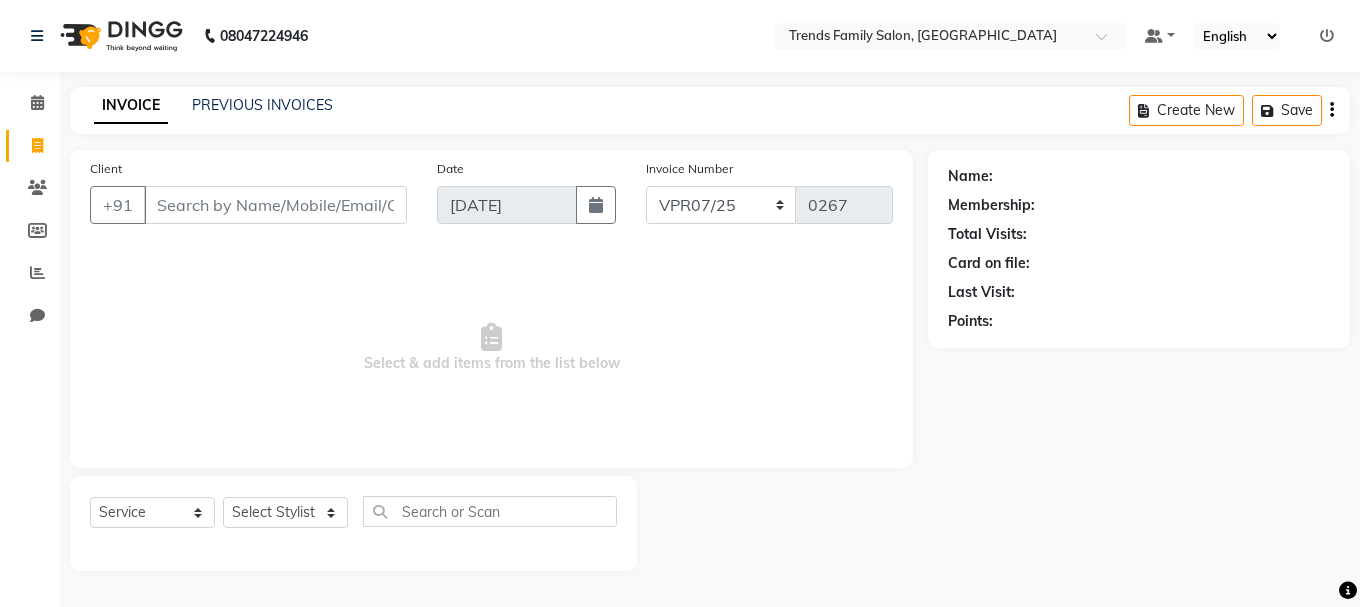select on "service" 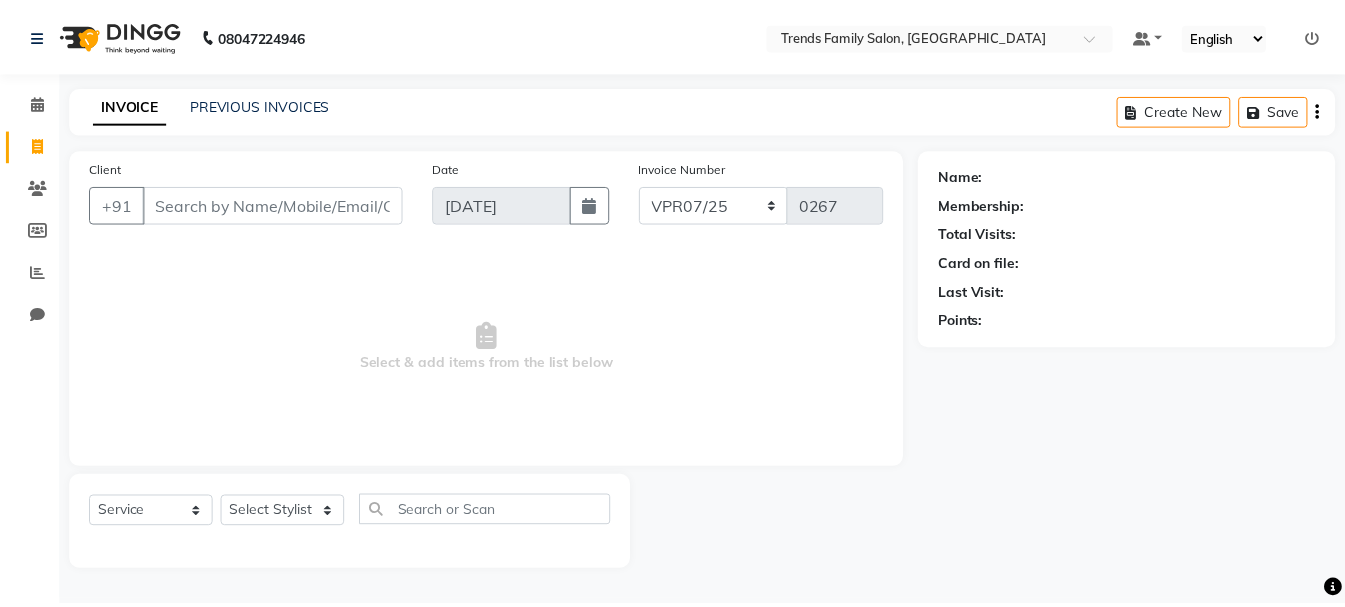 scroll, scrollTop: 0, scrollLeft: 0, axis: both 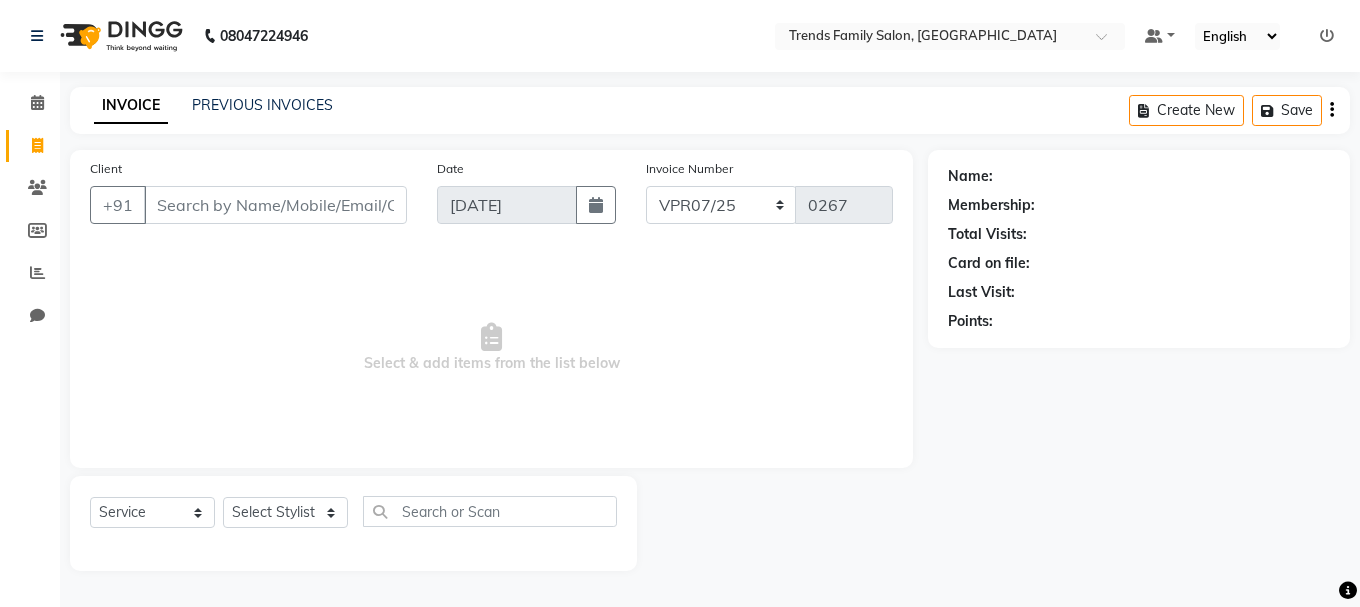 click on "Client" at bounding box center (275, 205) 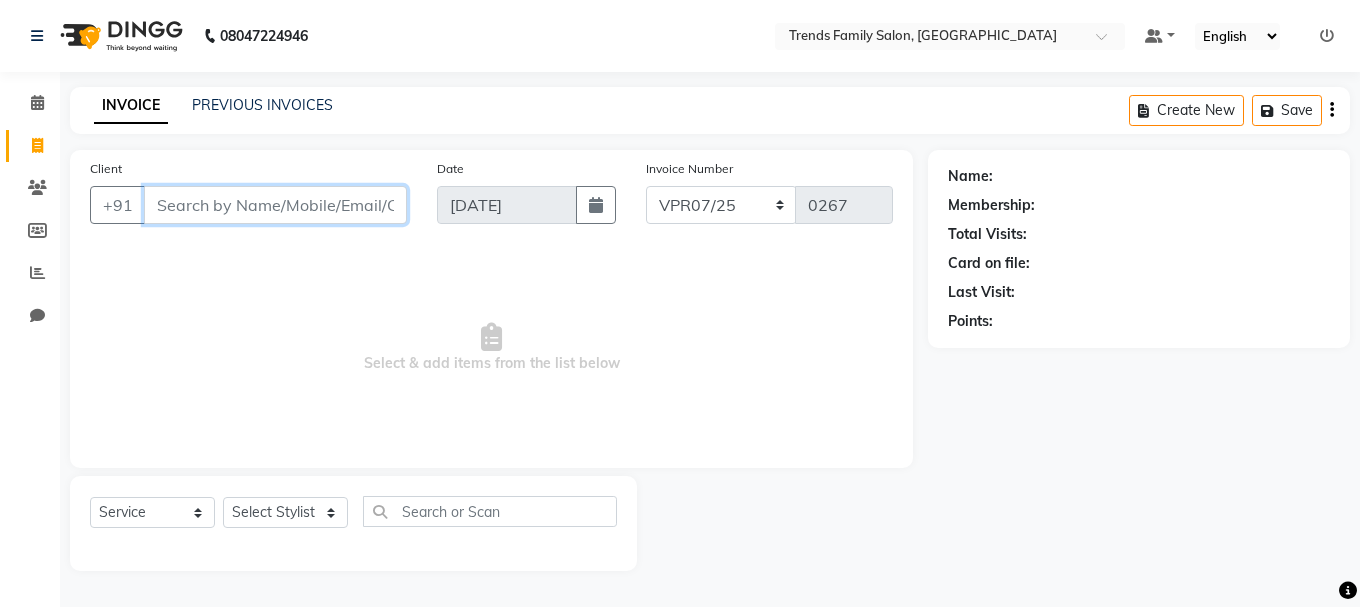 click on "Client" at bounding box center (275, 205) 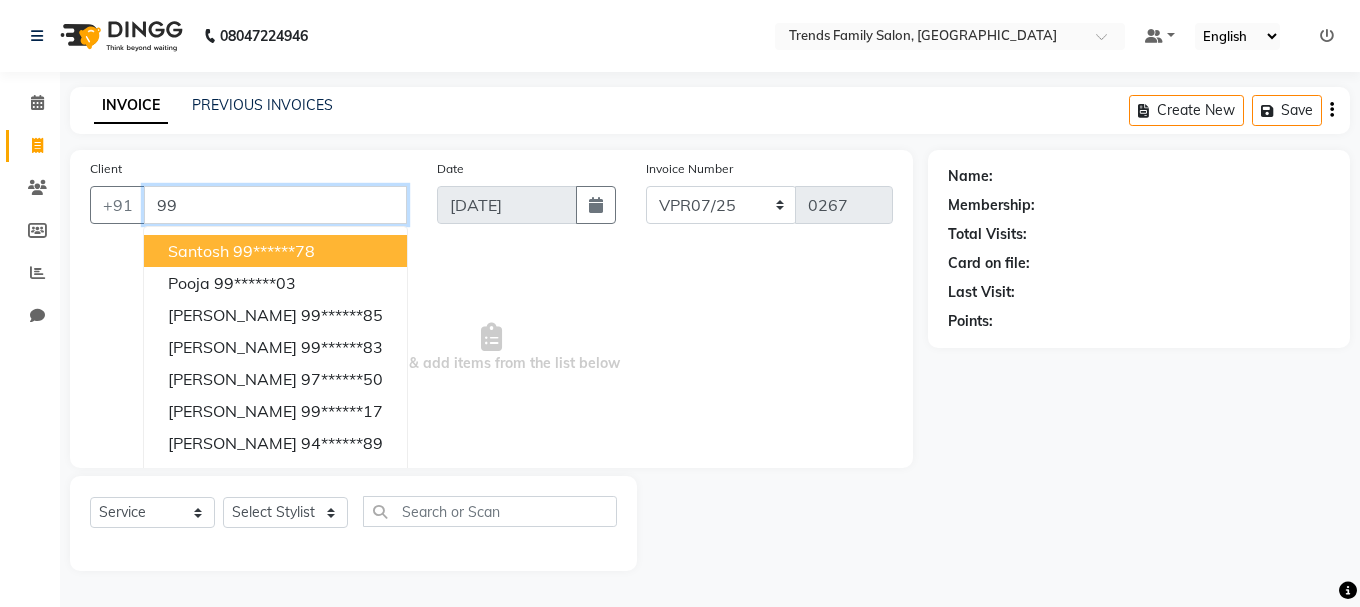 type on "9" 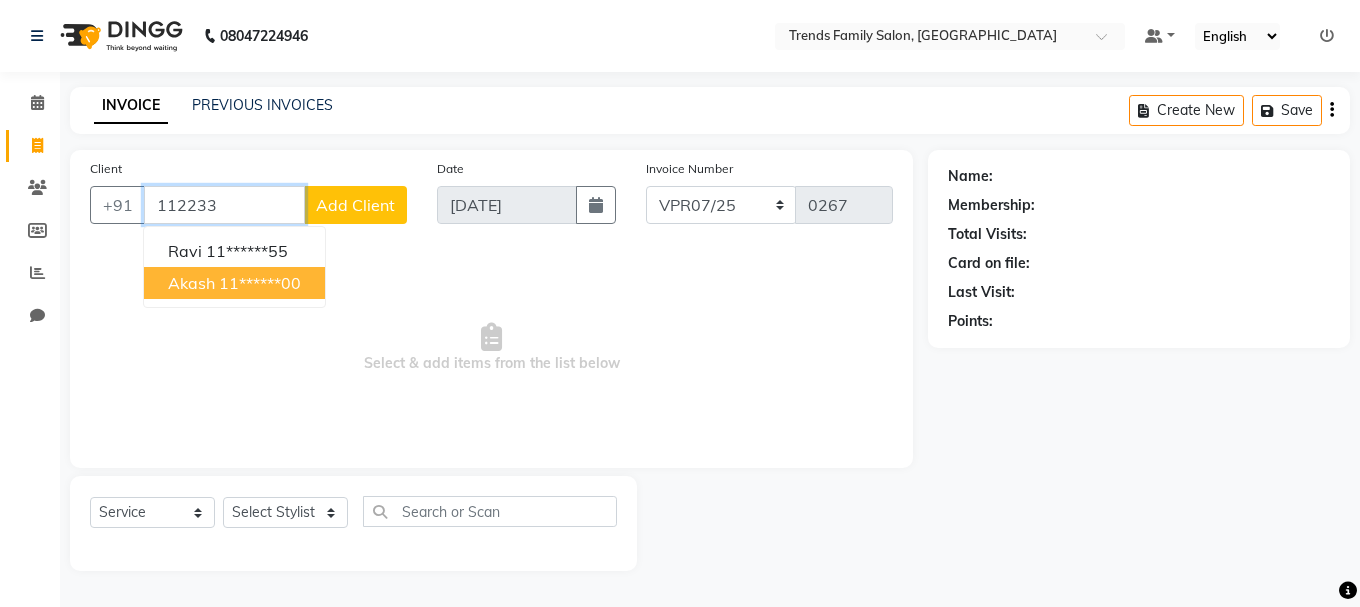 click on "Akash  11******00" at bounding box center [234, 283] 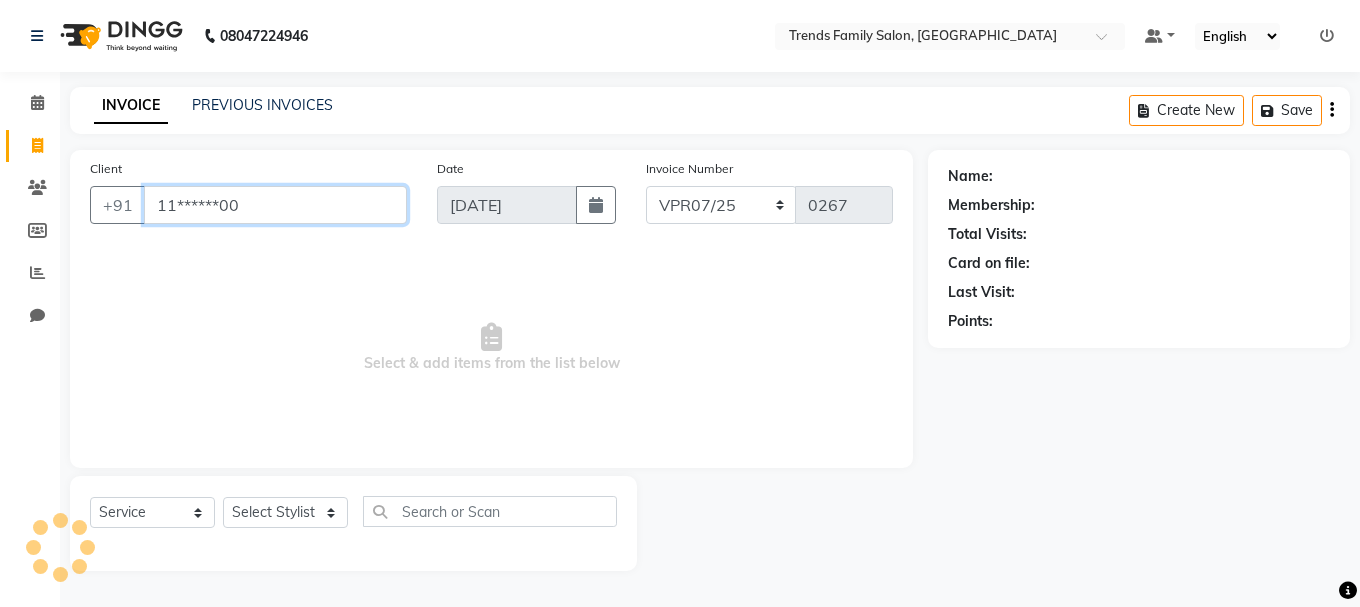 type on "11******00" 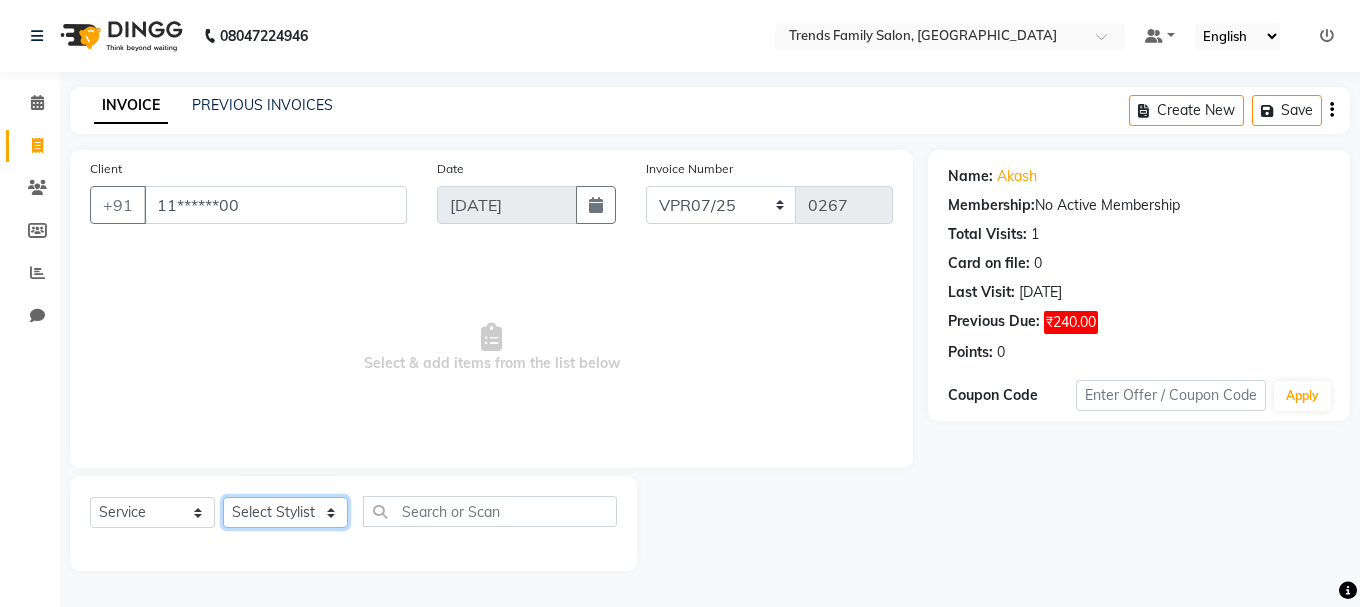 click on "Select Stylist [PERSON_NAME] Alsa Amaritha Ashwini [PERSON_NAME] Bhaktha Bhumi Danish Dolma [PERSON_NAME] [PERSON_NAME] Lakshmi  Maya [PERSON_NAME] [PERSON_NAME] [PERSON_NAME] [PERSON_NAME] [PERSON_NAME] [PERSON_NAME] Sawsthika Shadav [PERSON_NAME] Sony [PERSON_NAME] [PERSON_NAME]" 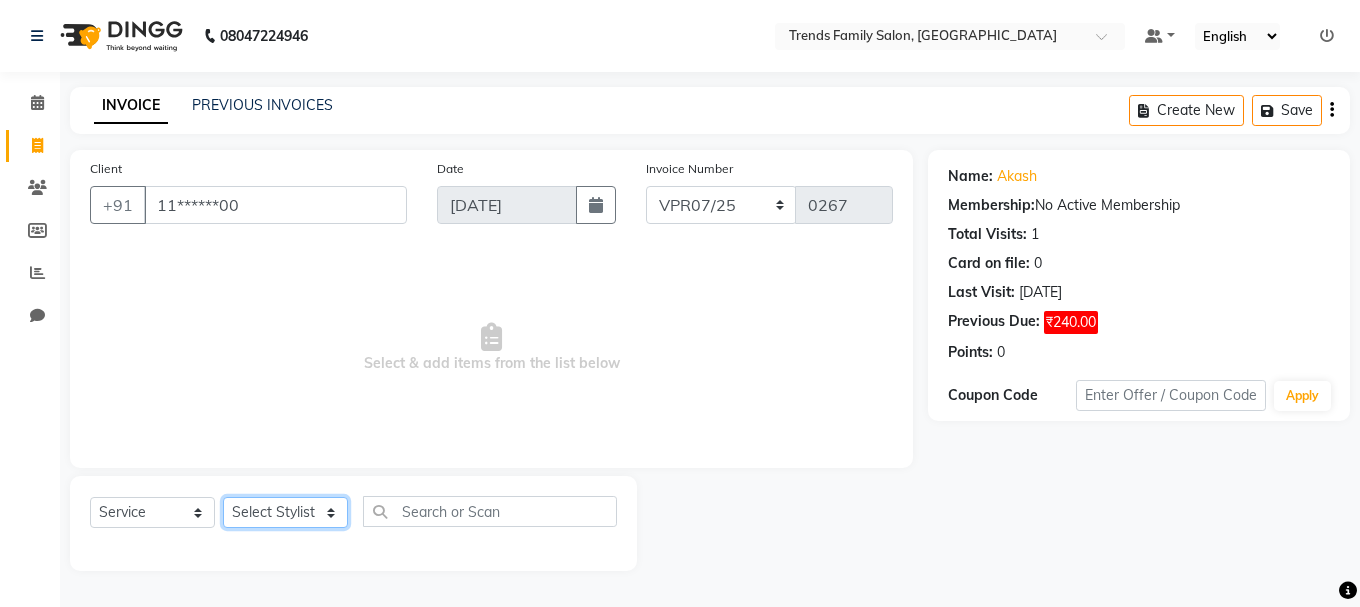select on "74921" 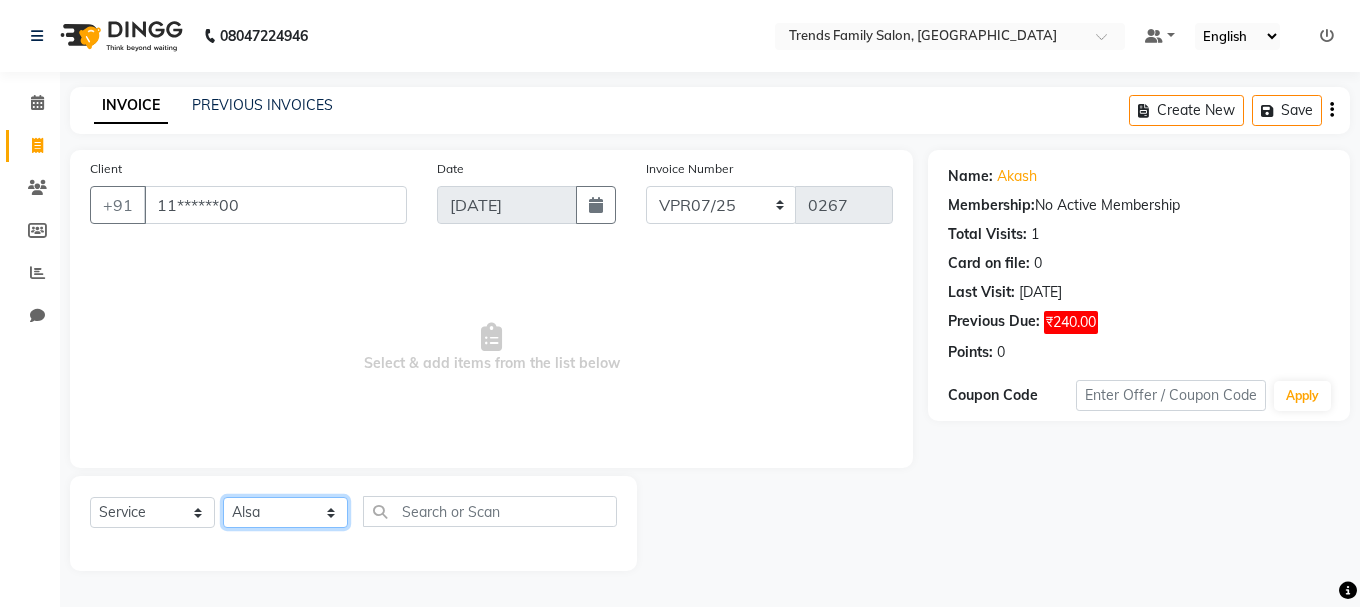 click on "Select Stylist [PERSON_NAME] Alsa Amaritha Ashwini [PERSON_NAME] Bhaktha Bhumi Danish Dolma [PERSON_NAME] [PERSON_NAME] Lakshmi  Maya [PERSON_NAME] [PERSON_NAME] [PERSON_NAME] [PERSON_NAME] [PERSON_NAME] [PERSON_NAME] Sawsthika Shadav [PERSON_NAME] Sony [PERSON_NAME] [PERSON_NAME]" 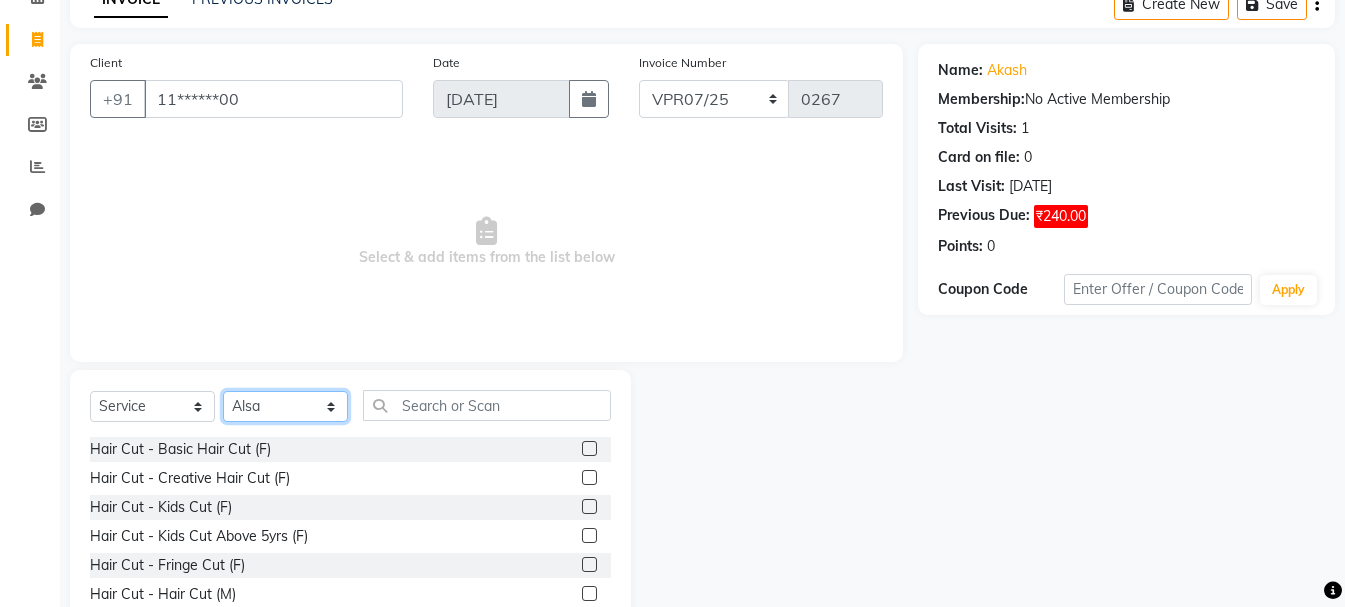 scroll, scrollTop: 194, scrollLeft: 0, axis: vertical 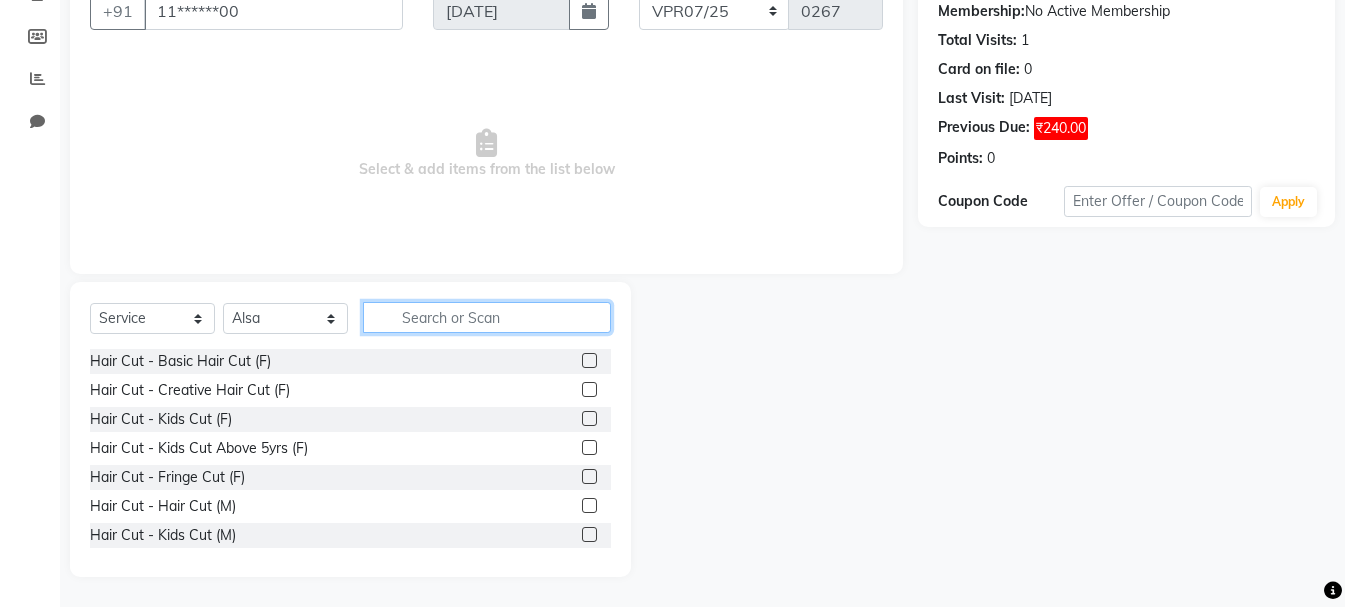 click 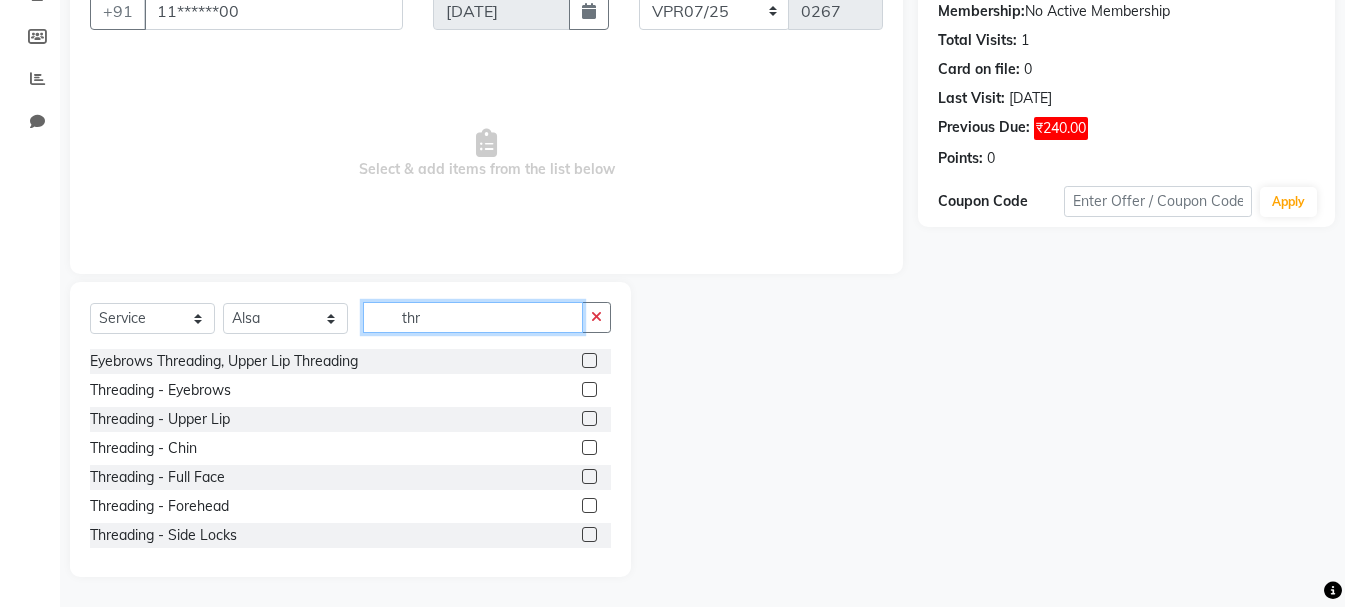 type on "thr" 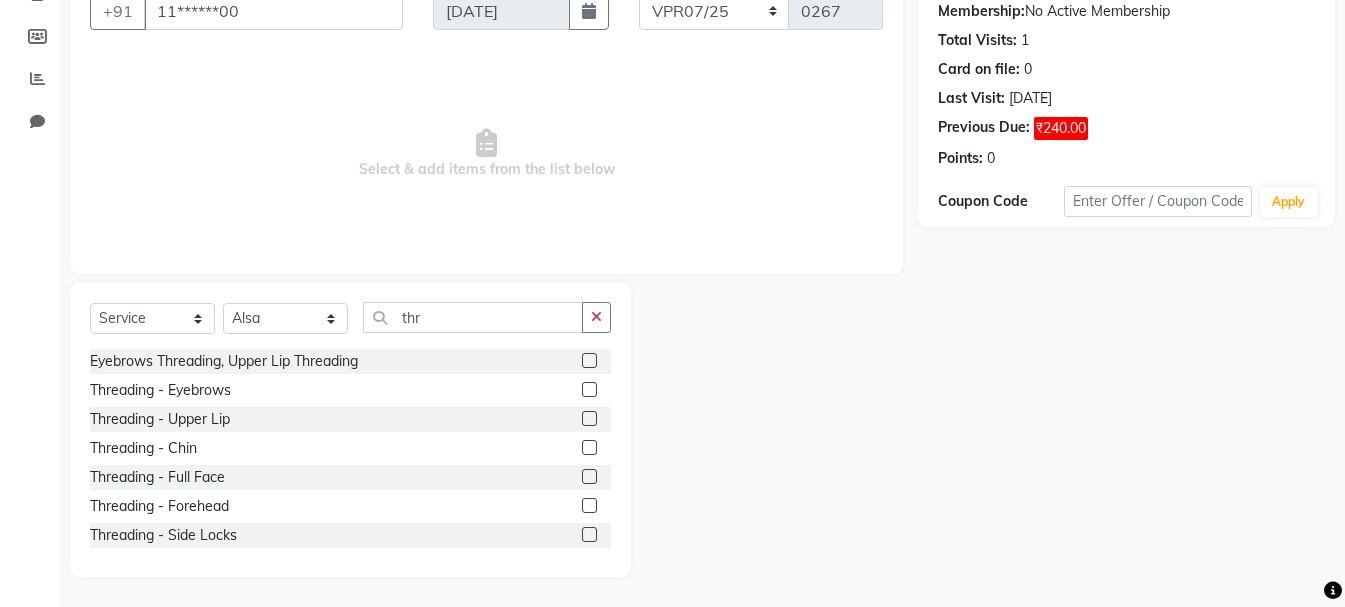 click on "Threading - Eyebrows" 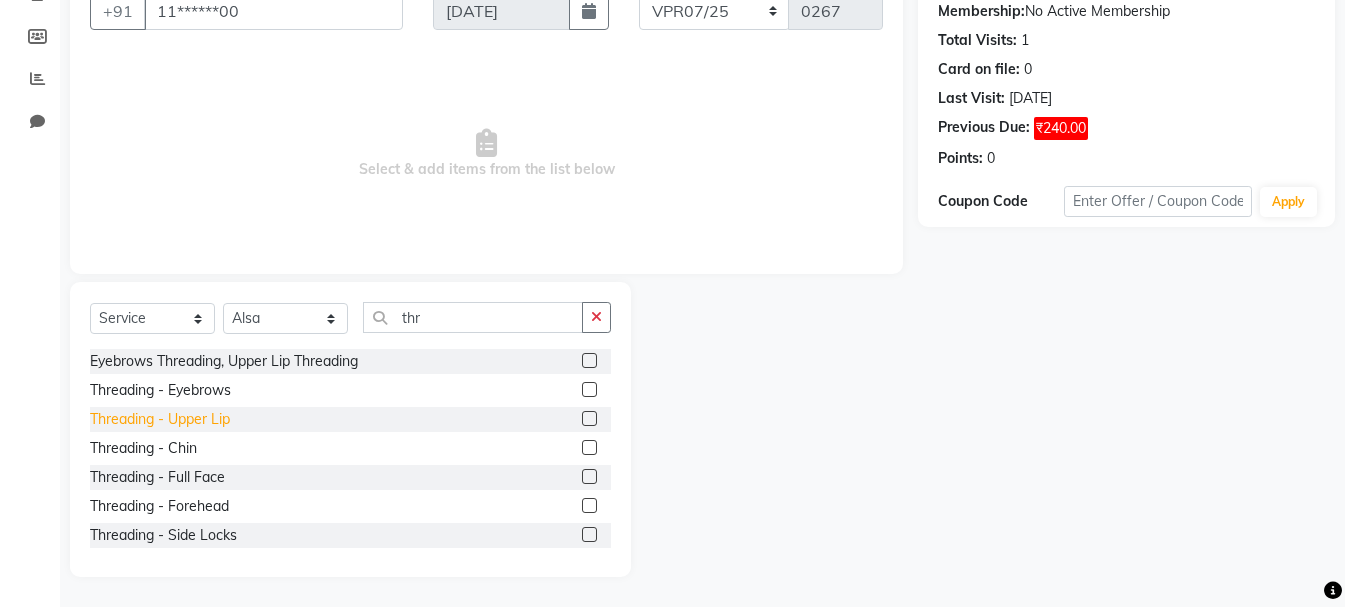 click on "Threading - Upper Lip" 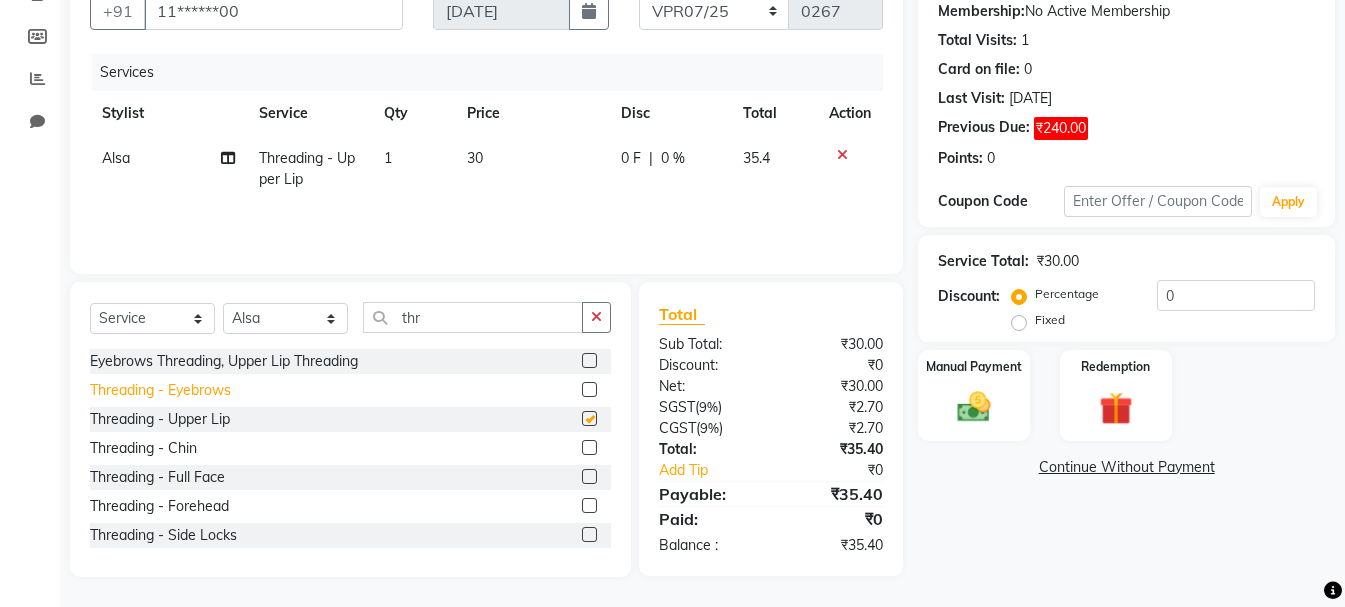 checkbox on "false" 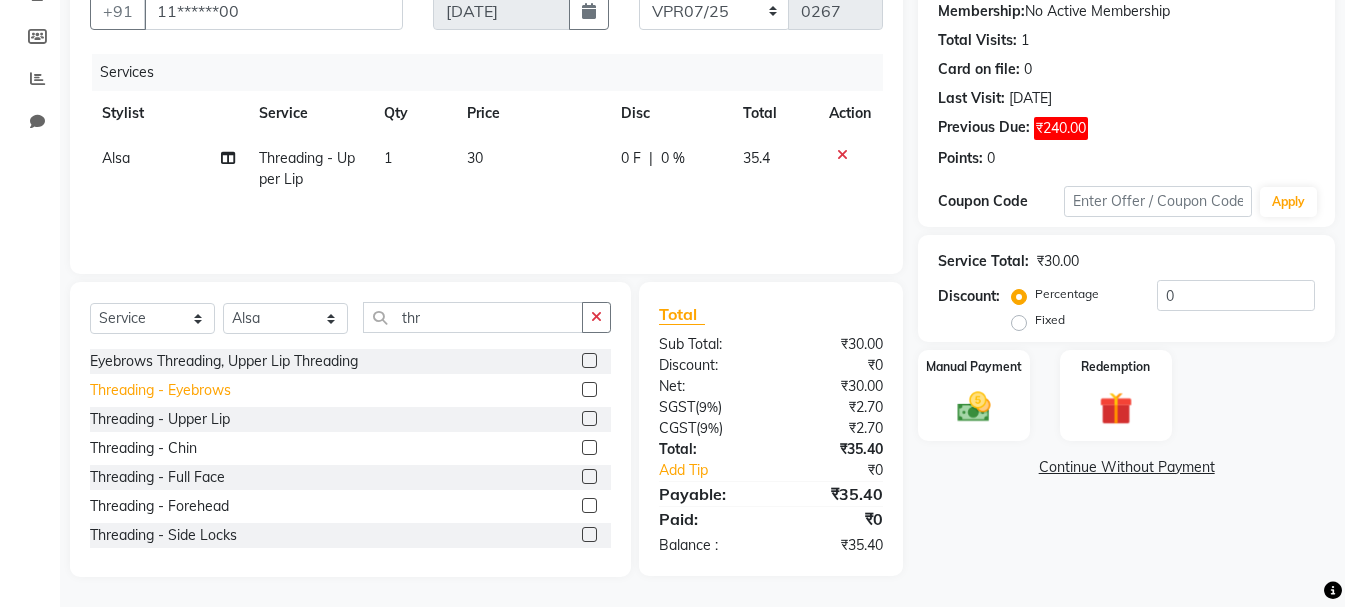 click on "Threading - Eyebrows" 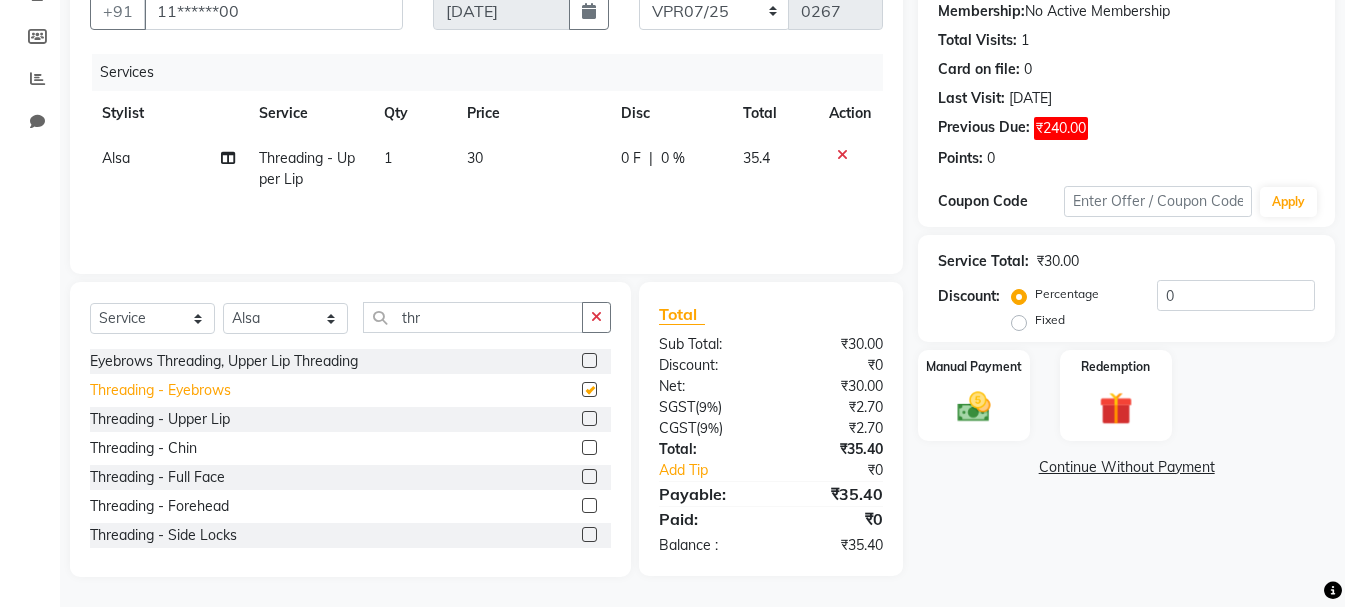 checkbox on "false" 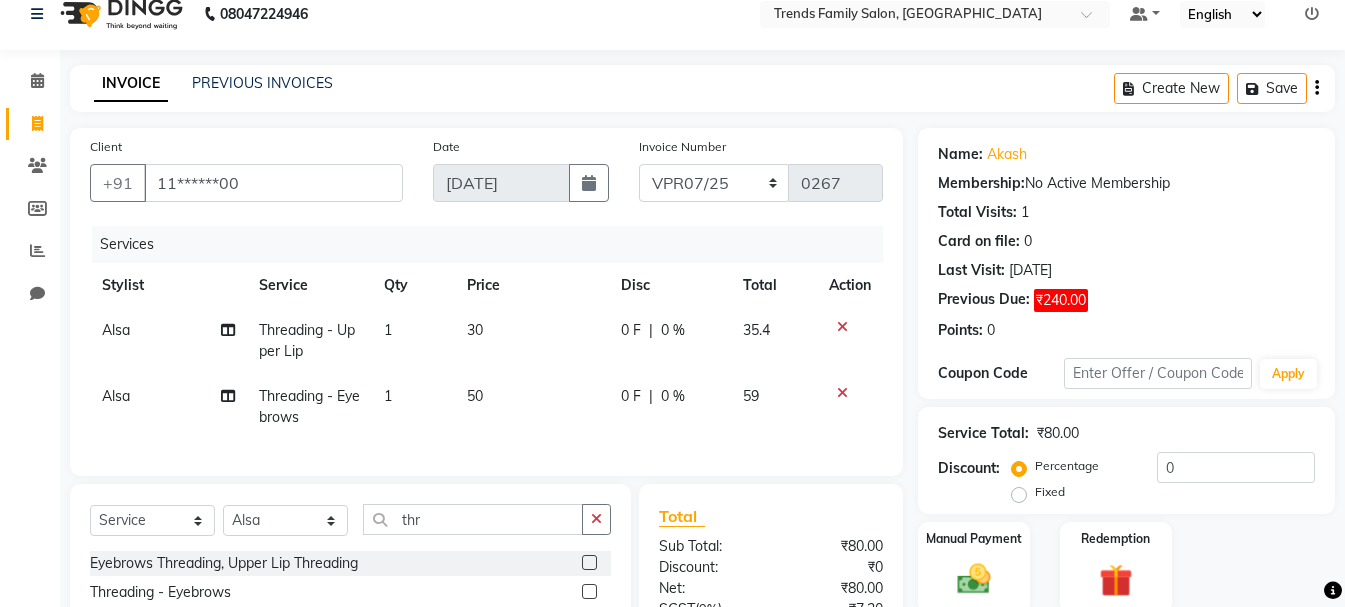 scroll, scrollTop: 0, scrollLeft: 0, axis: both 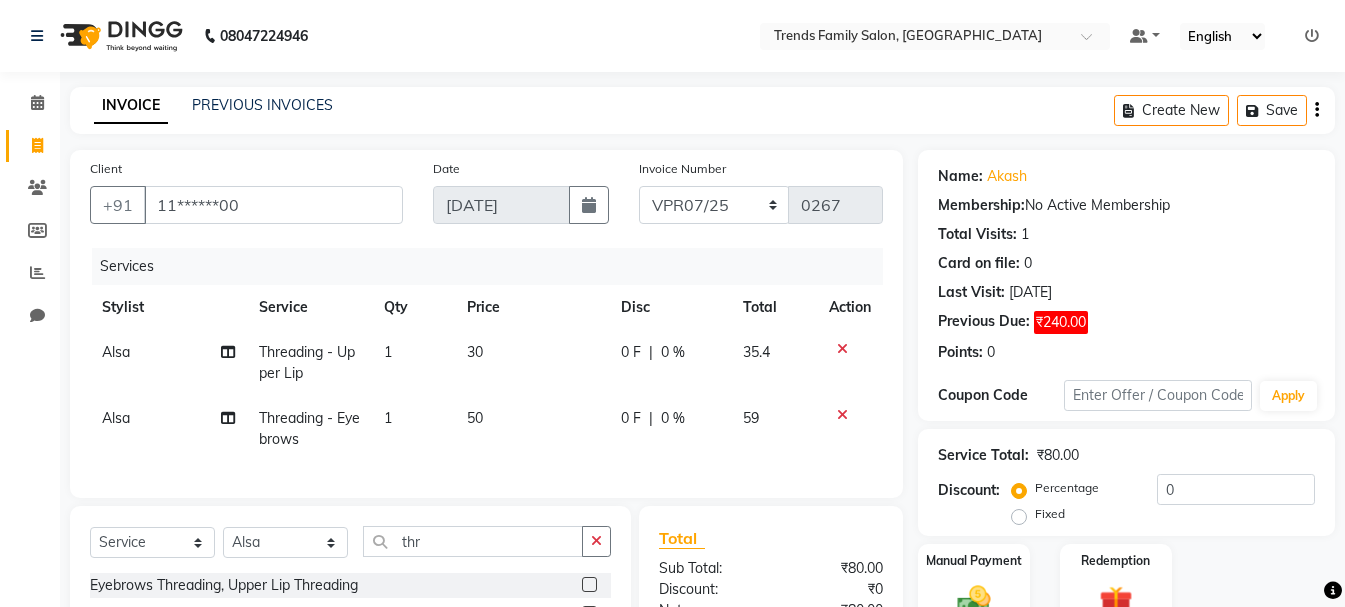 click 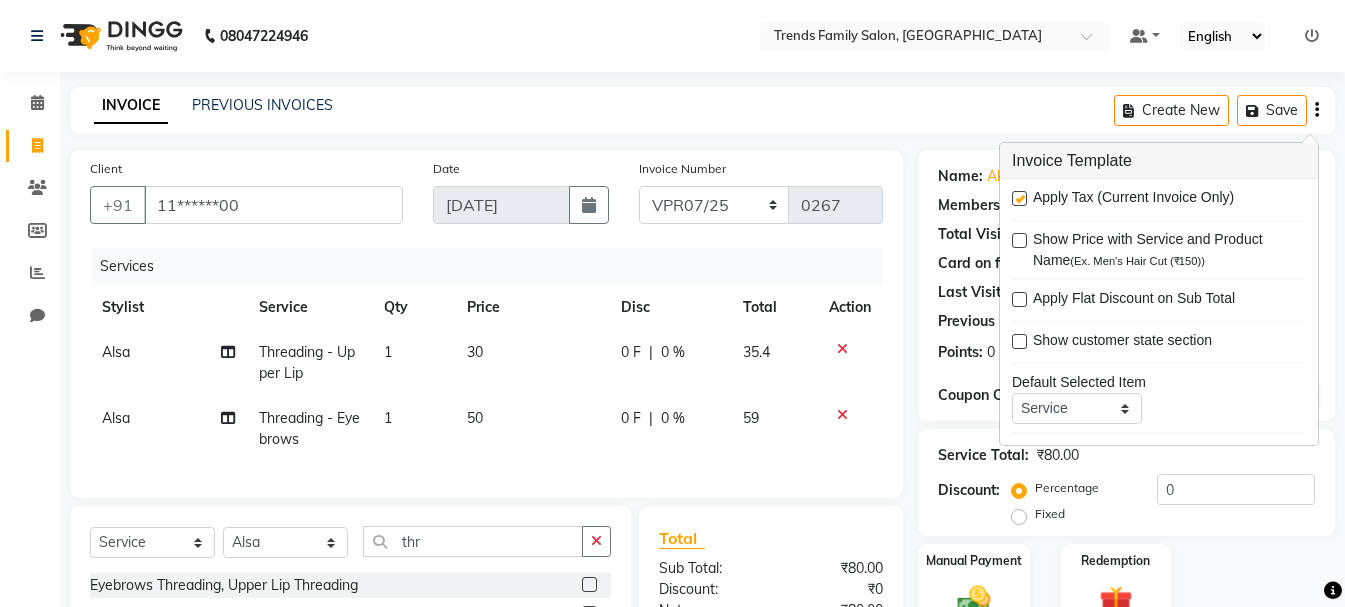 click at bounding box center [1019, 198] 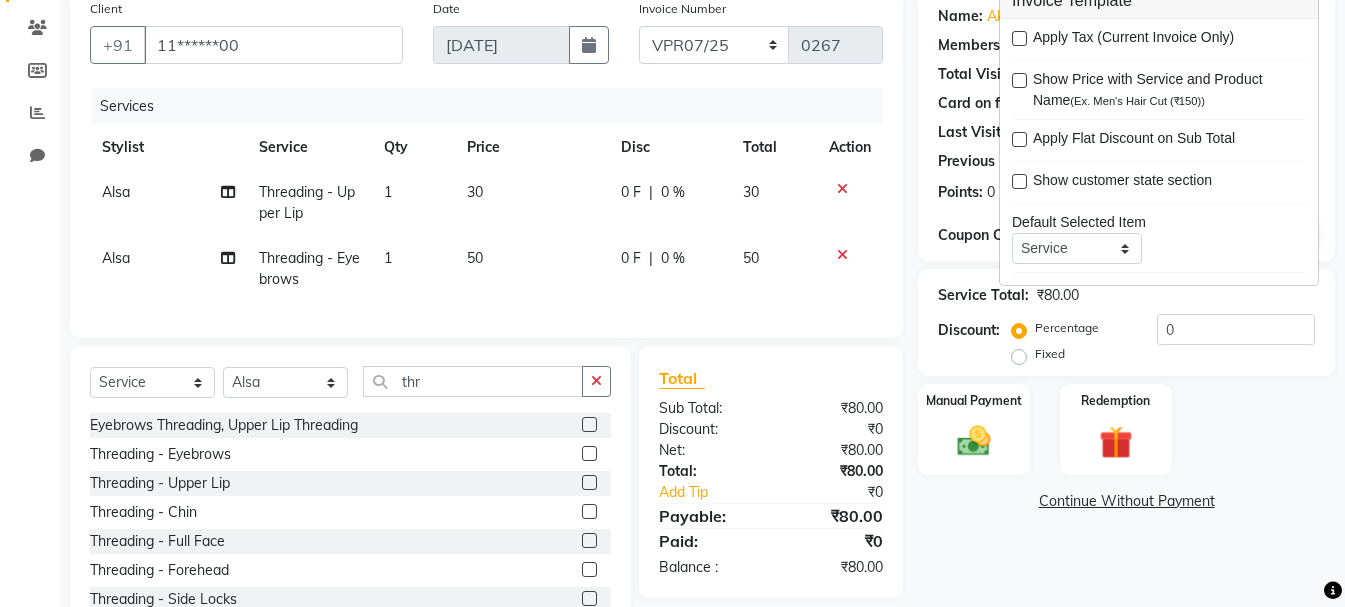 scroll, scrollTop: 239, scrollLeft: 0, axis: vertical 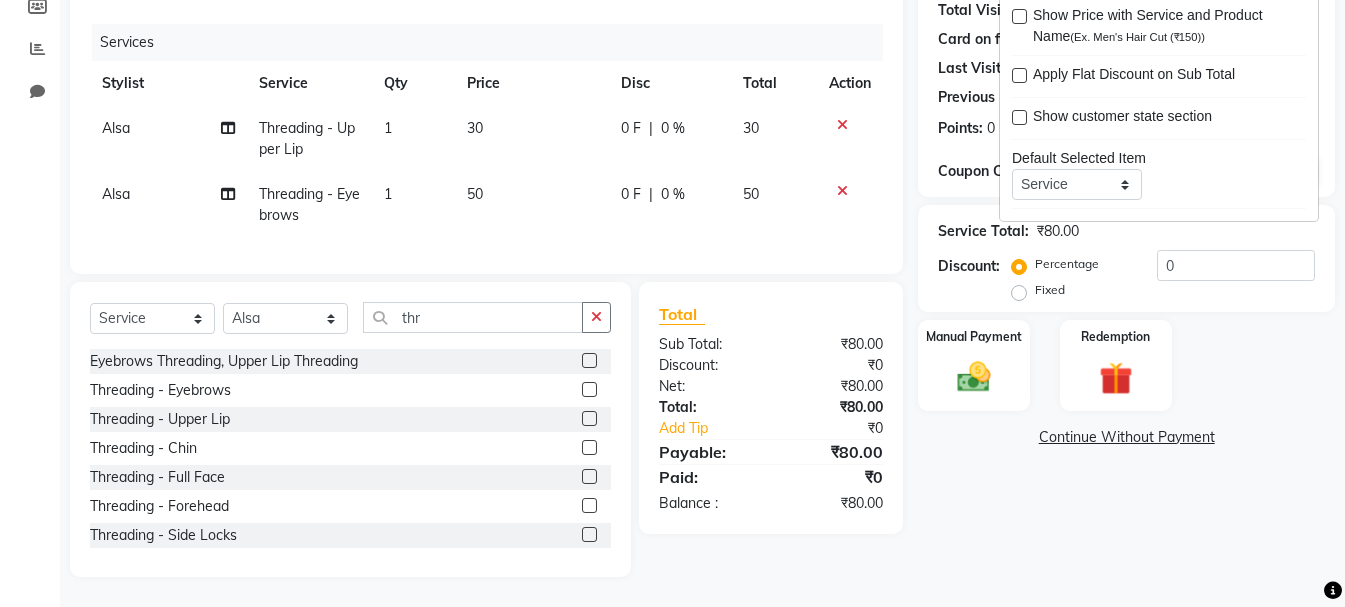 click on "Manual Payment Redemption" 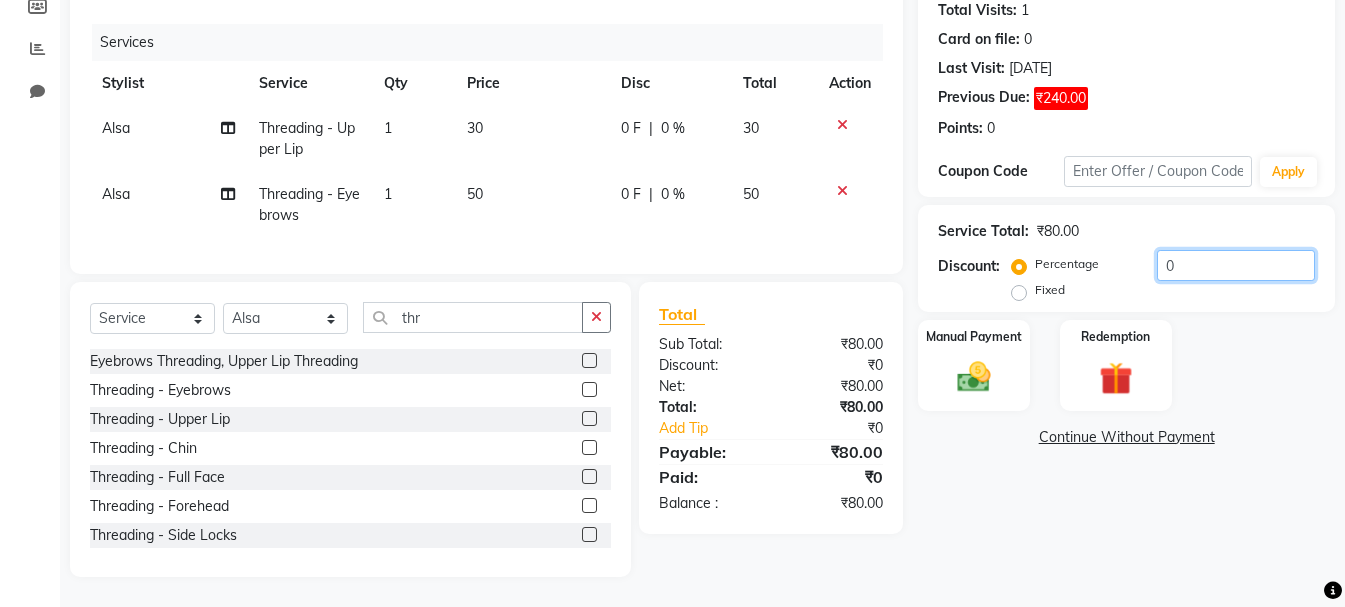 click on "0" 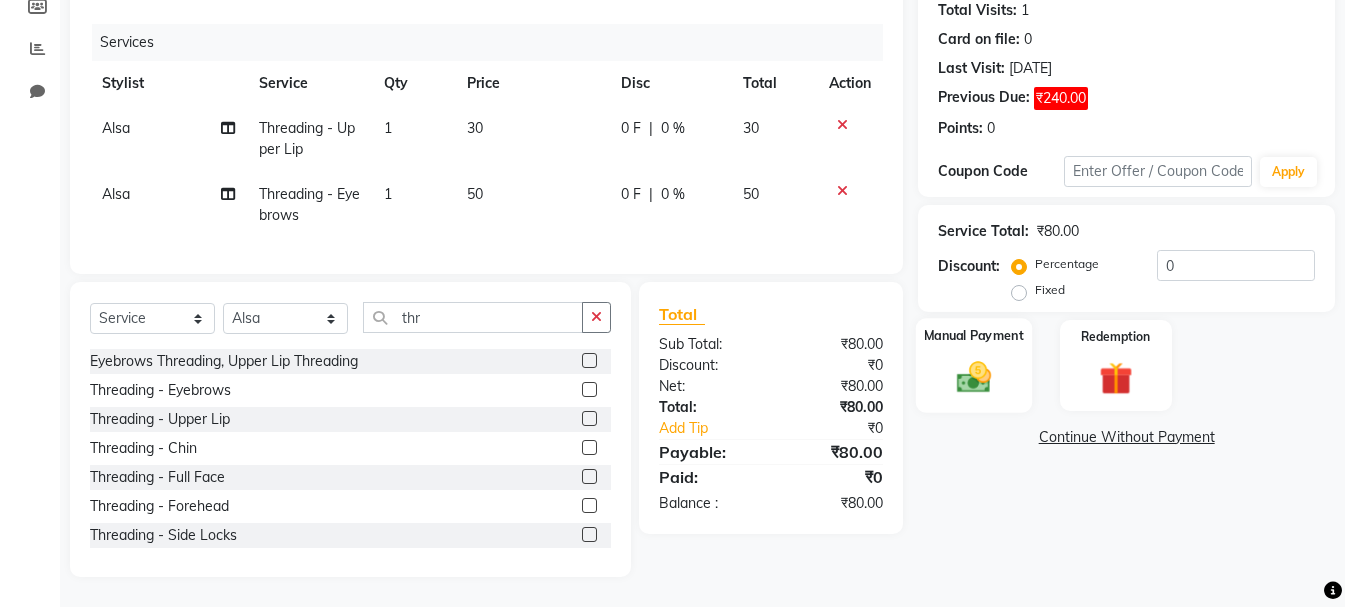 click 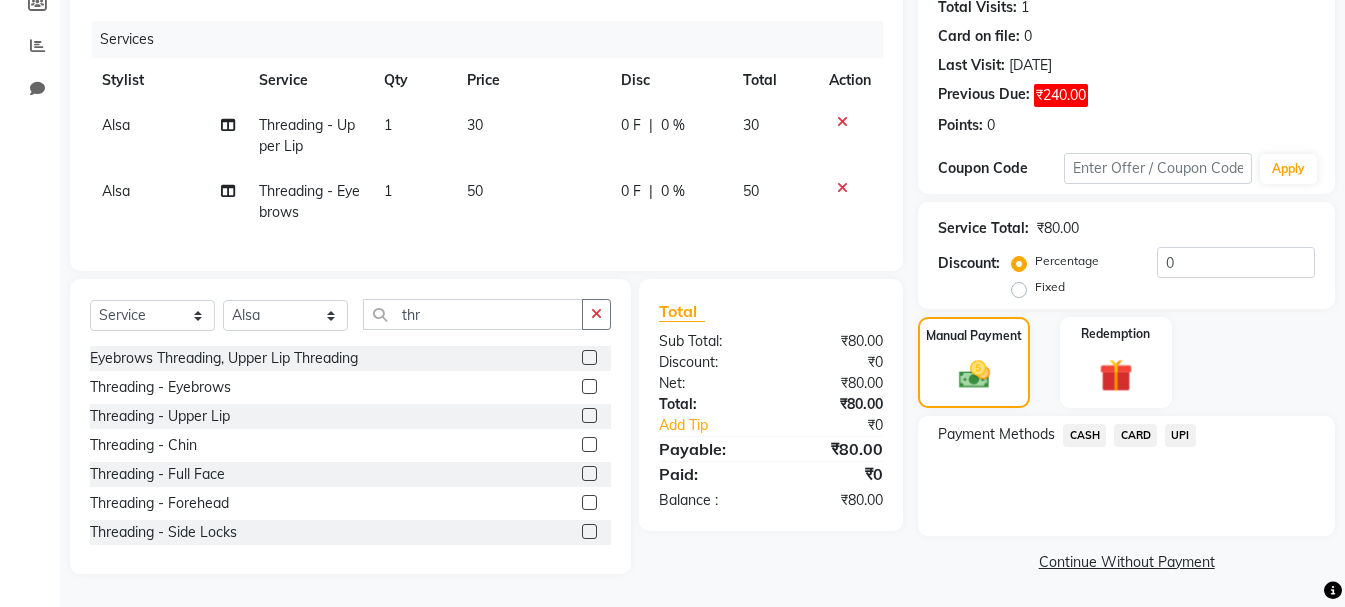 click on "UPI" 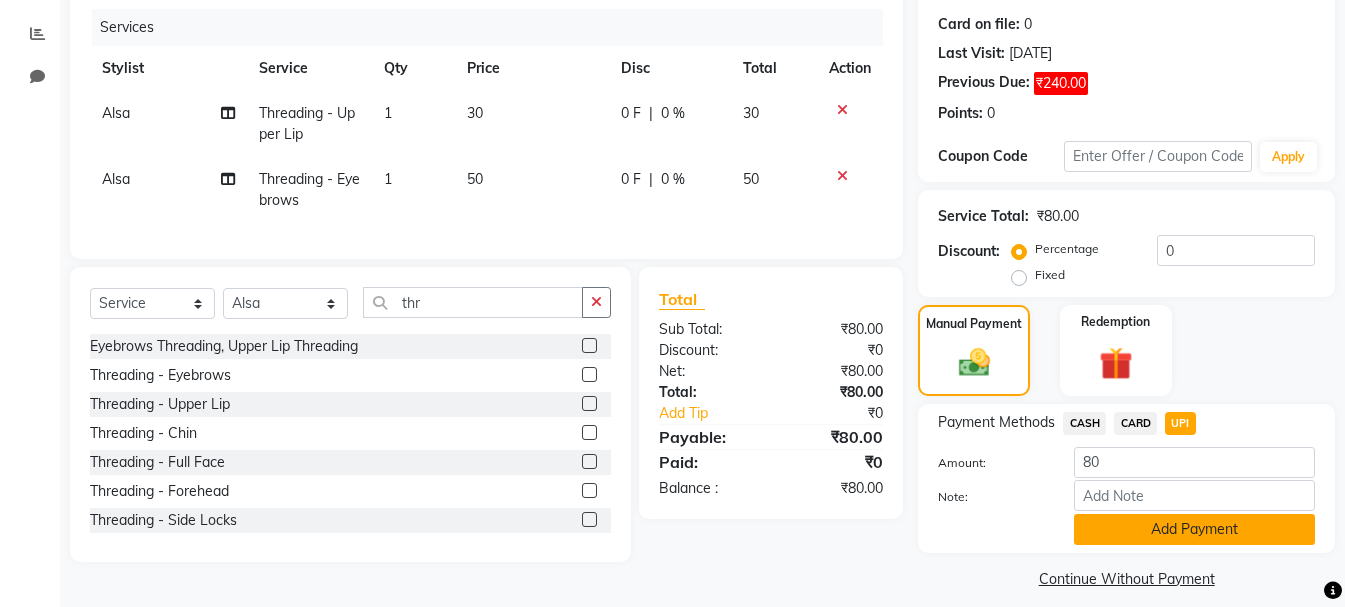 click on "Add Payment" 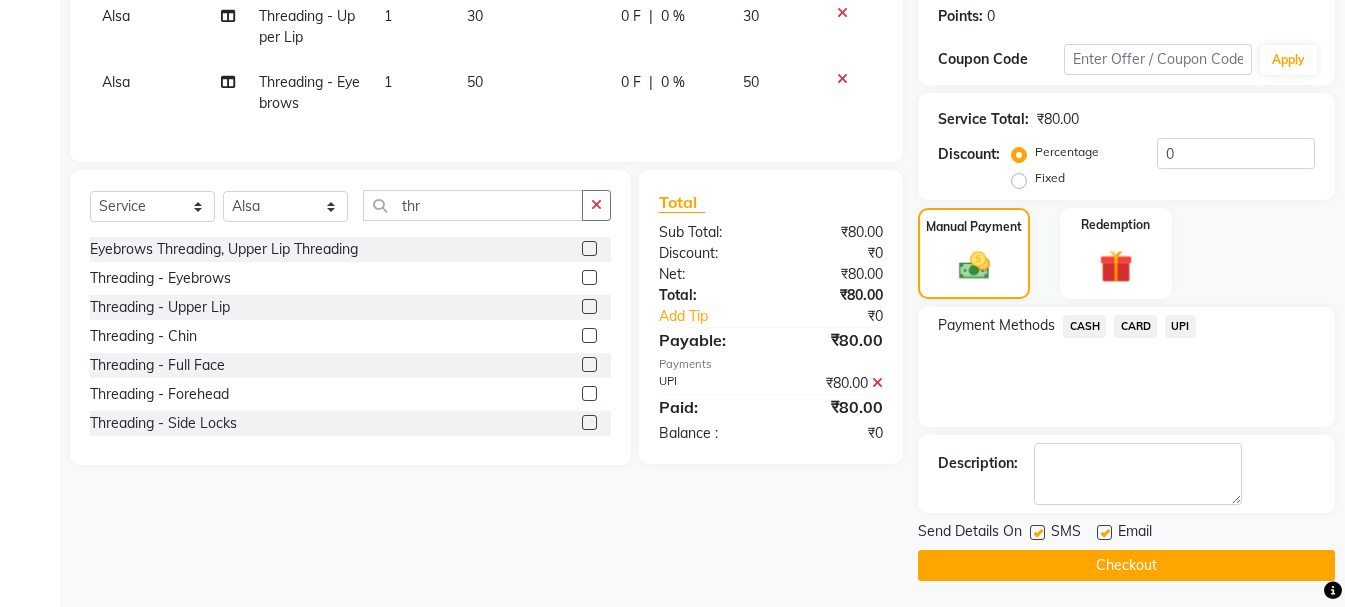 scroll, scrollTop: 340, scrollLeft: 0, axis: vertical 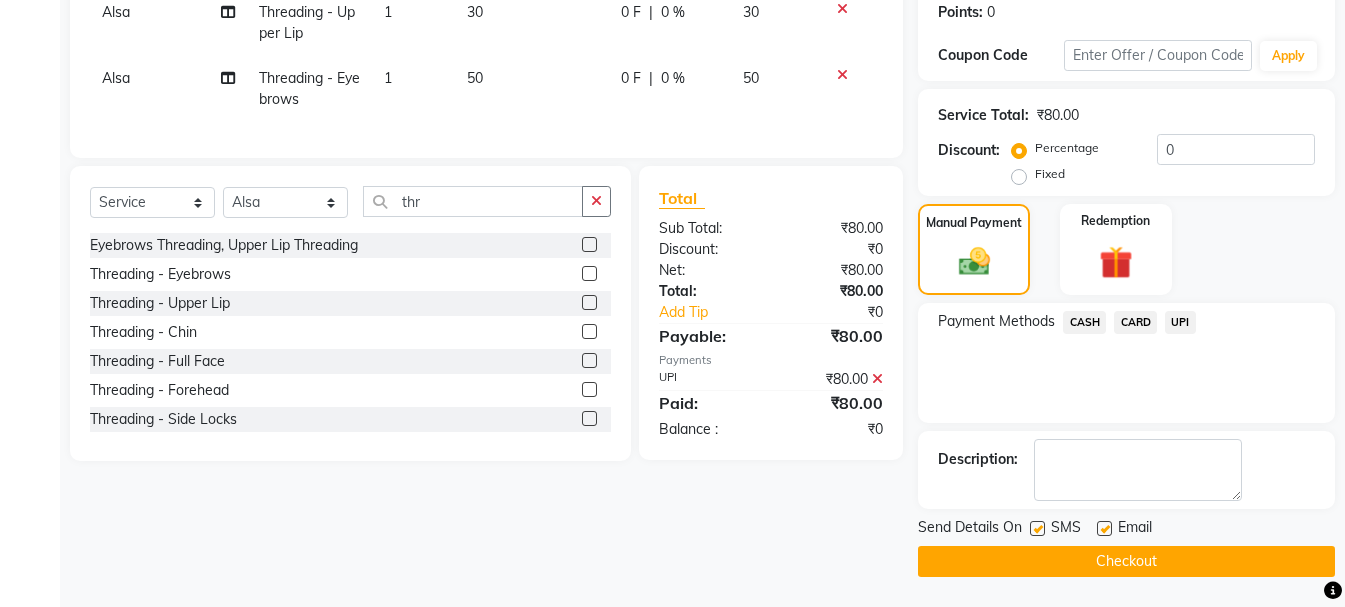 click on "Checkout" 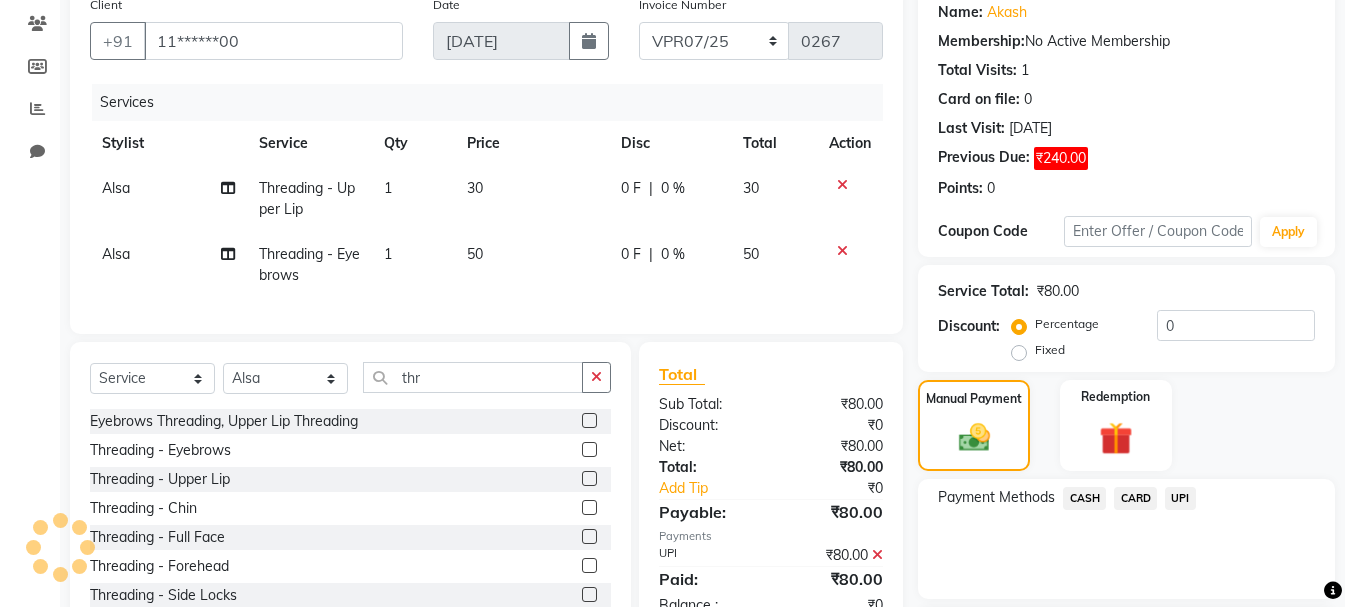 scroll, scrollTop: 0, scrollLeft: 0, axis: both 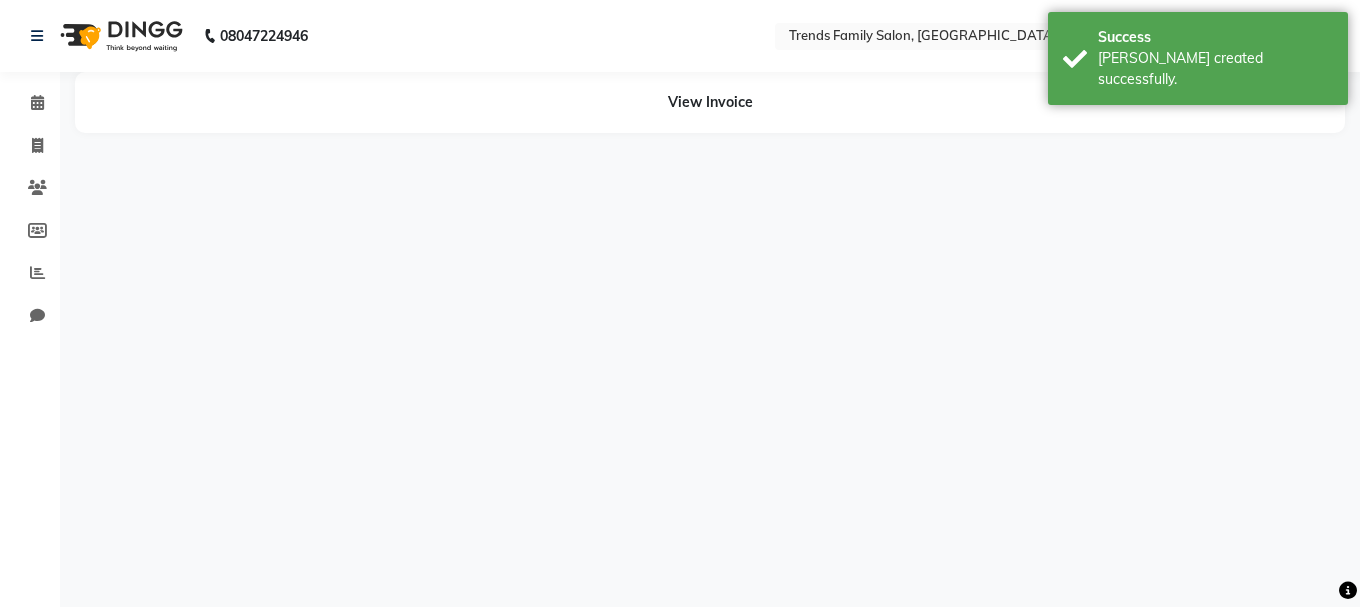 click on "08047224946 Select Location × Trends Family Salon, Vidyaranyapura Default Panel My Panel English ENGLISH Español العربية मराठी हिंदी ગુજરાતી தமிழ் 中文 Notifications nothing to show ☀ Trends Family Salon, Vidyaranyapura  Calendar  Invoice  Clients  Members  Reports  Chat Completed InProgress Upcoming Dropped Tentative Check-In Confirm Bookings Segments Page Builder  View Invoice" at bounding box center (680, 303) 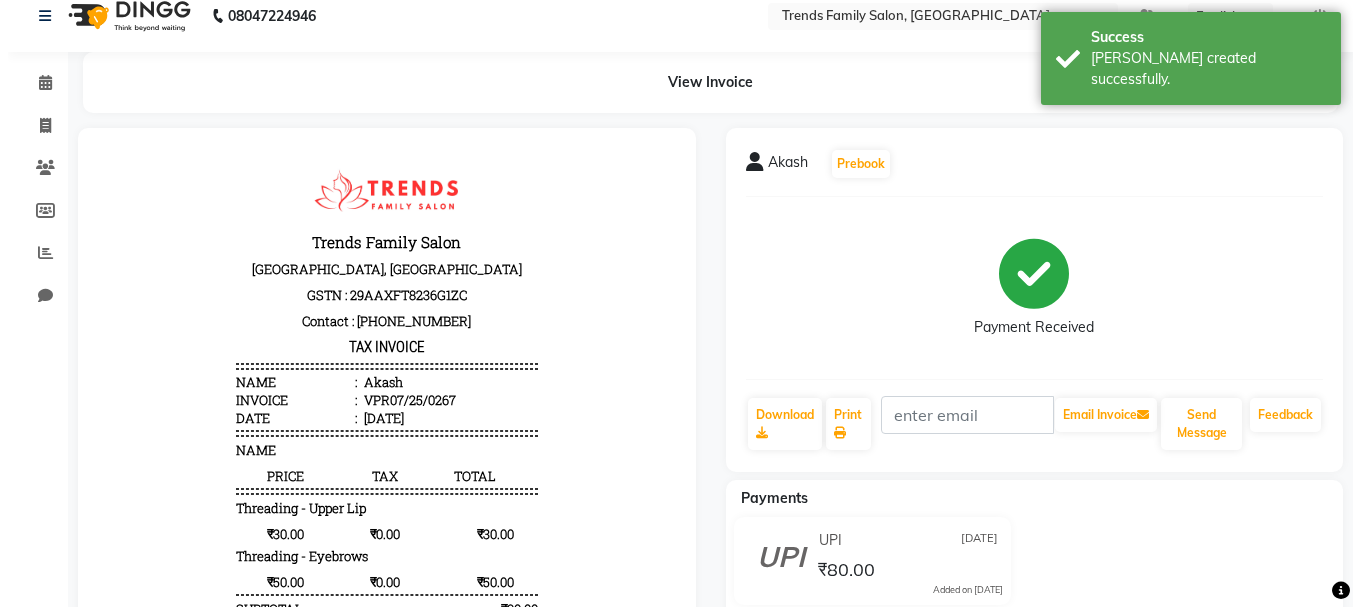 scroll, scrollTop: 0, scrollLeft: 0, axis: both 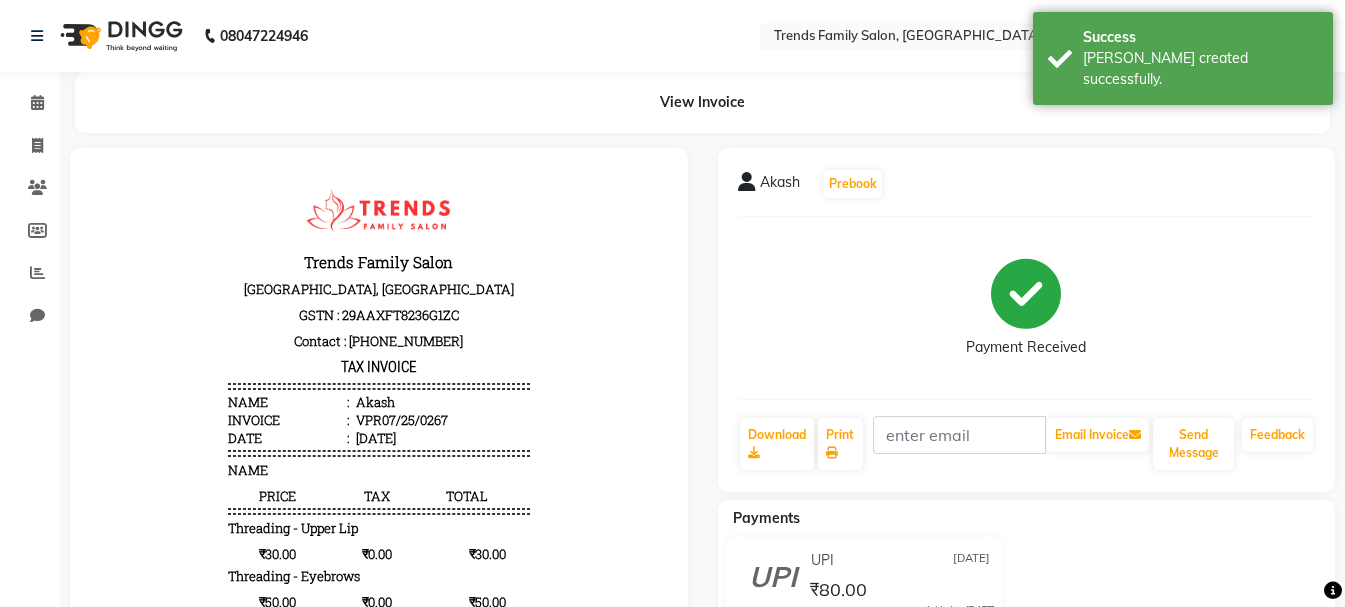 click on "Akash" 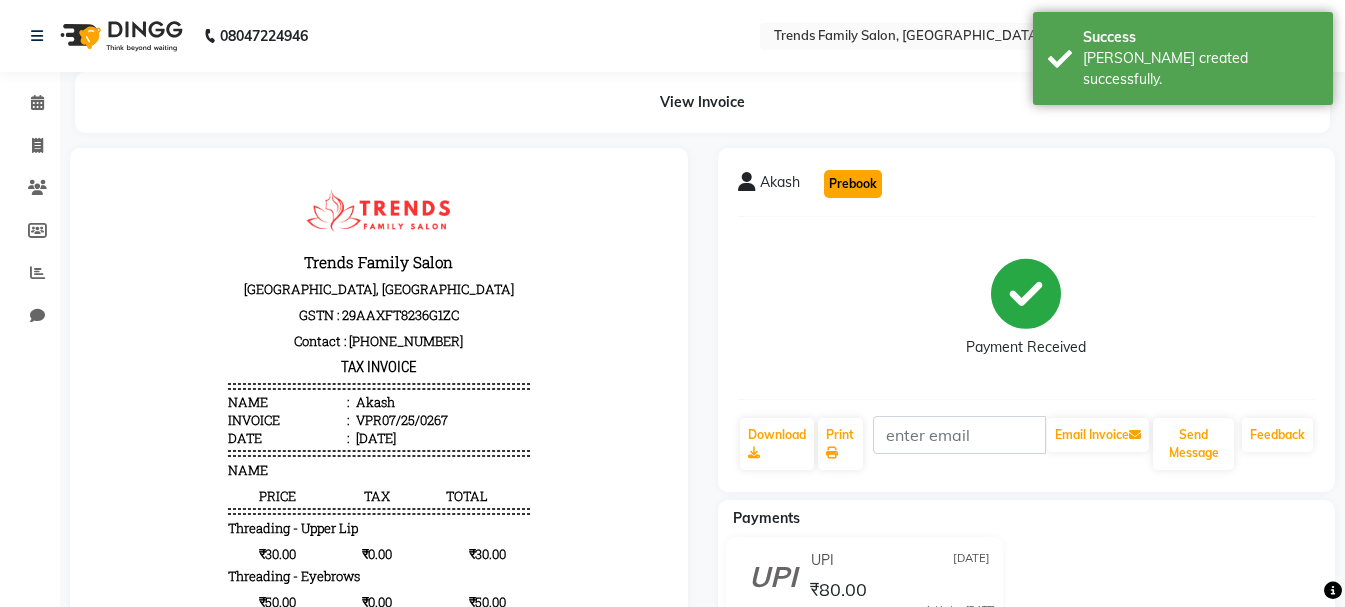 click on "Prebook" 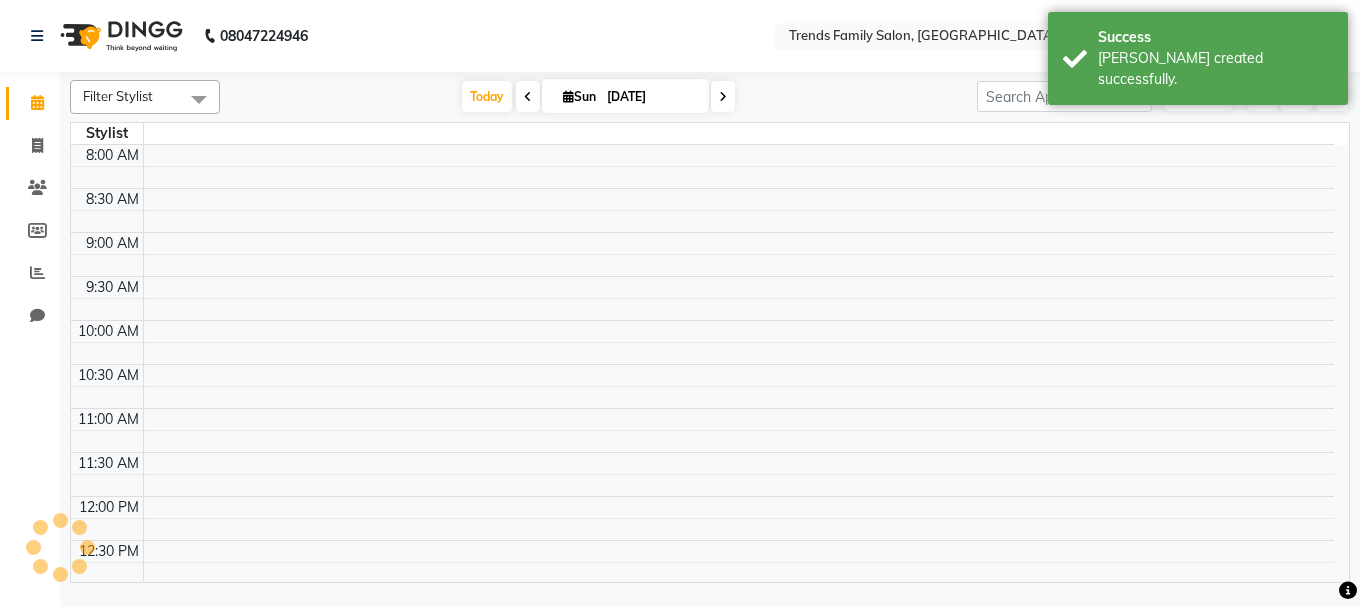 scroll, scrollTop: 0, scrollLeft: 0, axis: both 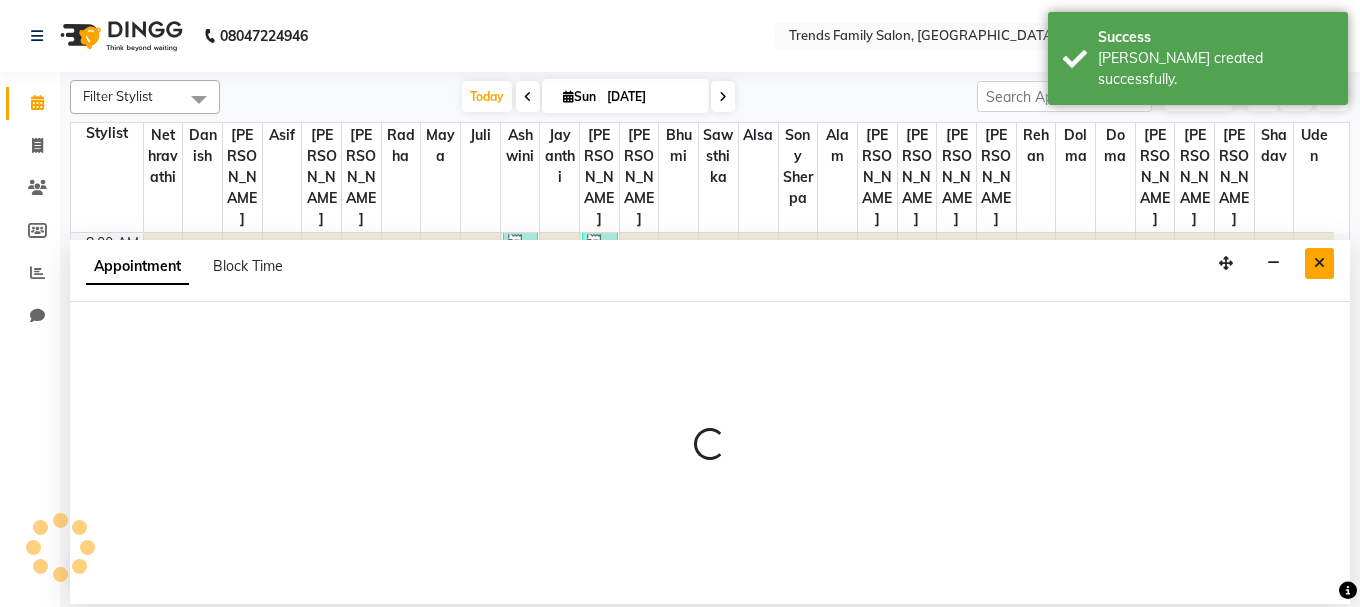 select on "74921" 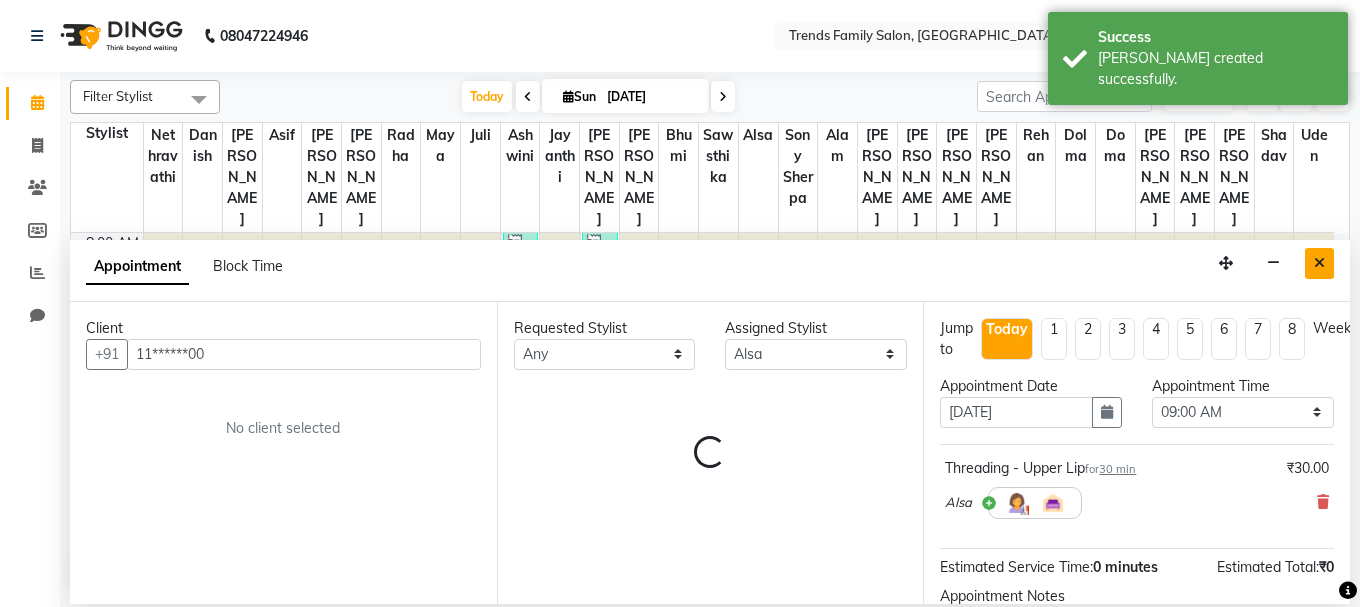 scroll, scrollTop: 793, scrollLeft: 0, axis: vertical 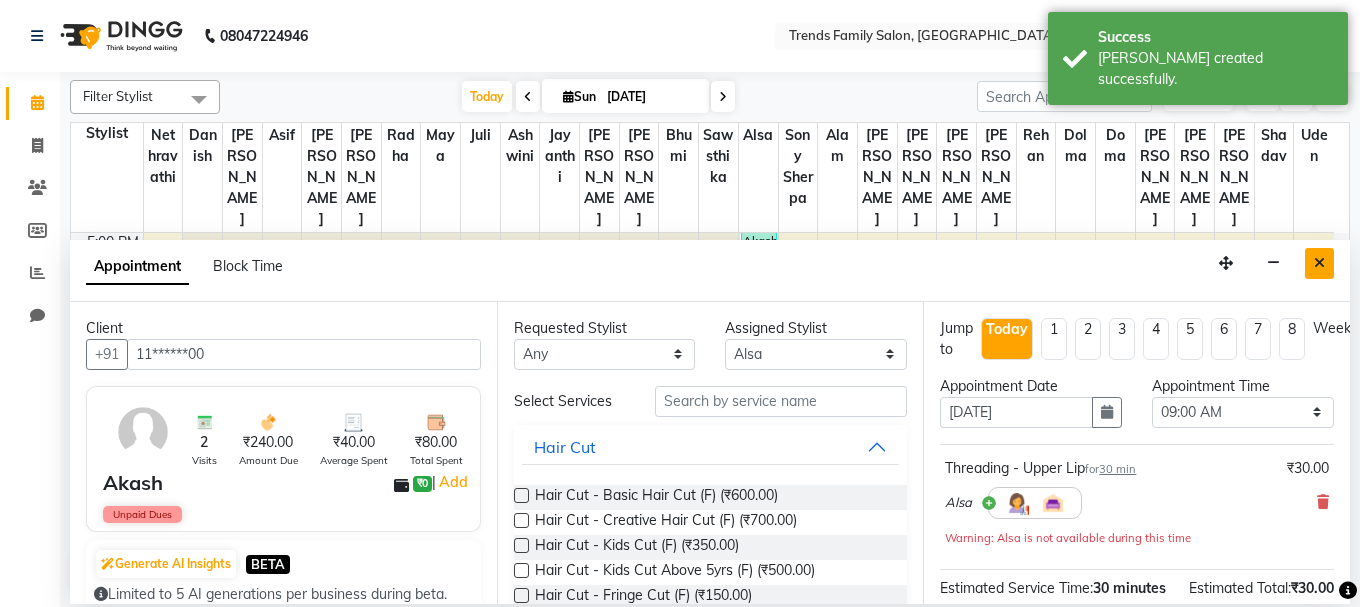 click at bounding box center [1319, 263] 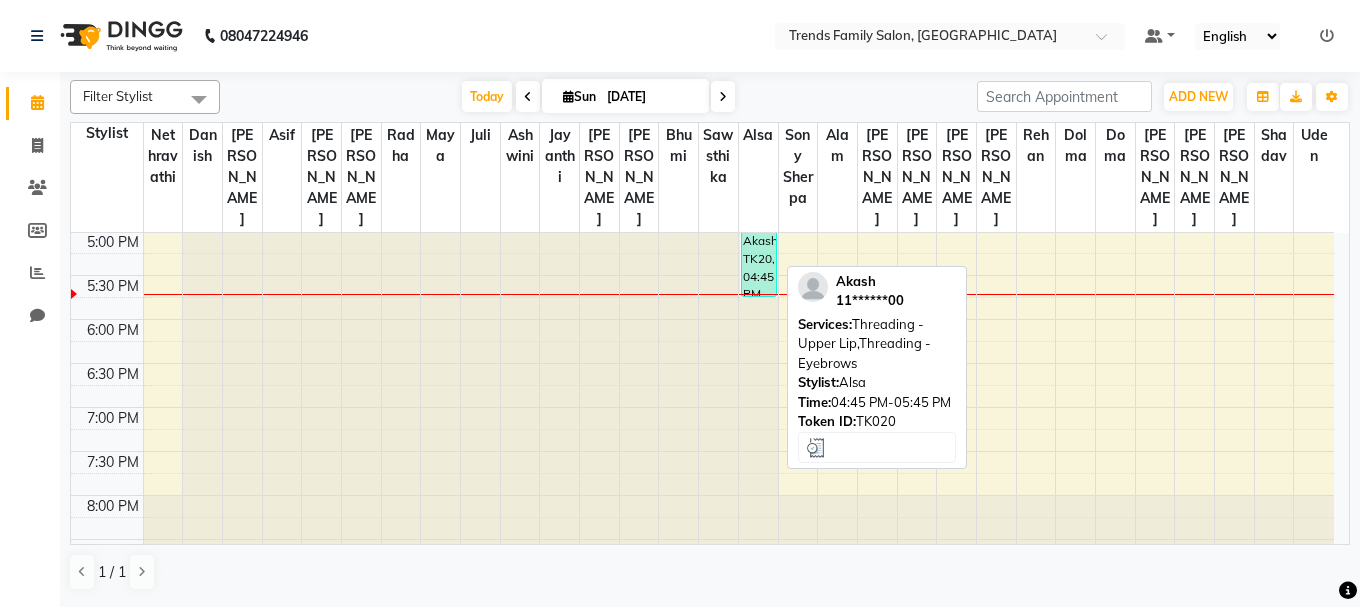 click on "Akash, TK20, 04:45 PM-05:45 PM, Threading - Upper Lip,Threading - Eyebrows" at bounding box center (759, 253) 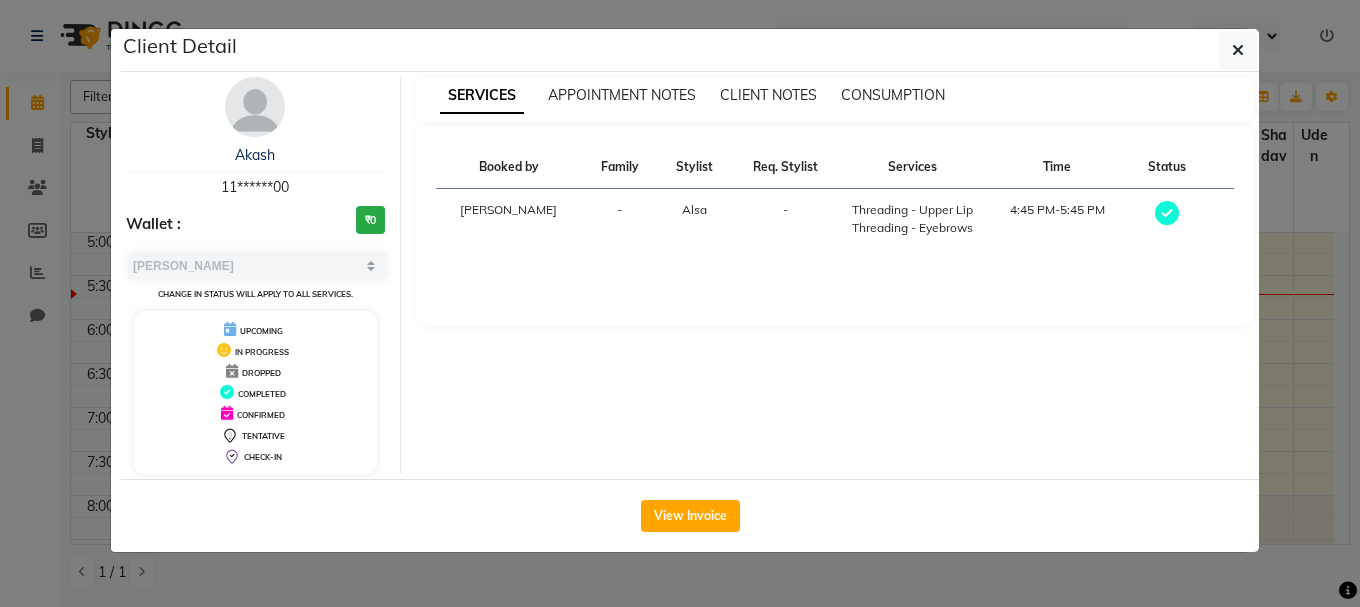 click on "Alsa" at bounding box center (695, 219) 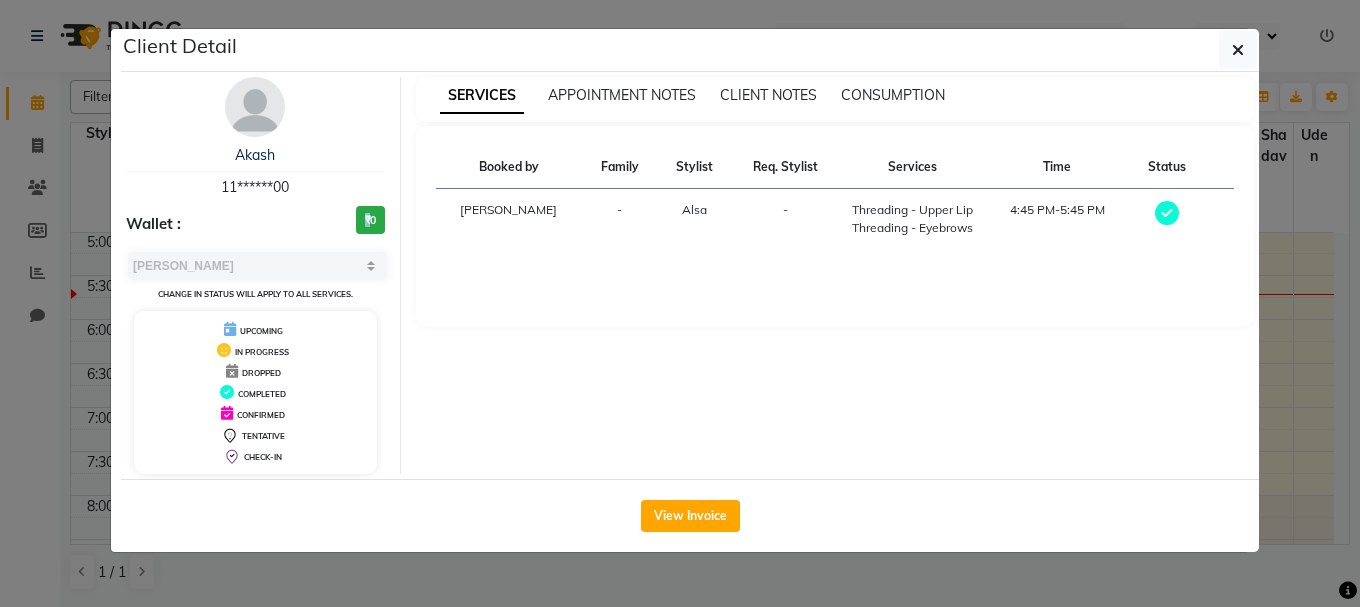 click on "₹0" at bounding box center (370, 220) 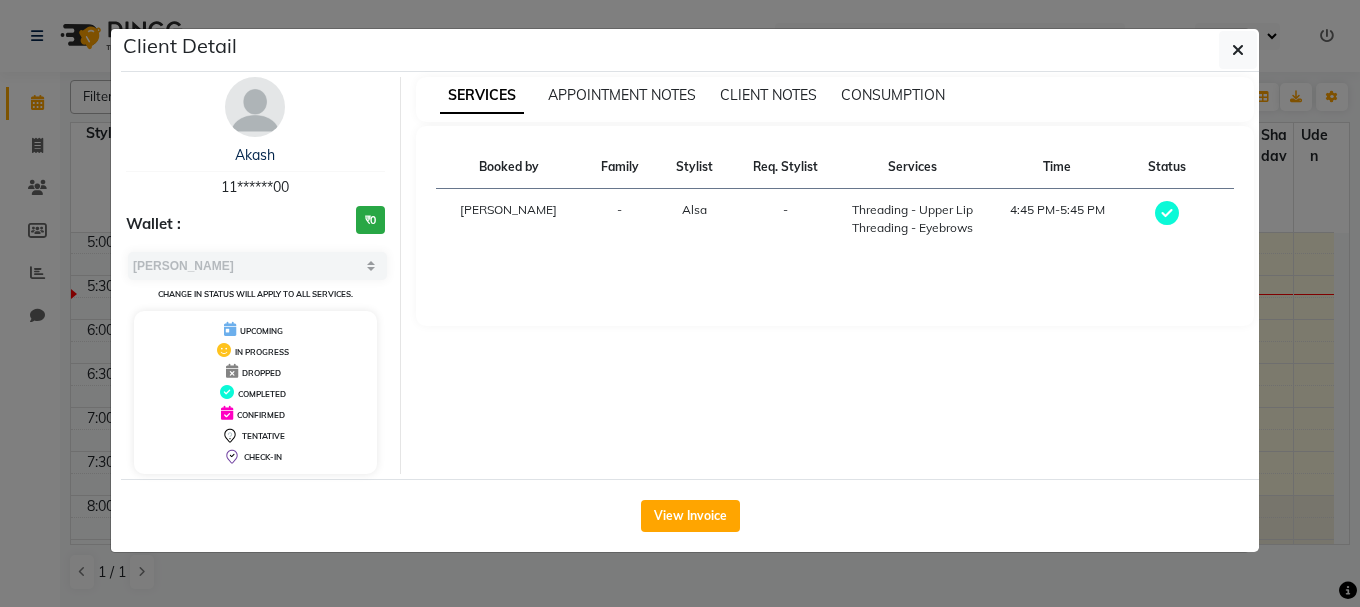 click on "Req. Stylist" at bounding box center [786, 167] 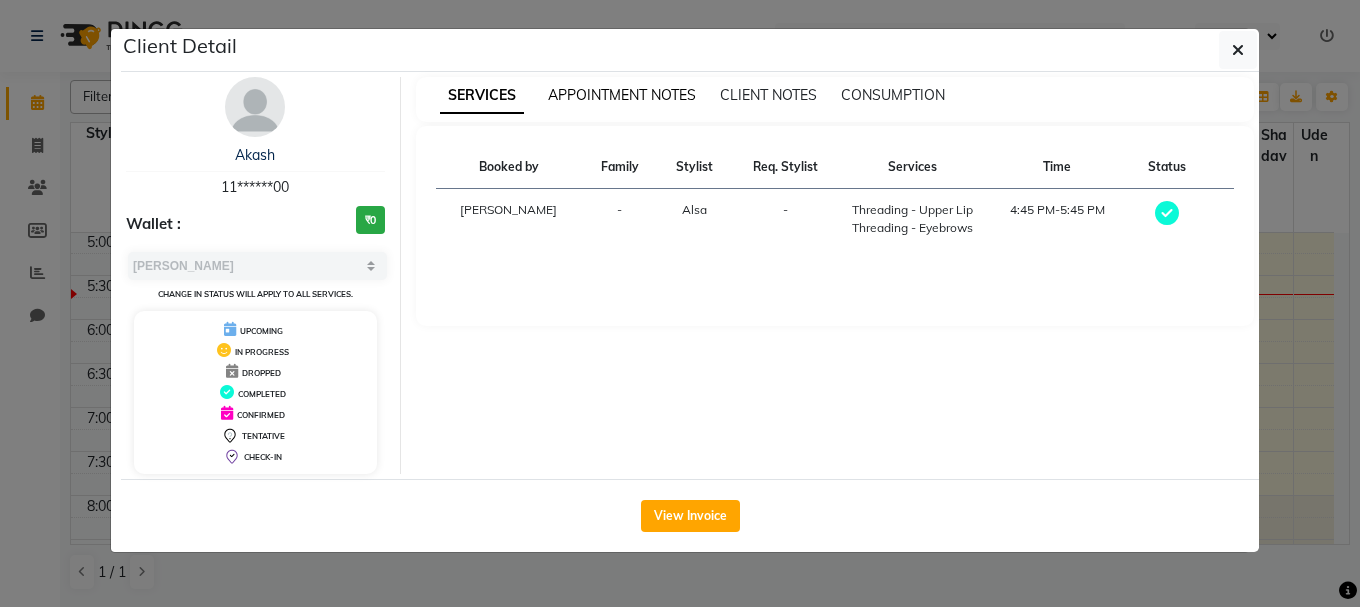 click on "APPOINTMENT NOTES" at bounding box center (622, 95) 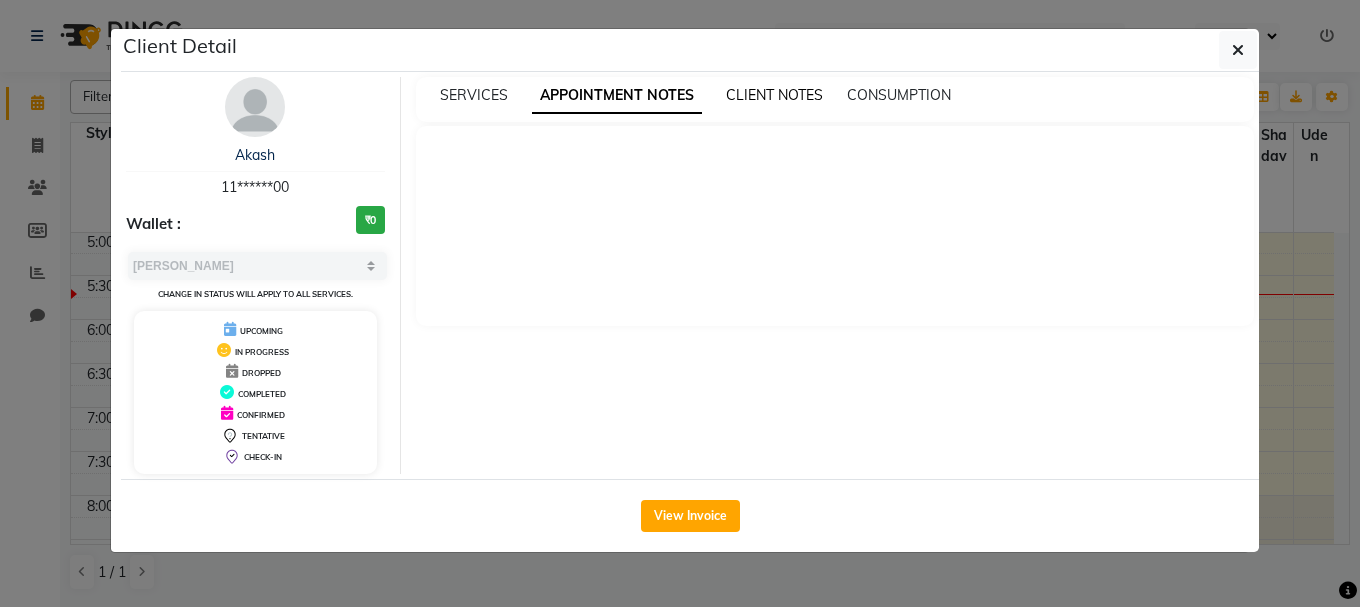 click on "CLIENT NOTES" at bounding box center [774, 95] 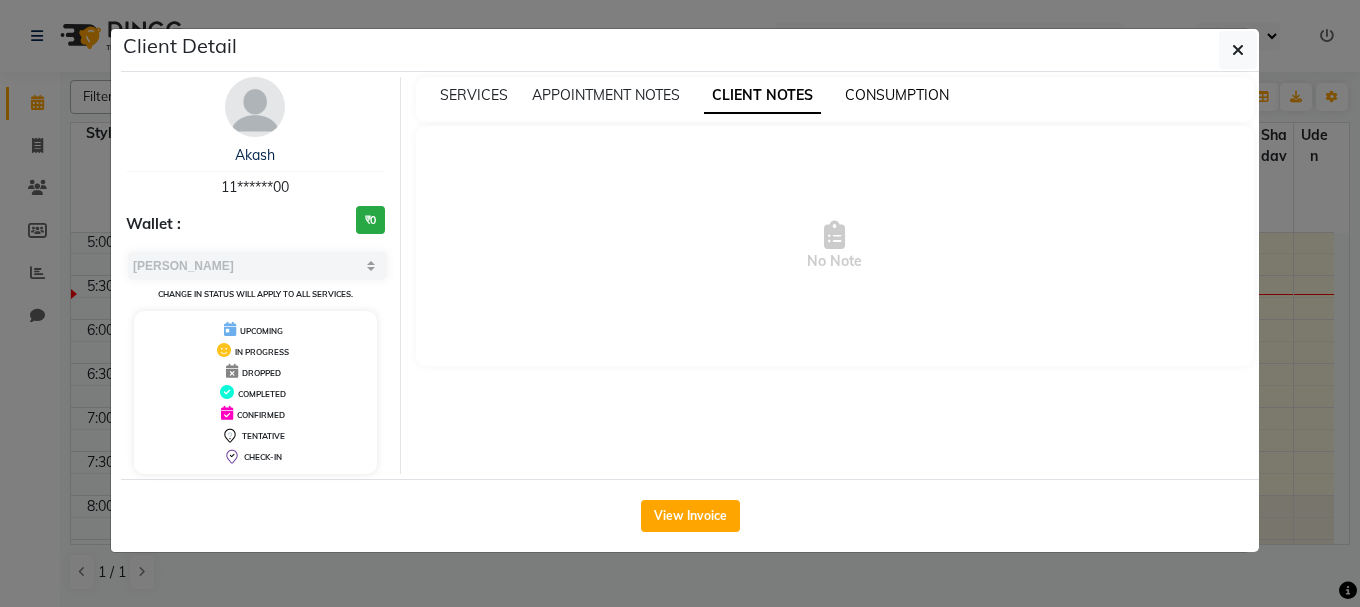 click on "CONSUMPTION" at bounding box center [897, 95] 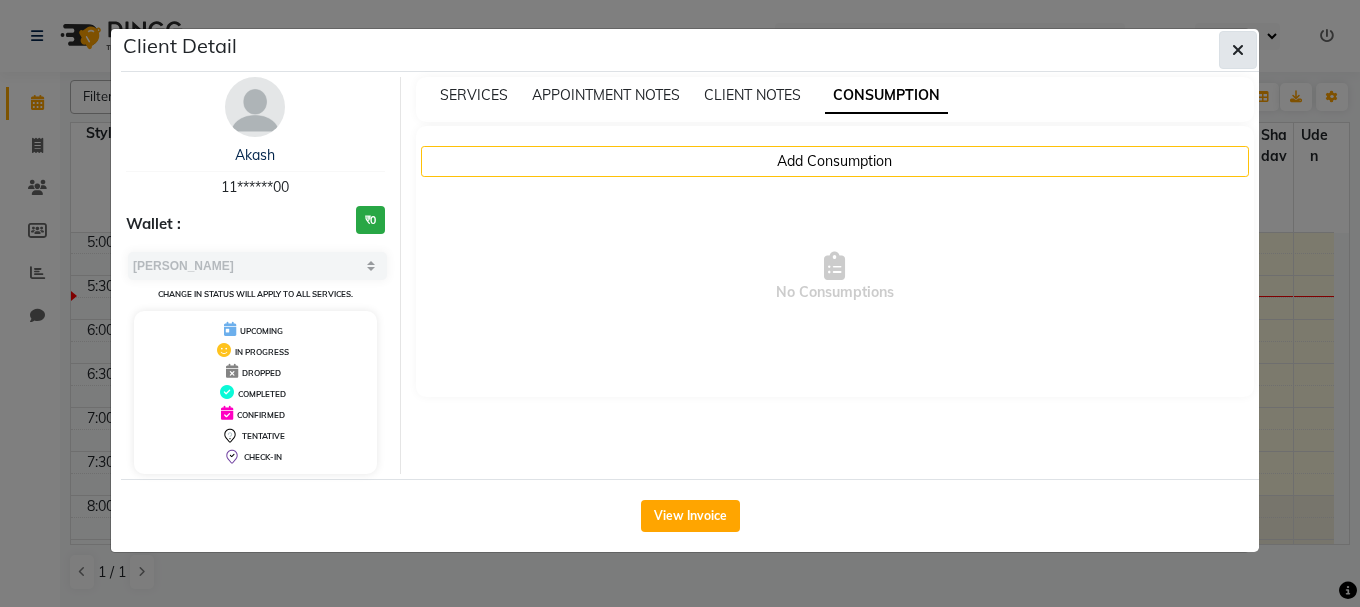 click 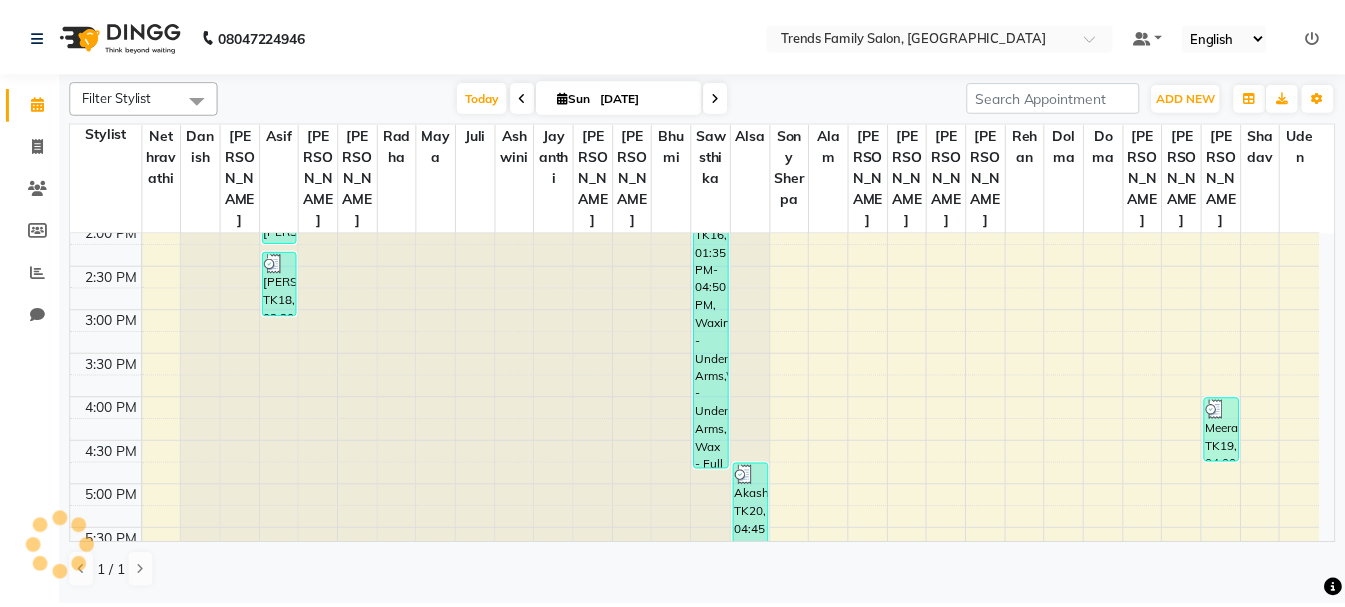 scroll, scrollTop: 493, scrollLeft: 0, axis: vertical 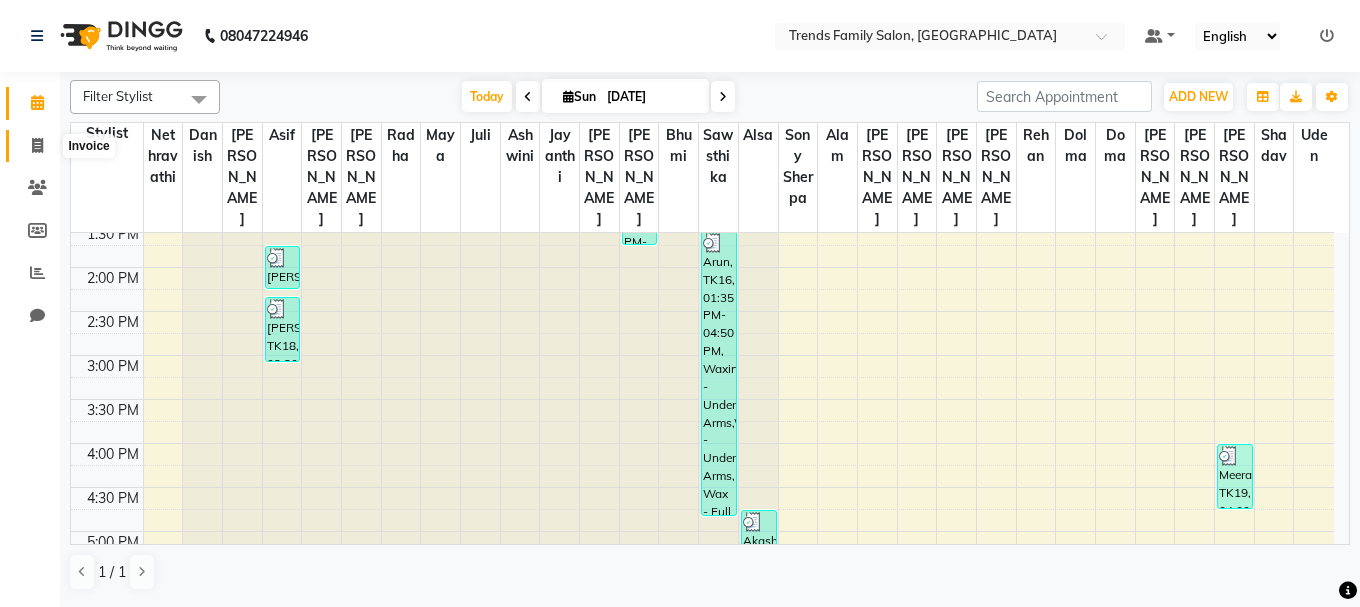 click 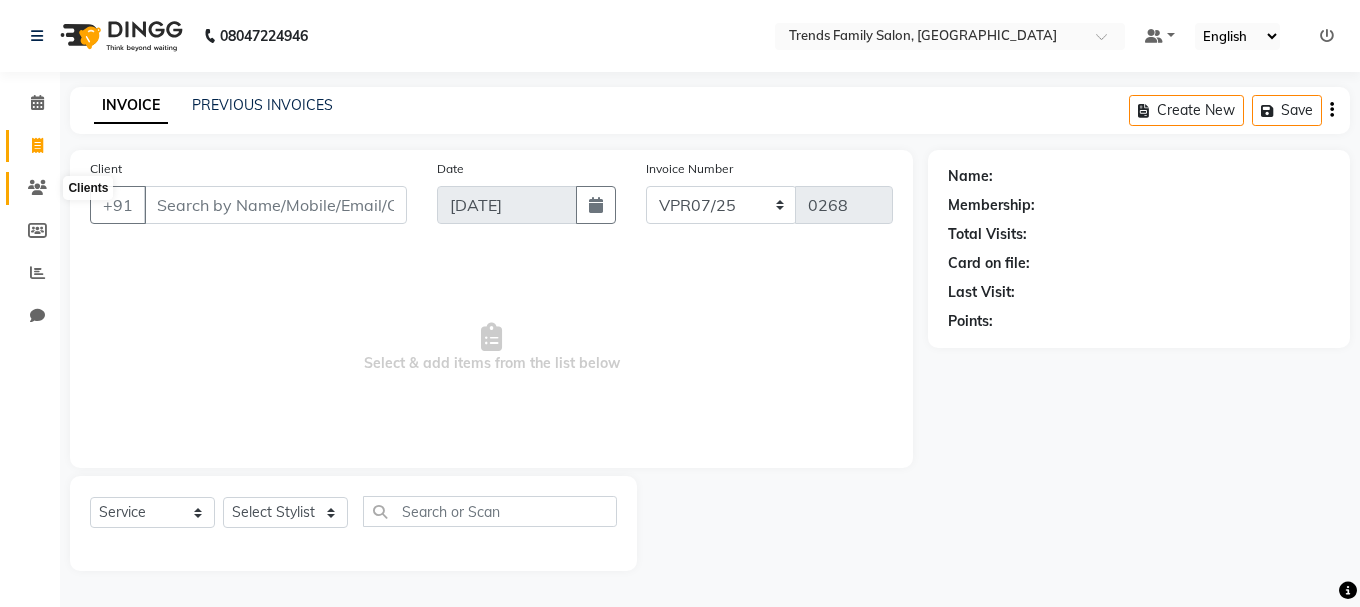 click 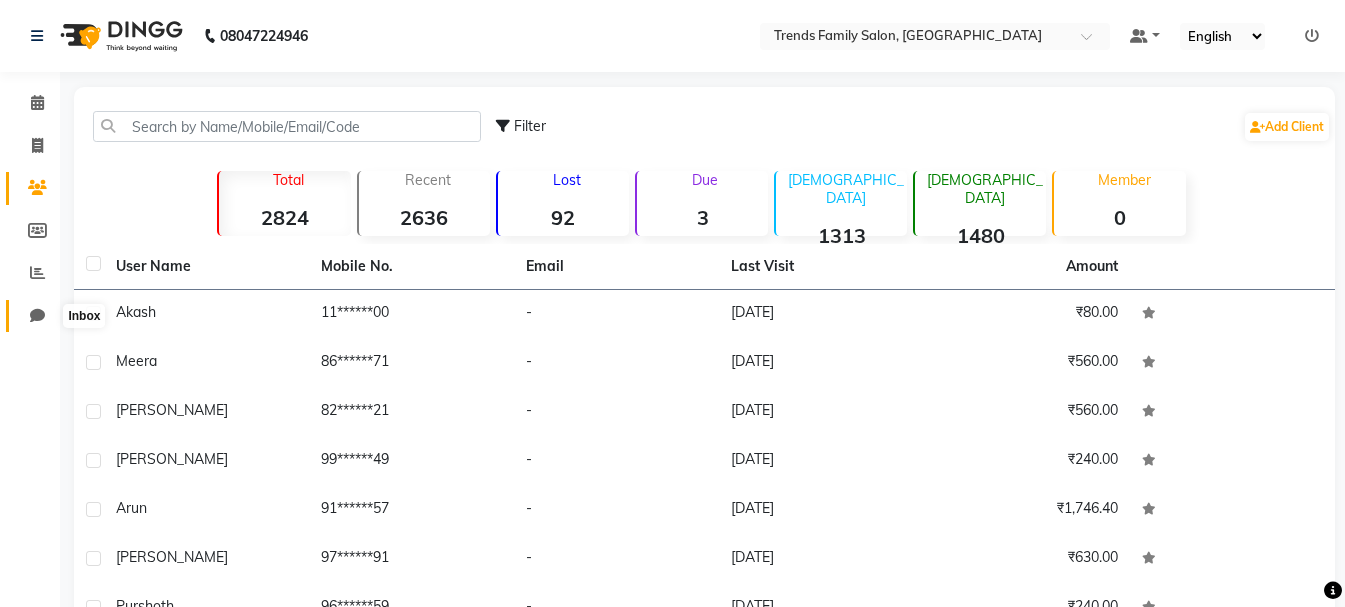 click 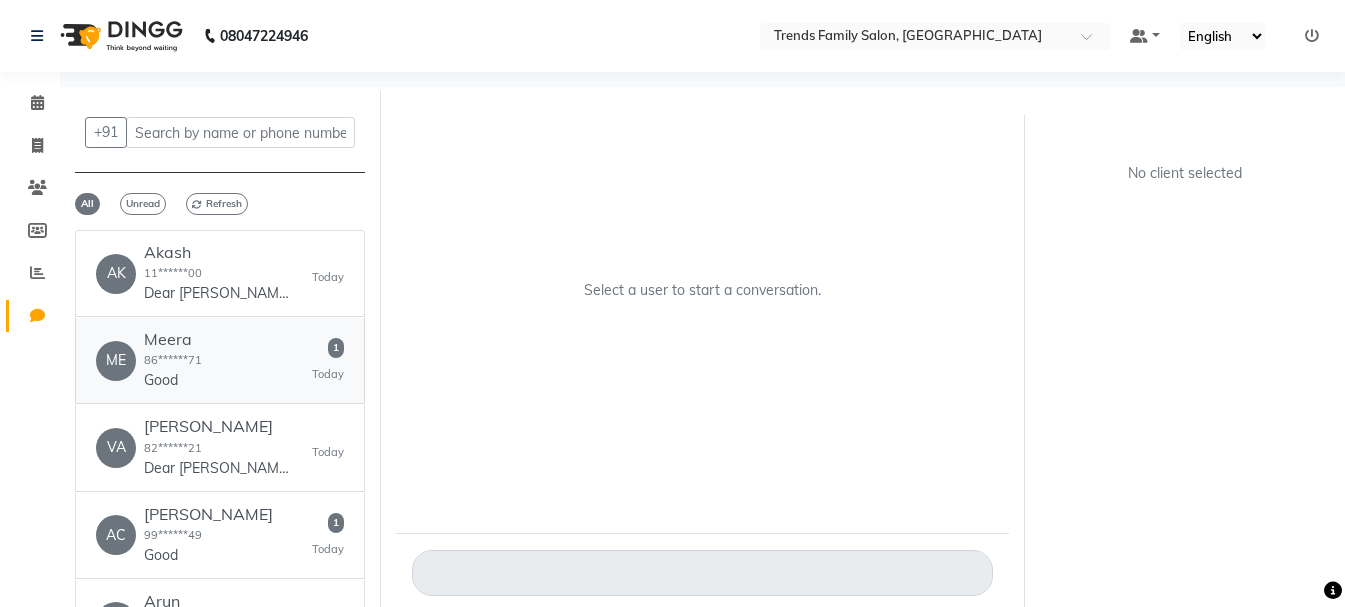 click on "ME   Meera  86******71  Good   1   [DATE]" 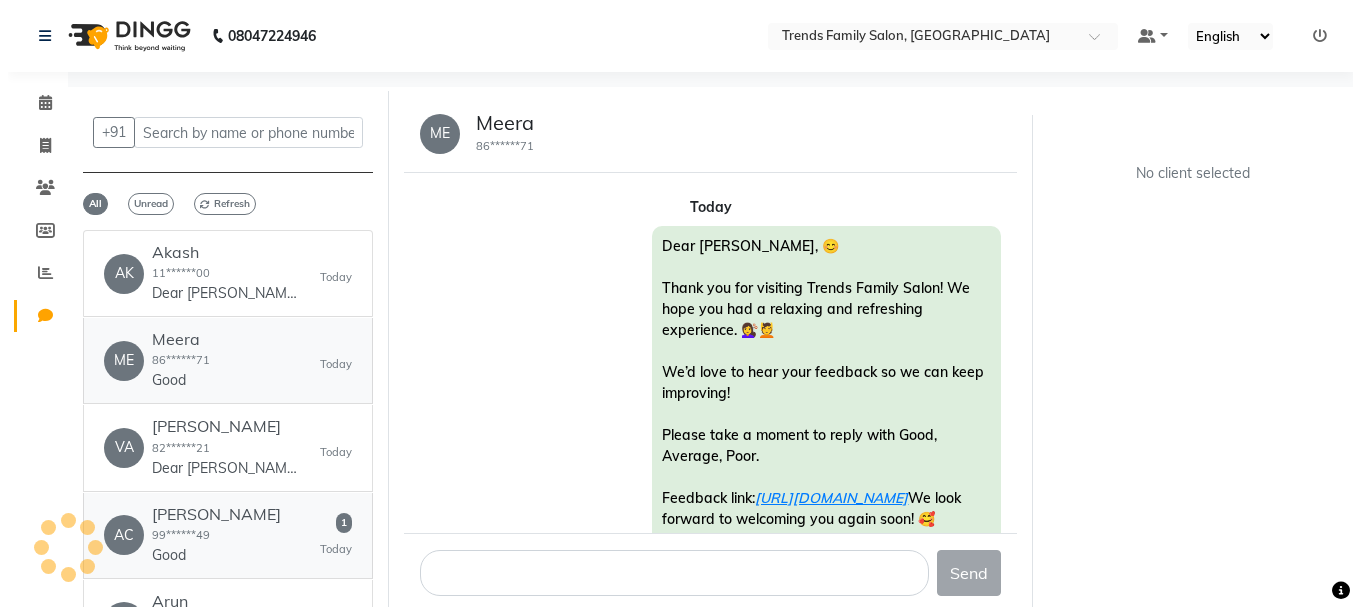 scroll, scrollTop: 215, scrollLeft: 0, axis: vertical 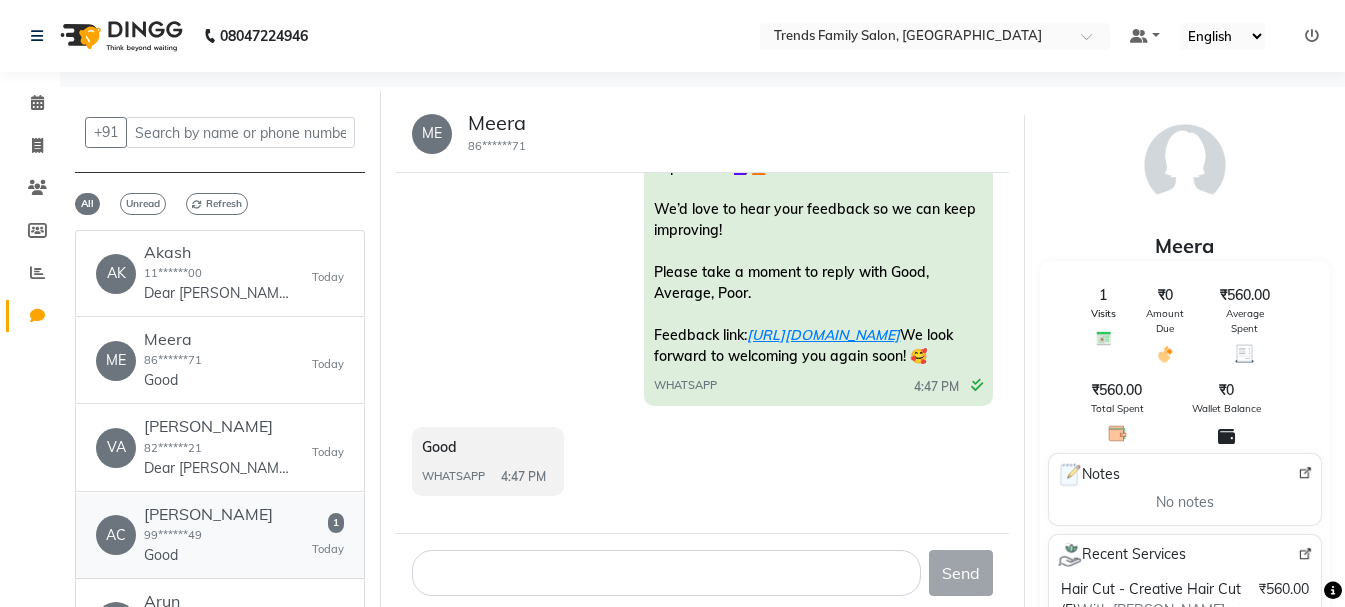 click on "Good" 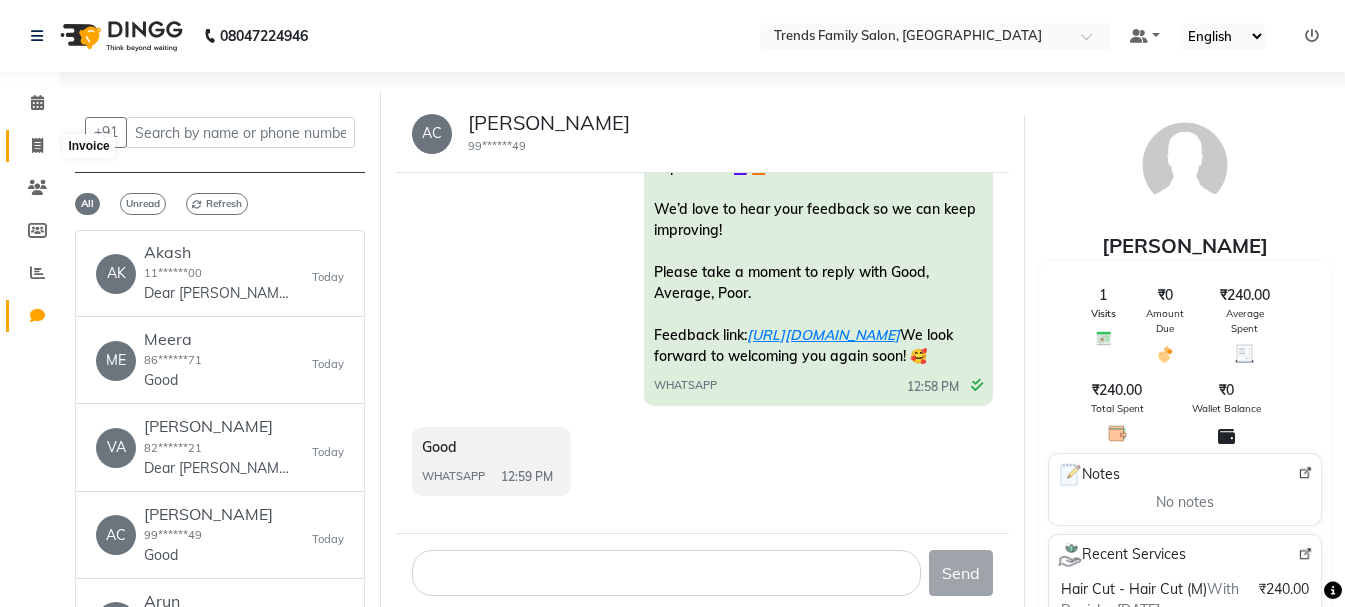click 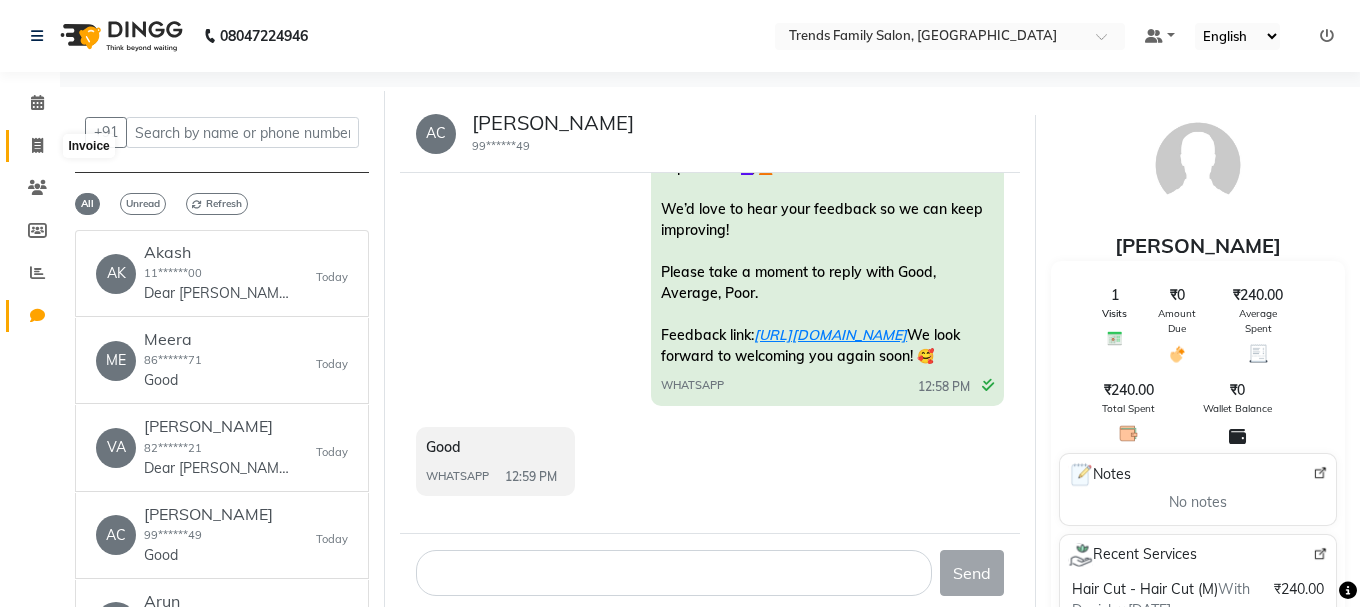 select on "service" 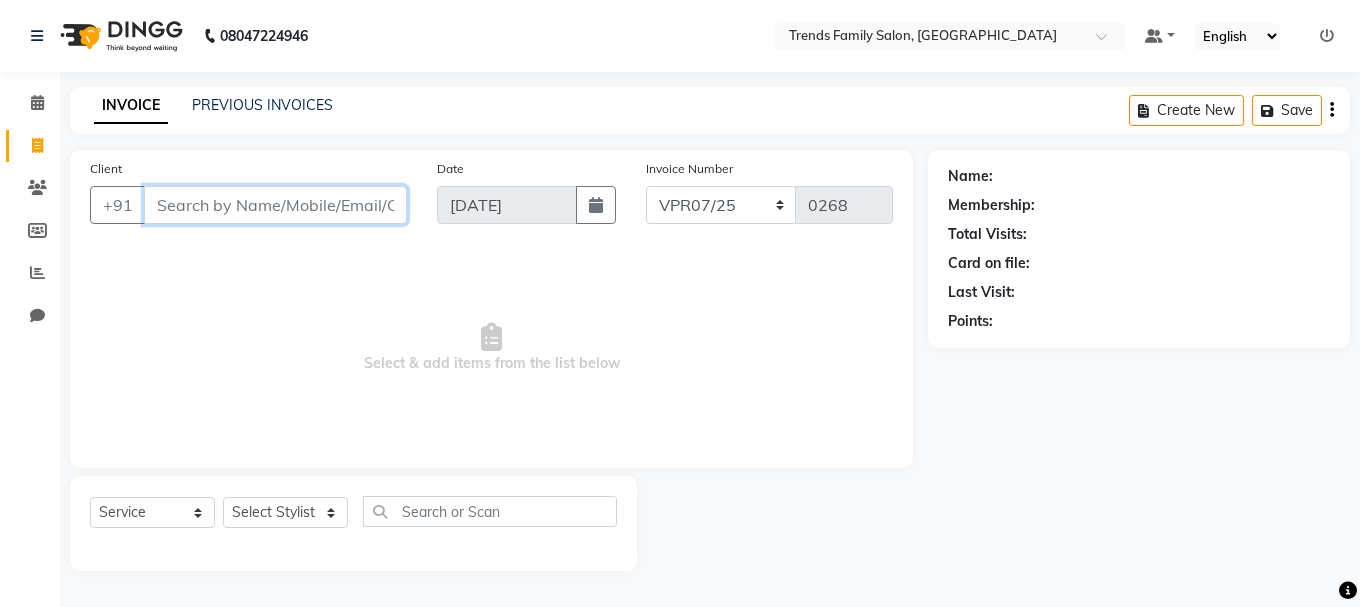 click on "Client" at bounding box center (275, 205) 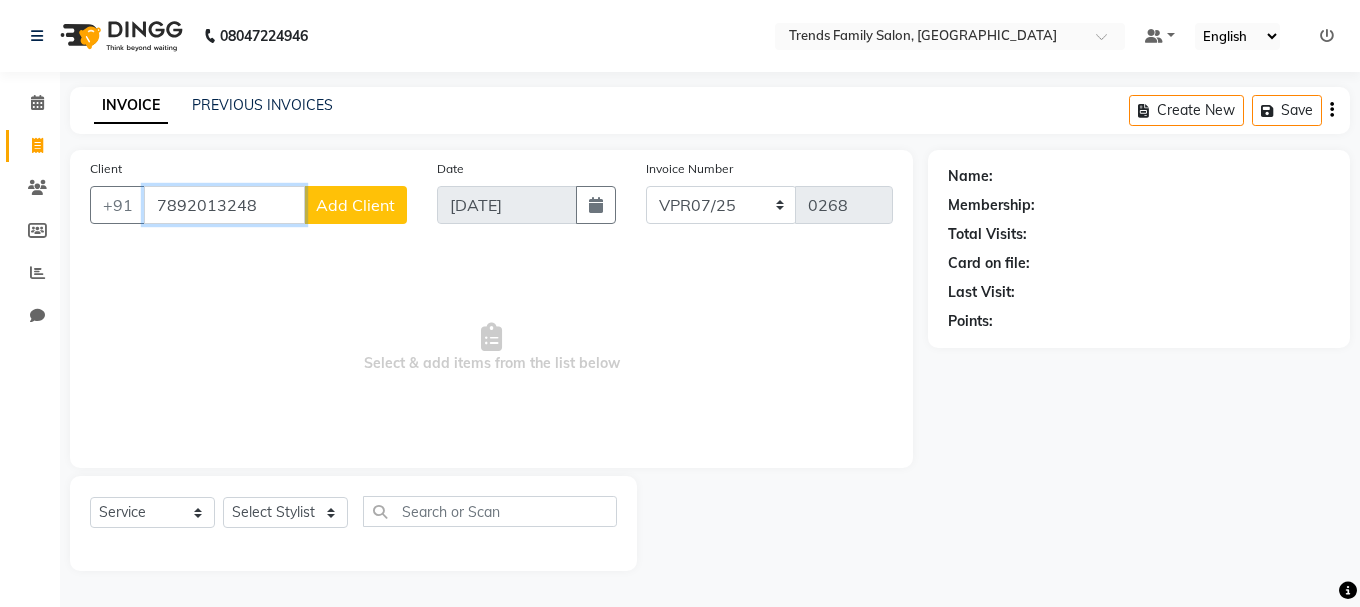 type on "7892013248" 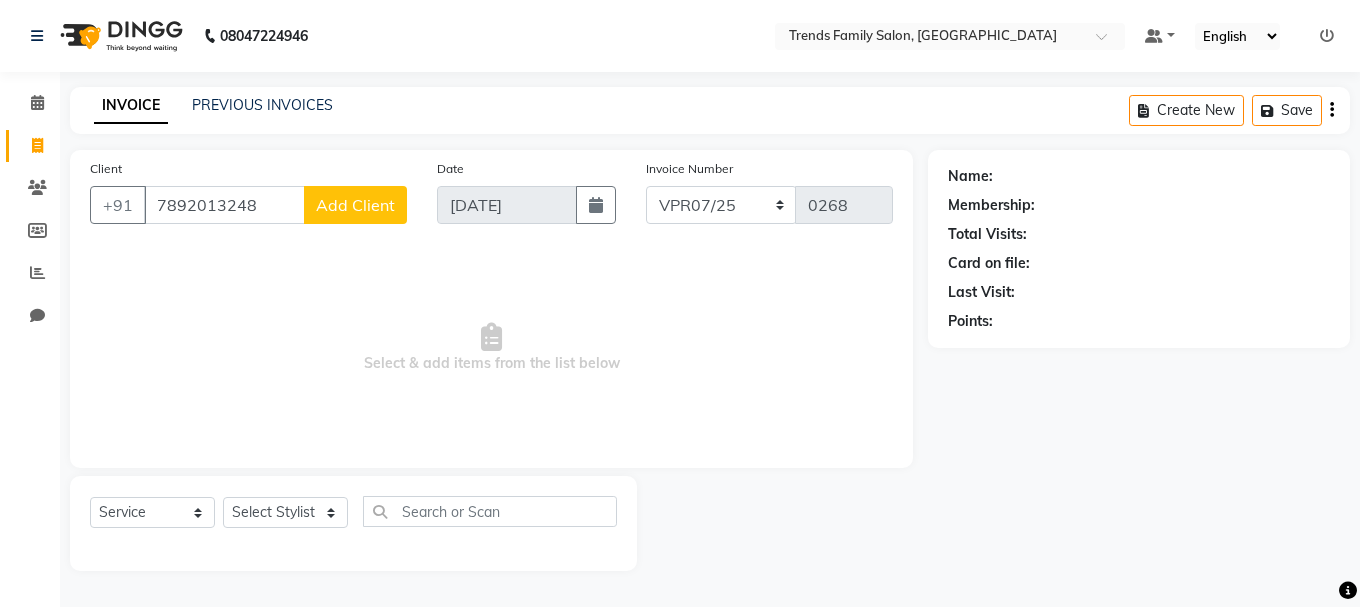 click on "Add Client" 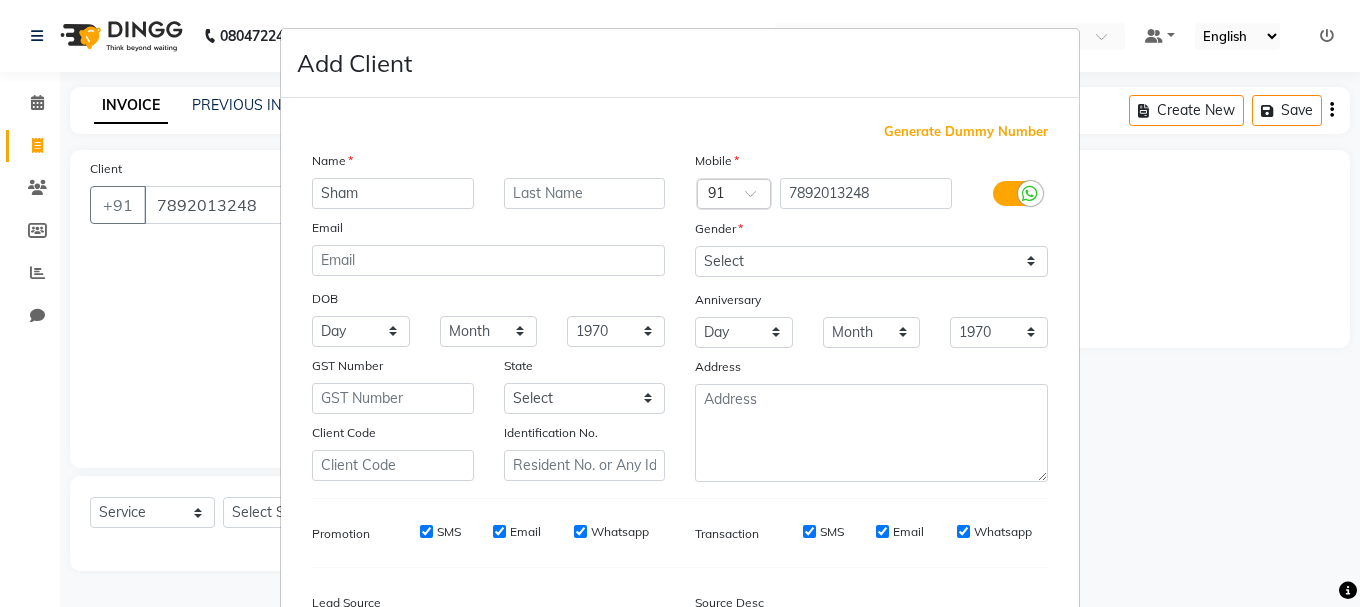 type on "Sham" 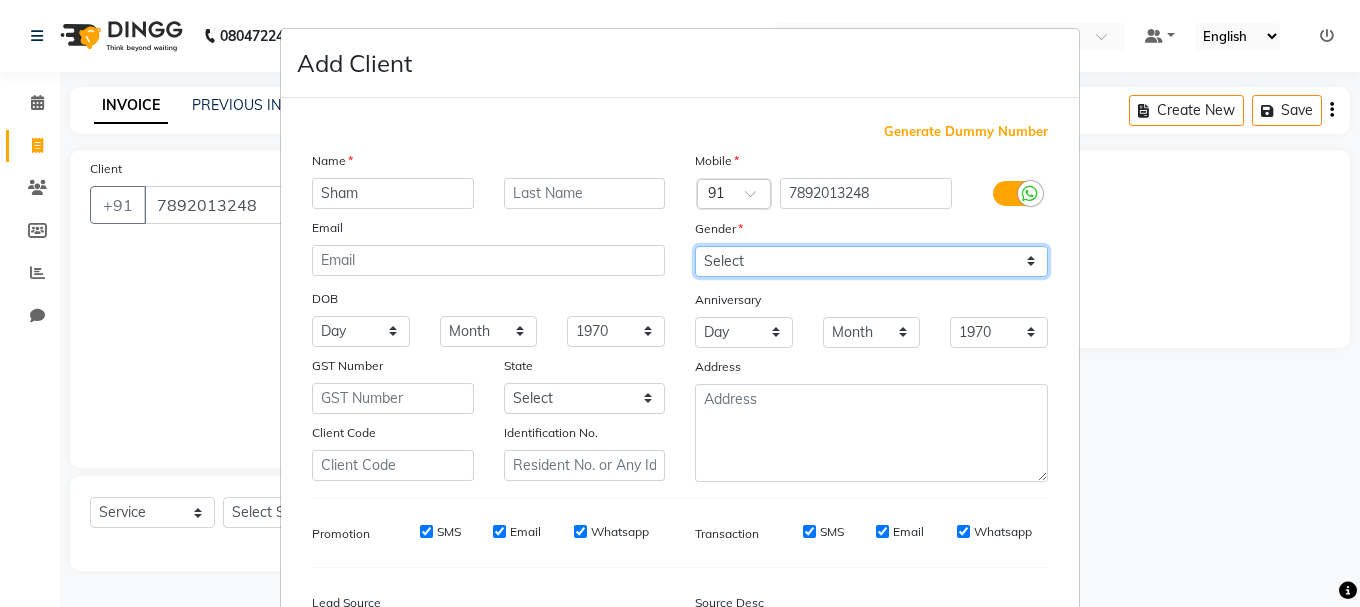click on "Select [DEMOGRAPHIC_DATA] [DEMOGRAPHIC_DATA] Other Prefer Not To Say" at bounding box center (871, 261) 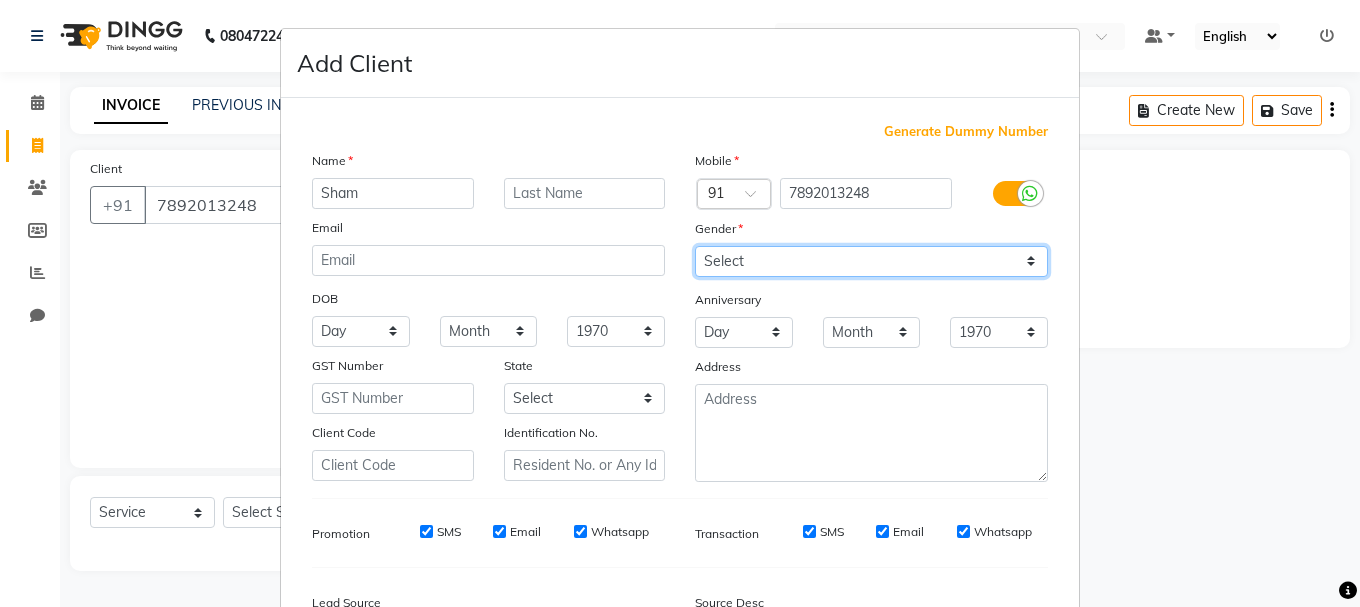 select on "[DEMOGRAPHIC_DATA]" 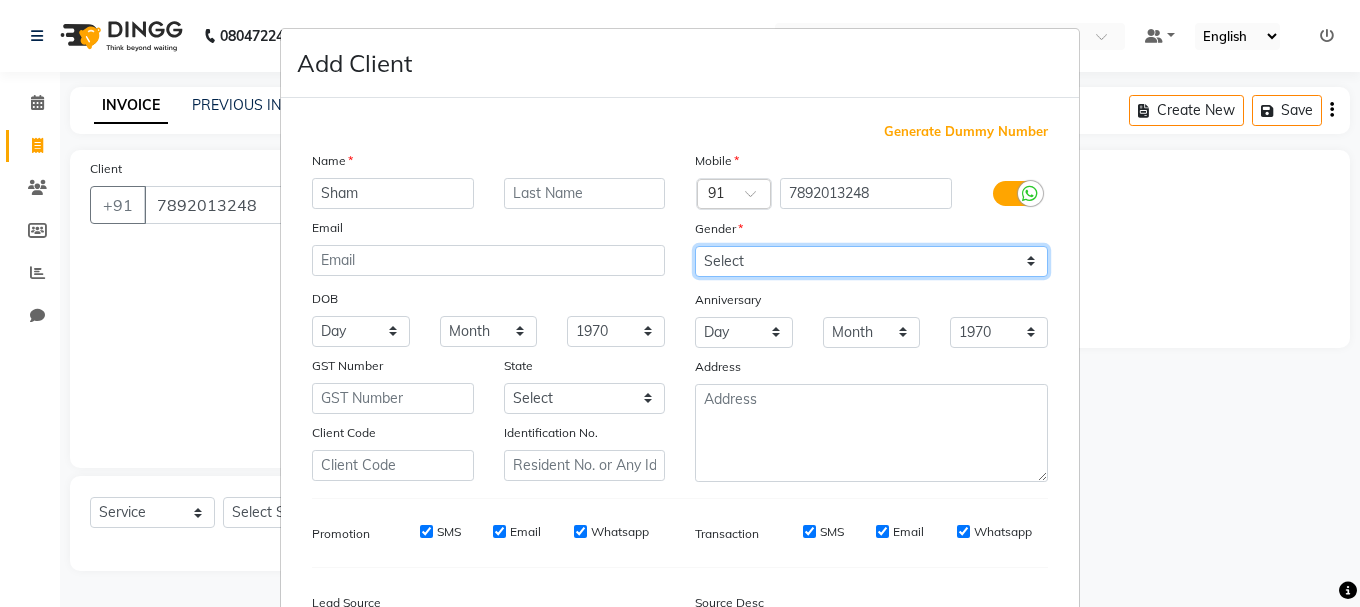 click on "Select [DEMOGRAPHIC_DATA] [DEMOGRAPHIC_DATA] Other Prefer Not To Say" at bounding box center [871, 261] 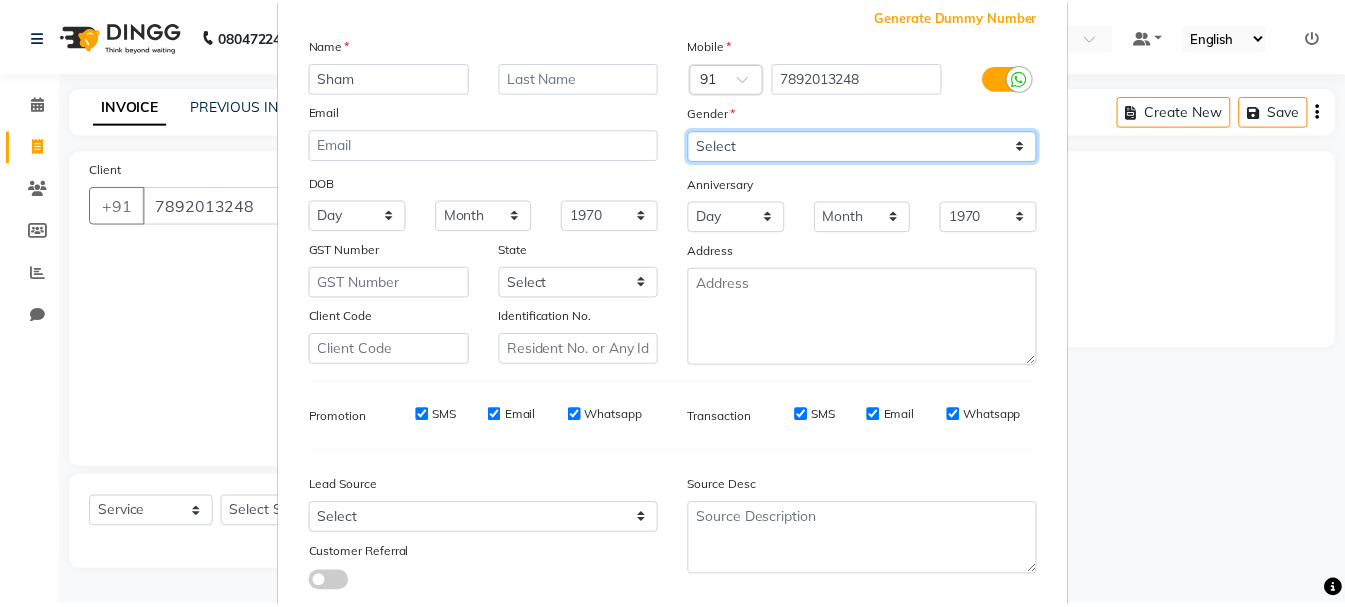 scroll, scrollTop: 242, scrollLeft: 0, axis: vertical 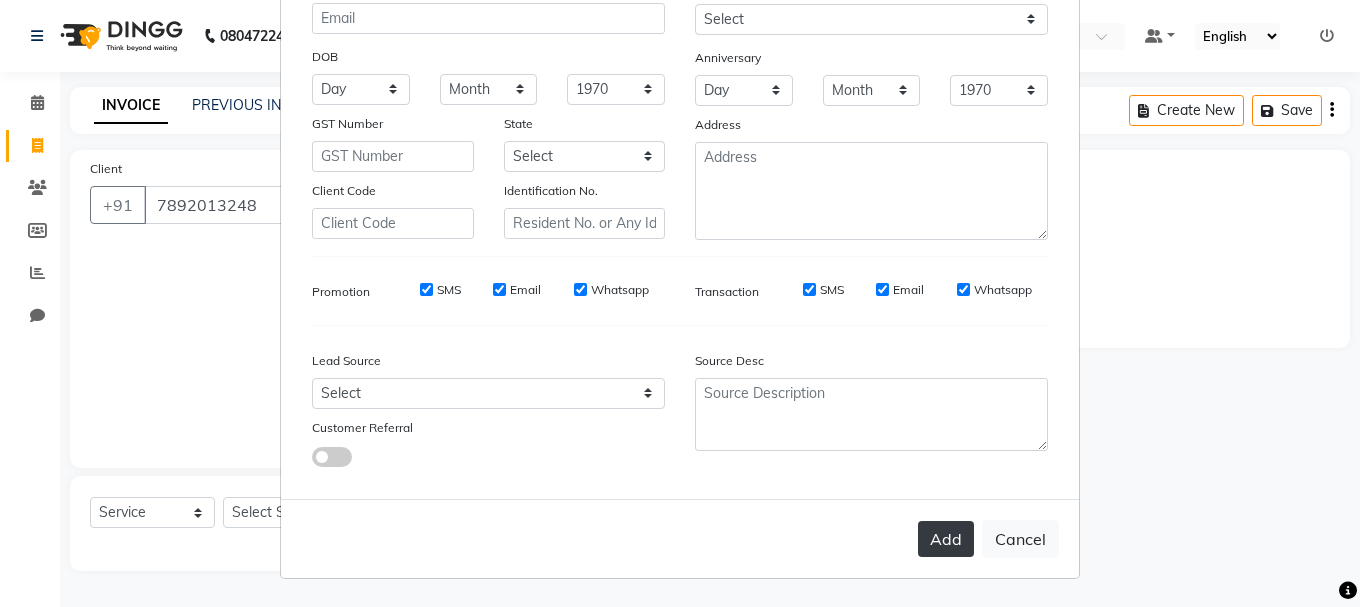 click on "Add" at bounding box center (946, 539) 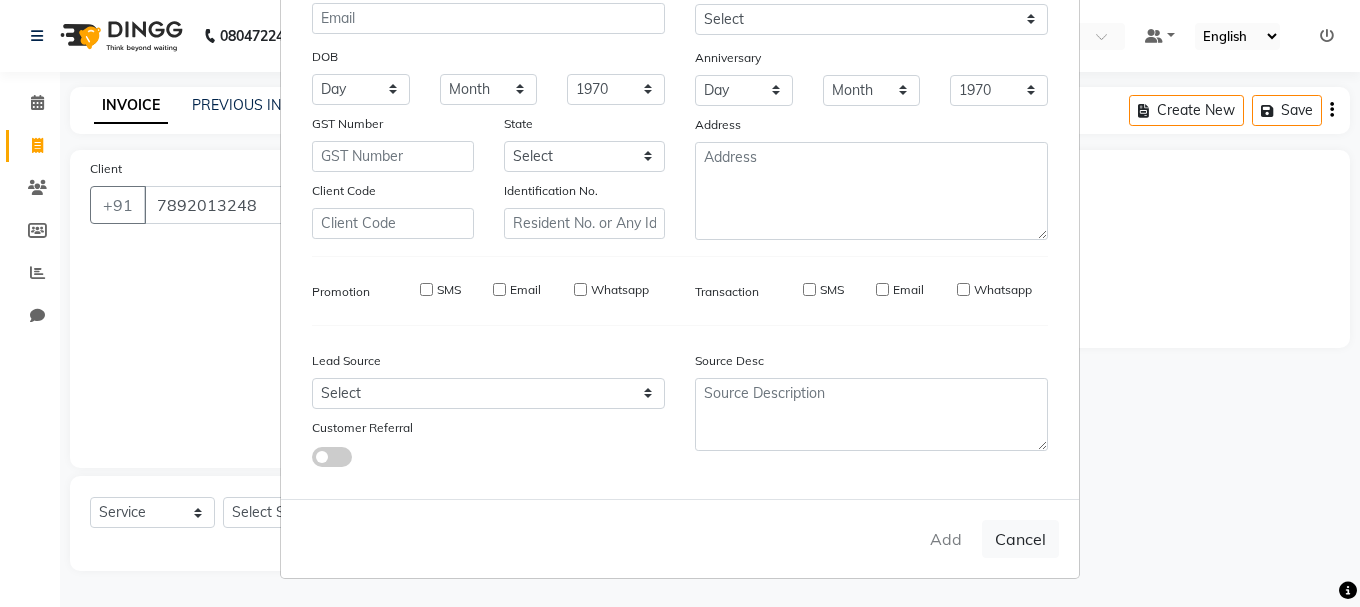 type on "78******48" 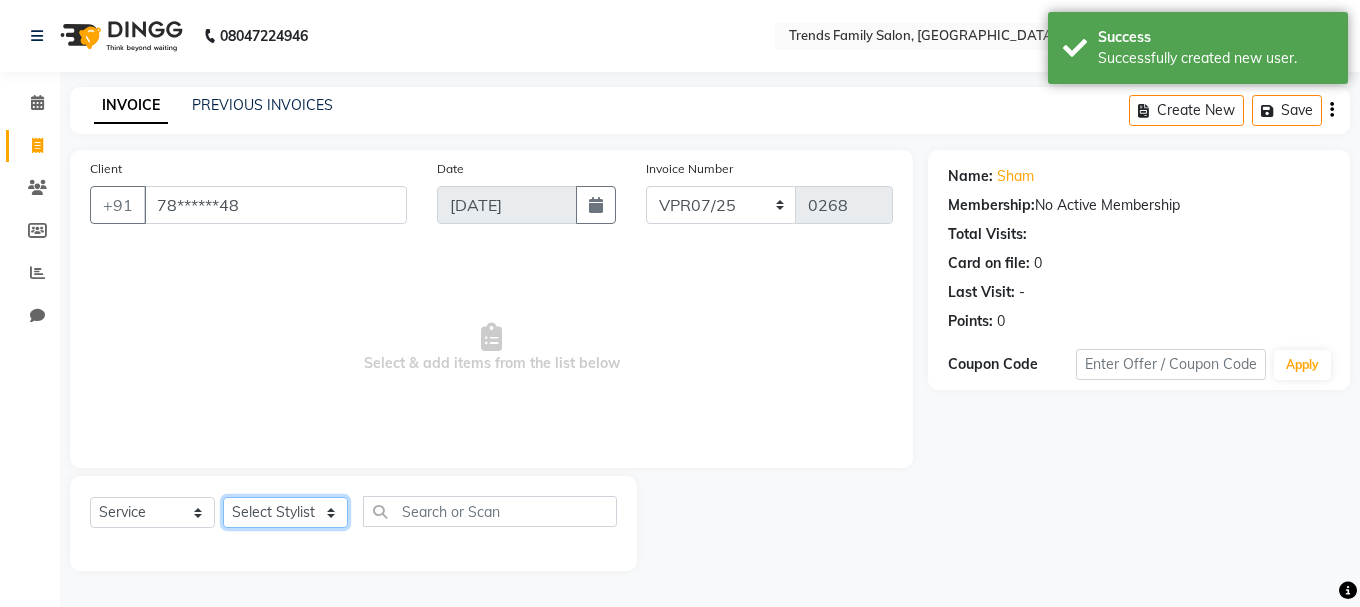 click on "Select Stylist [PERSON_NAME] Alsa Amaritha Ashwini [PERSON_NAME] Bhaktha Bhumi Danish Dolma [PERSON_NAME] [PERSON_NAME] Lakshmi  Maya [PERSON_NAME] [PERSON_NAME] [PERSON_NAME] [PERSON_NAME] [PERSON_NAME] [PERSON_NAME] Sawsthika Shadav [PERSON_NAME] Sony [PERSON_NAME] [PERSON_NAME]" 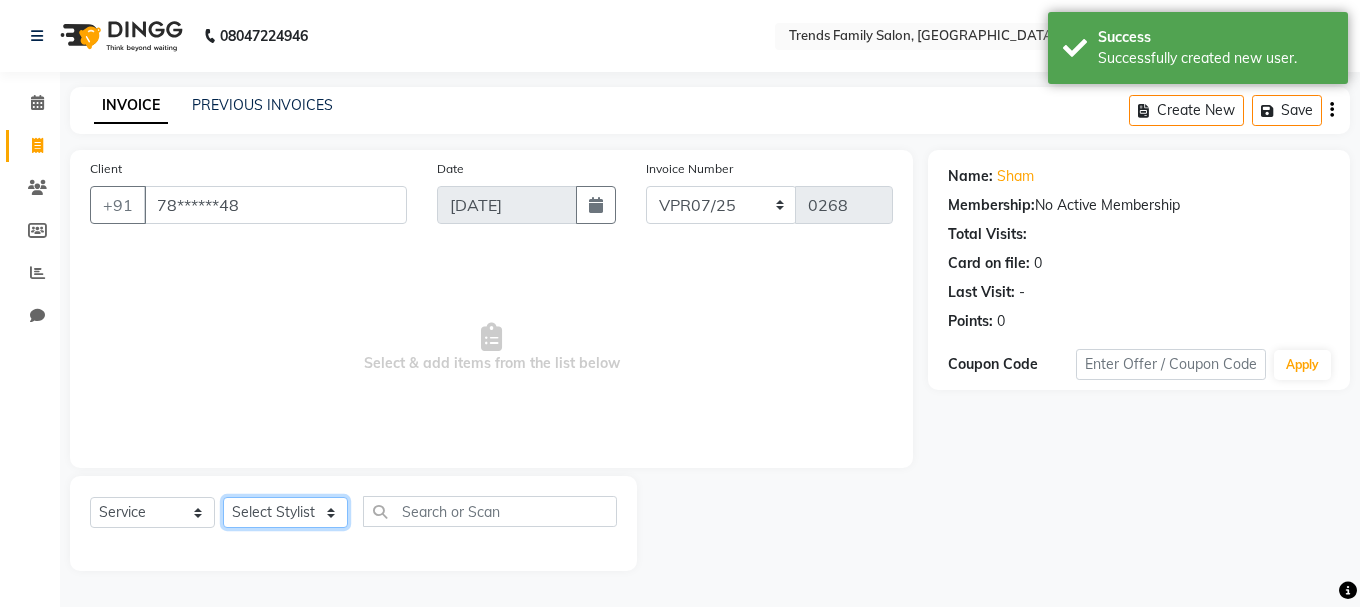 select on "74902" 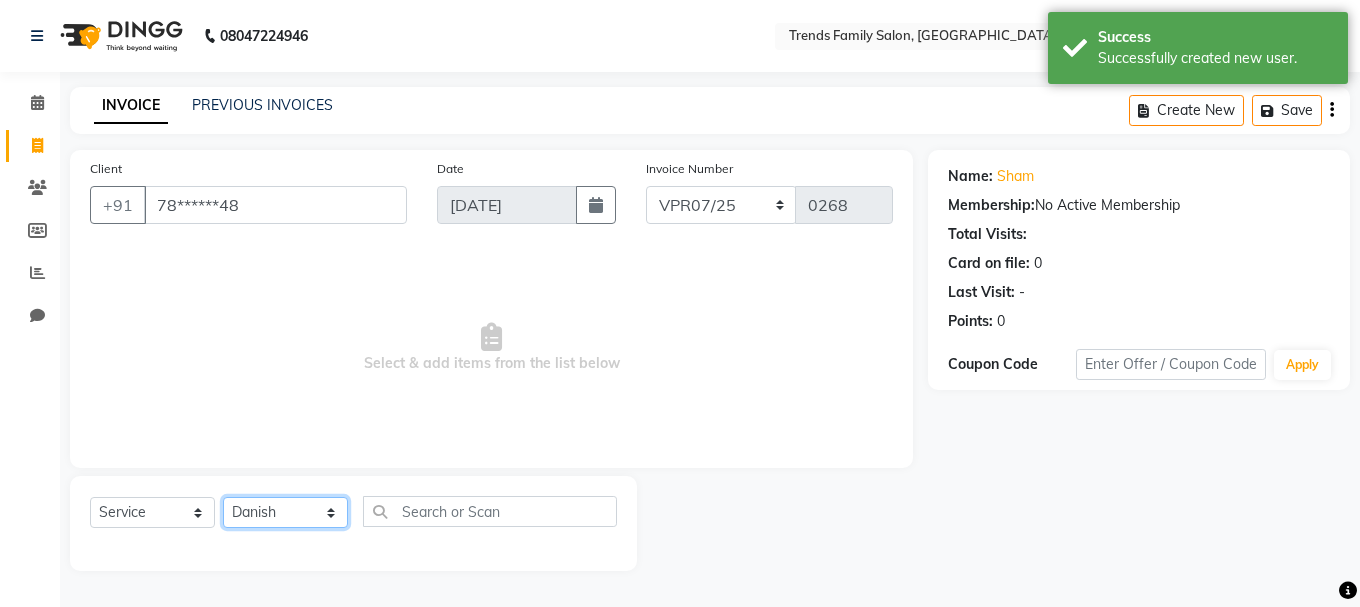 click on "Select Stylist [PERSON_NAME] Alsa Amaritha Ashwini [PERSON_NAME] Bhaktha Bhumi Danish Dolma [PERSON_NAME] [PERSON_NAME] Lakshmi  Maya [PERSON_NAME] [PERSON_NAME] [PERSON_NAME] [PERSON_NAME] [PERSON_NAME] [PERSON_NAME] Sawsthika Shadav [PERSON_NAME] Sony [PERSON_NAME] [PERSON_NAME]" 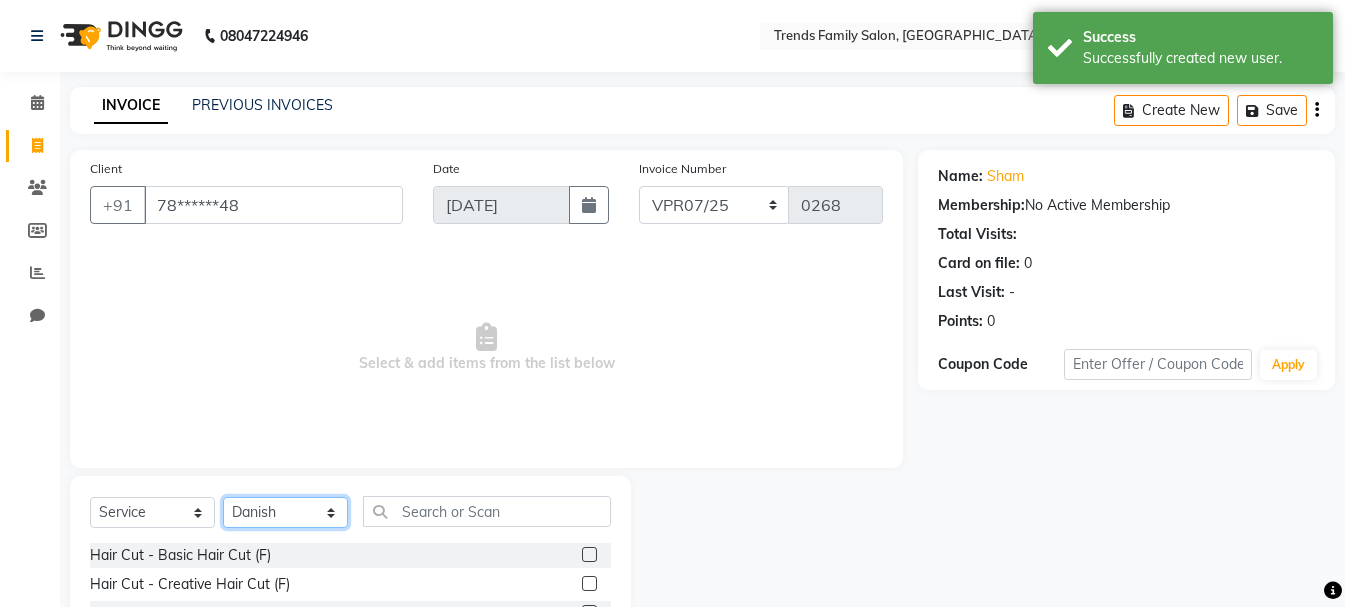 scroll, scrollTop: 194, scrollLeft: 0, axis: vertical 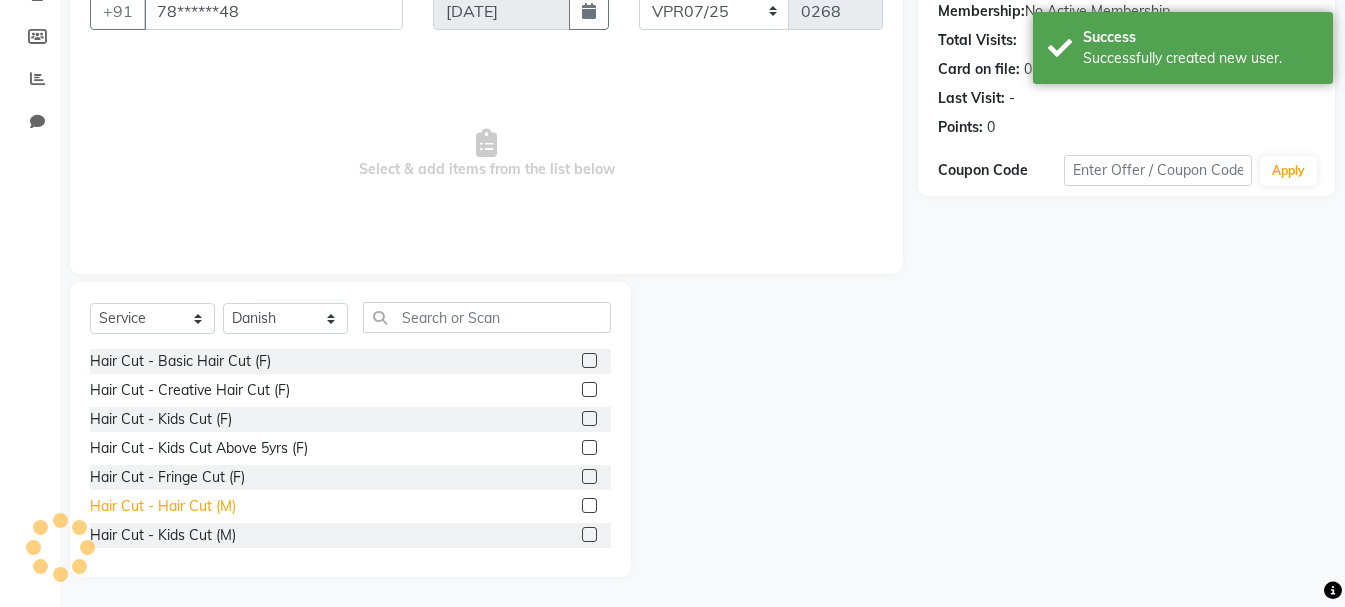 click on "Hair Cut - Hair Cut (M)" 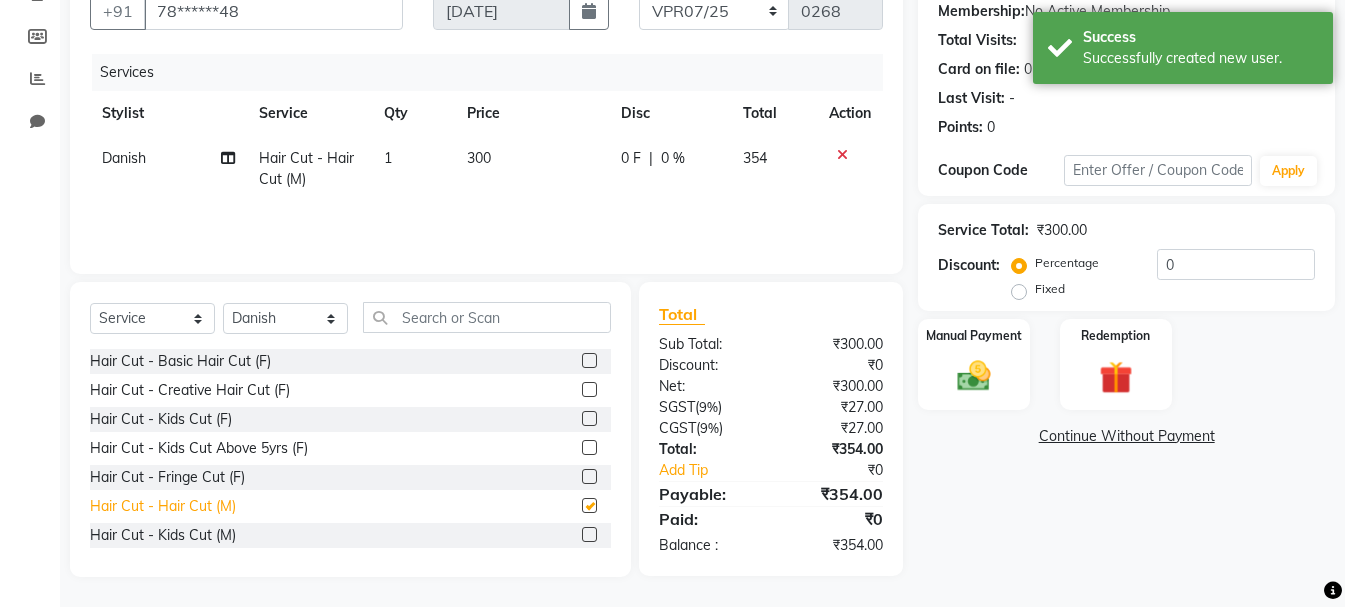 checkbox on "false" 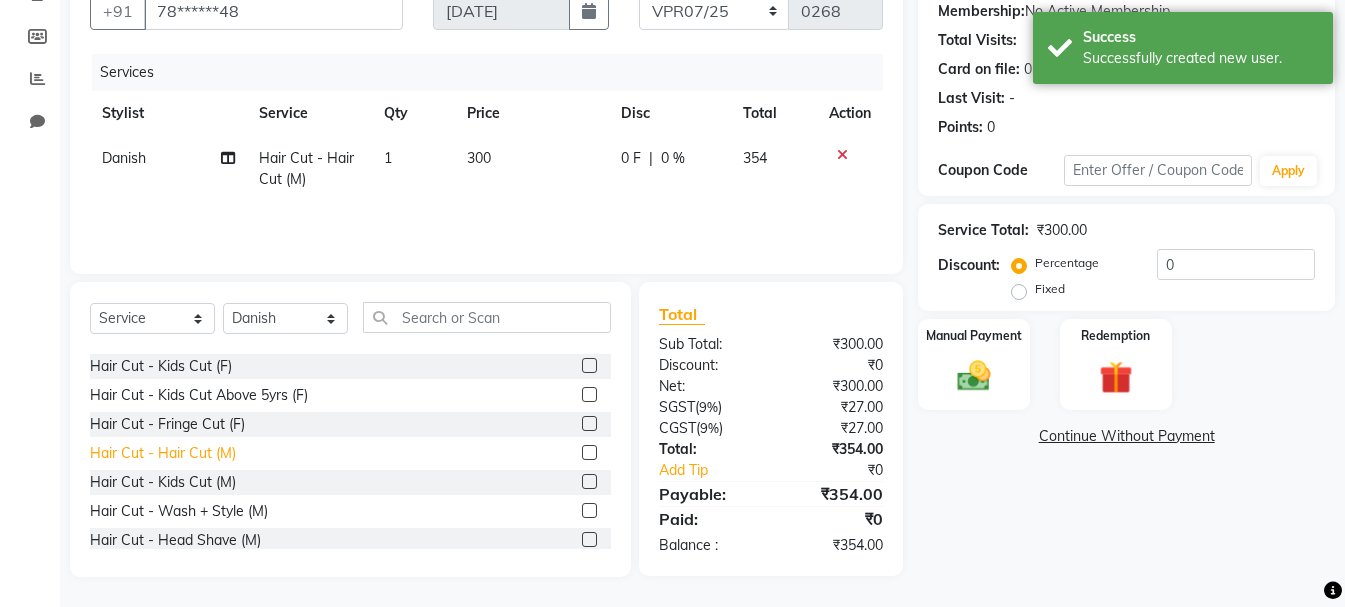 scroll, scrollTop: 100, scrollLeft: 0, axis: vertical 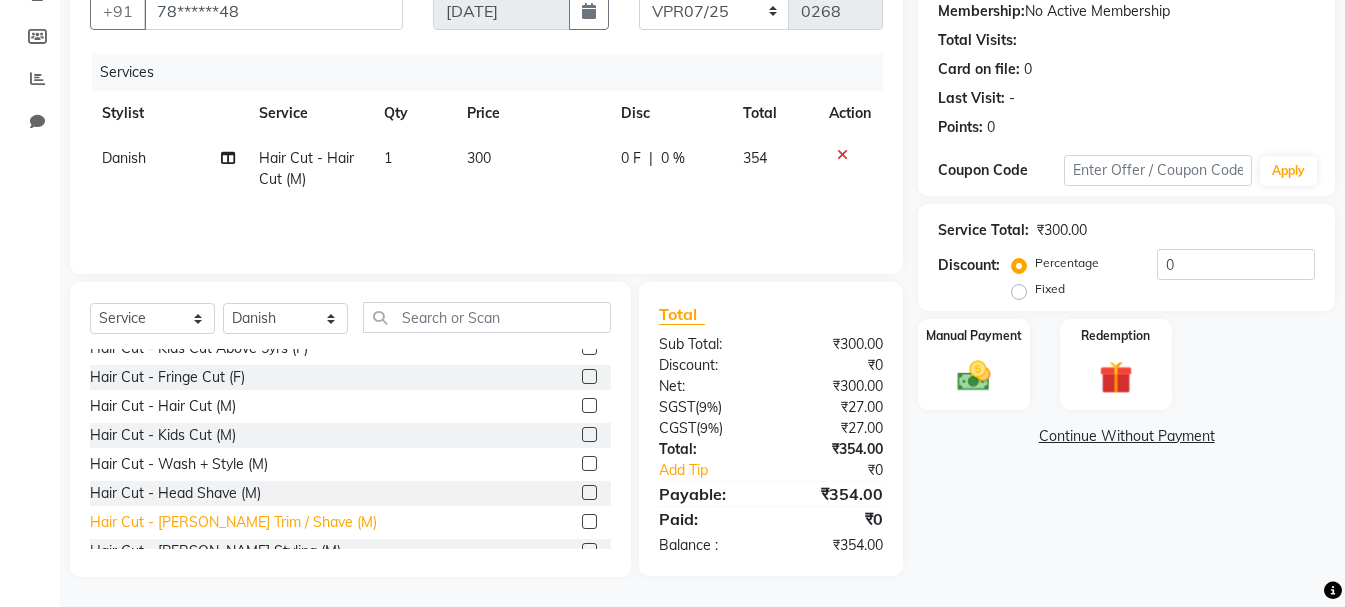 click on "Hair Cut - [PERSON_NAME] Trim / Shave (M)" 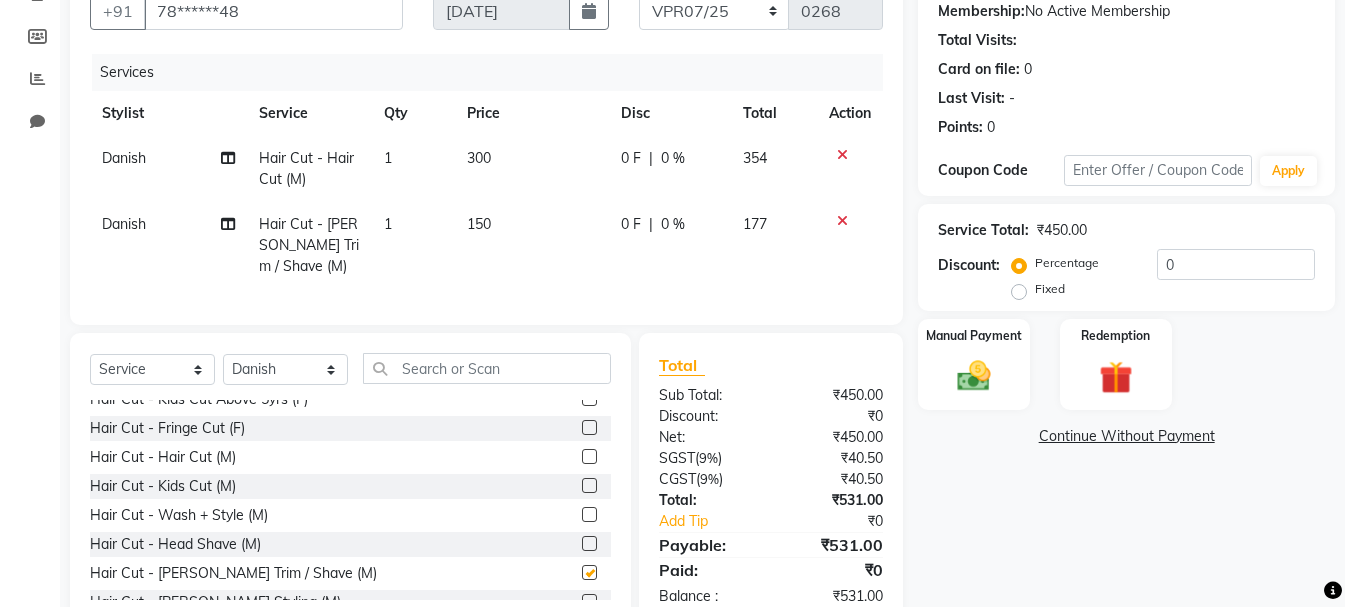 checkbox on "false" 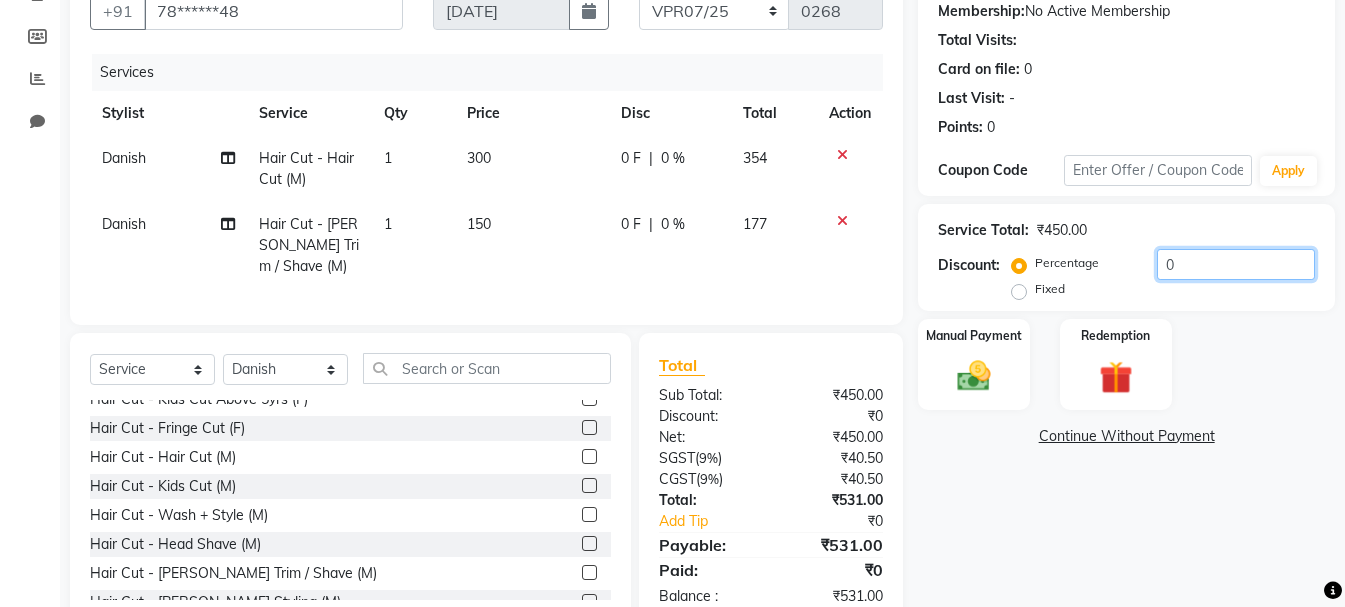 click on "0" 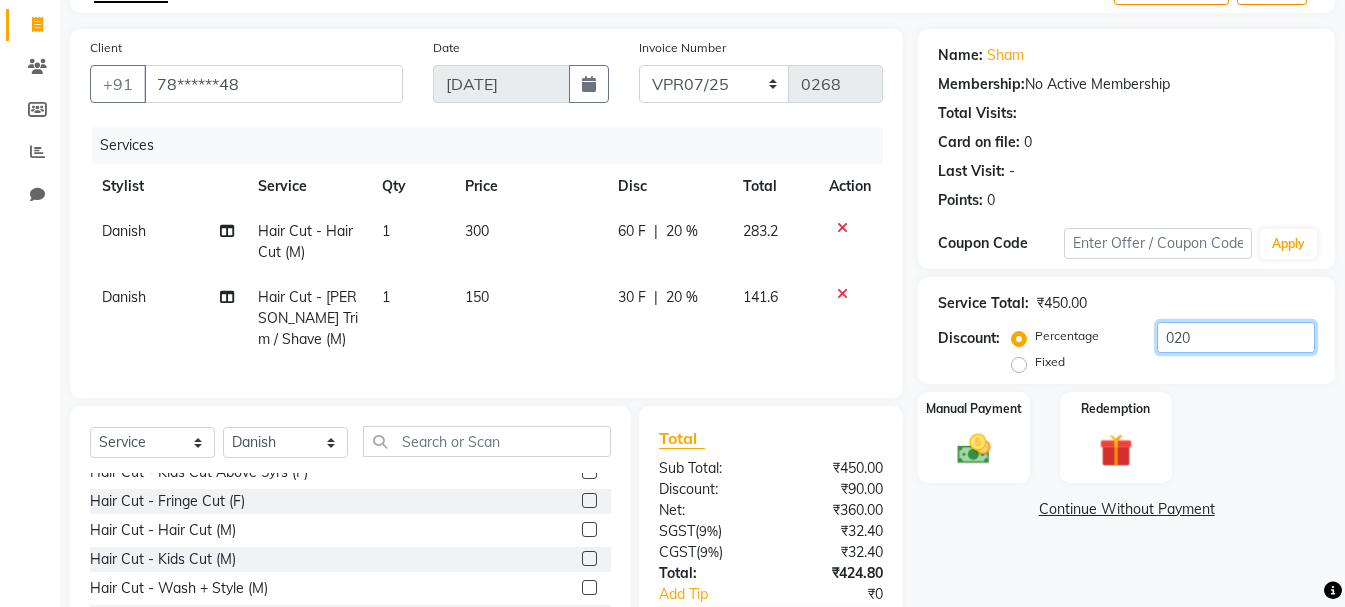 scroll, scrollTop: 0, scrollLeft: 0, axis: both 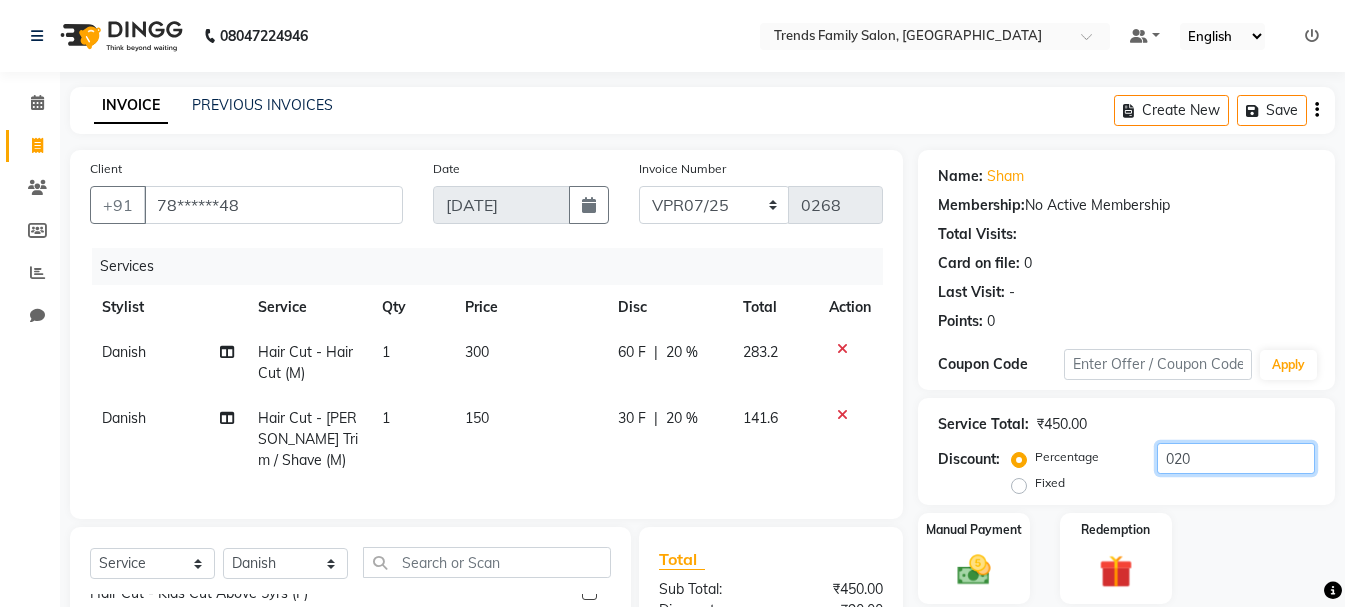 type on "020" 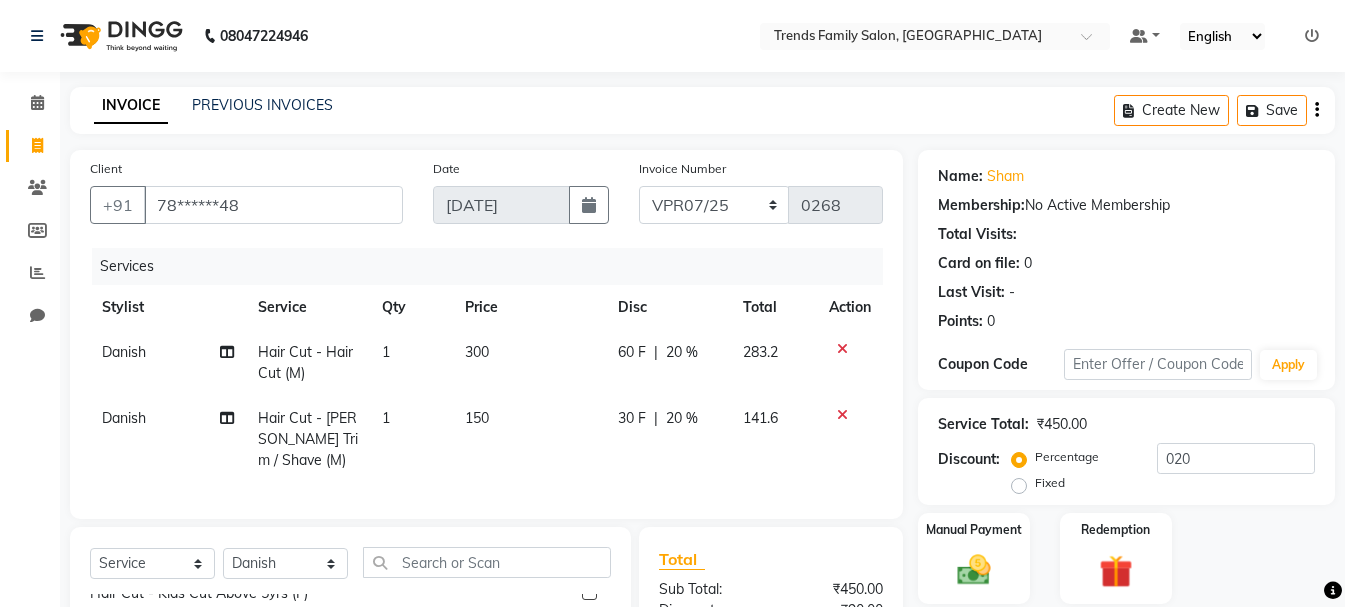 click 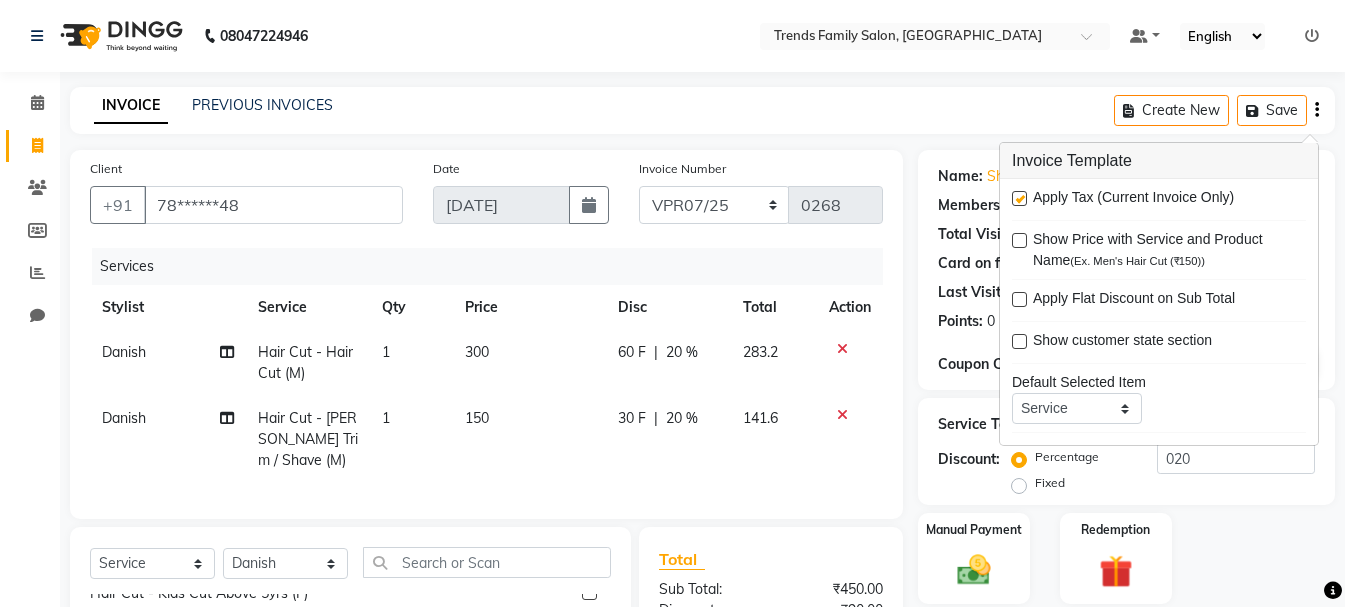 click at bounding box center [1019, 198] 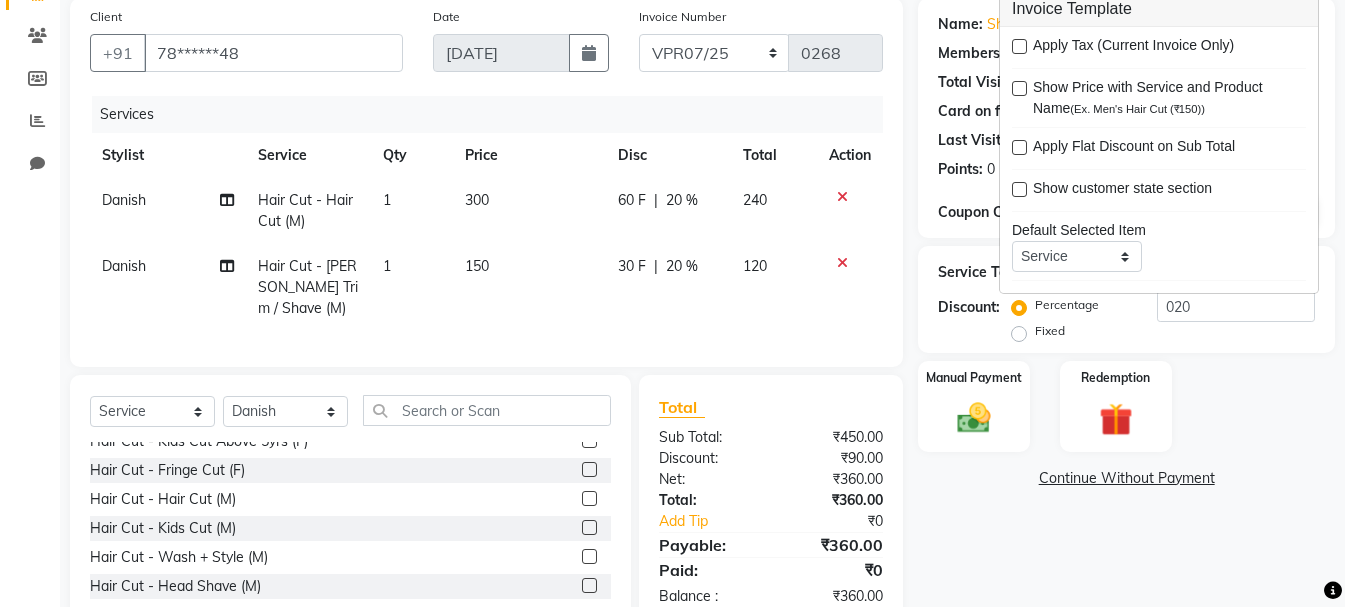 scroll, scrollTop: 260, scrollLeft: 0, axis: vertical 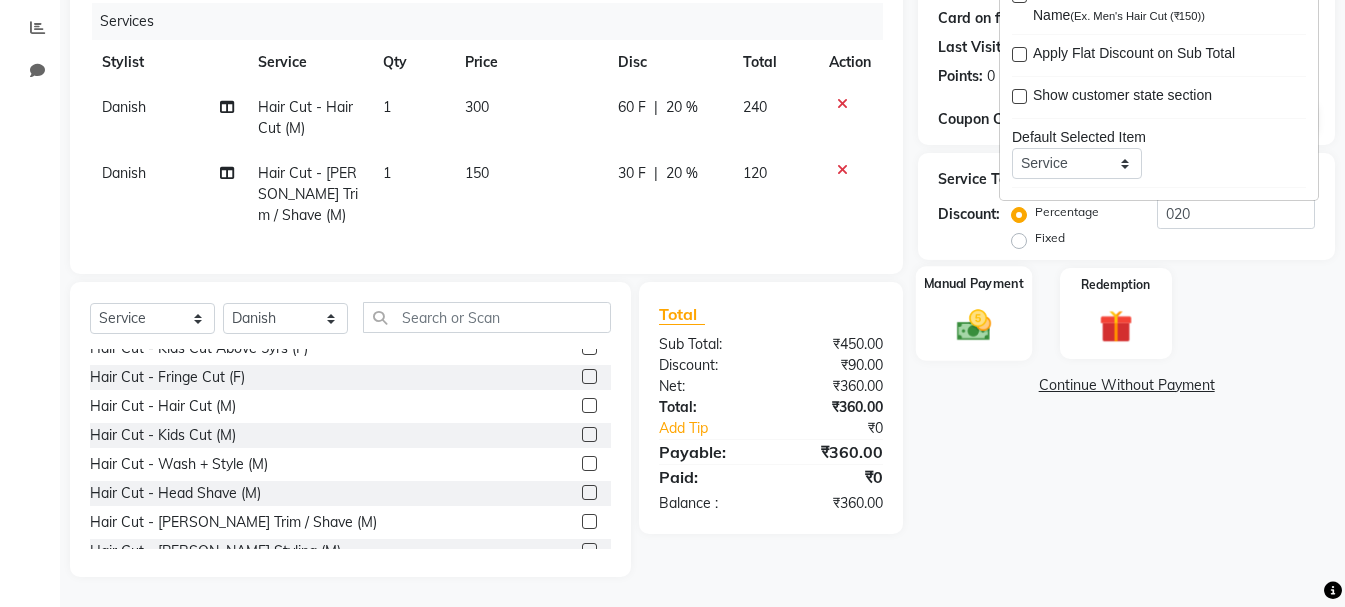 click 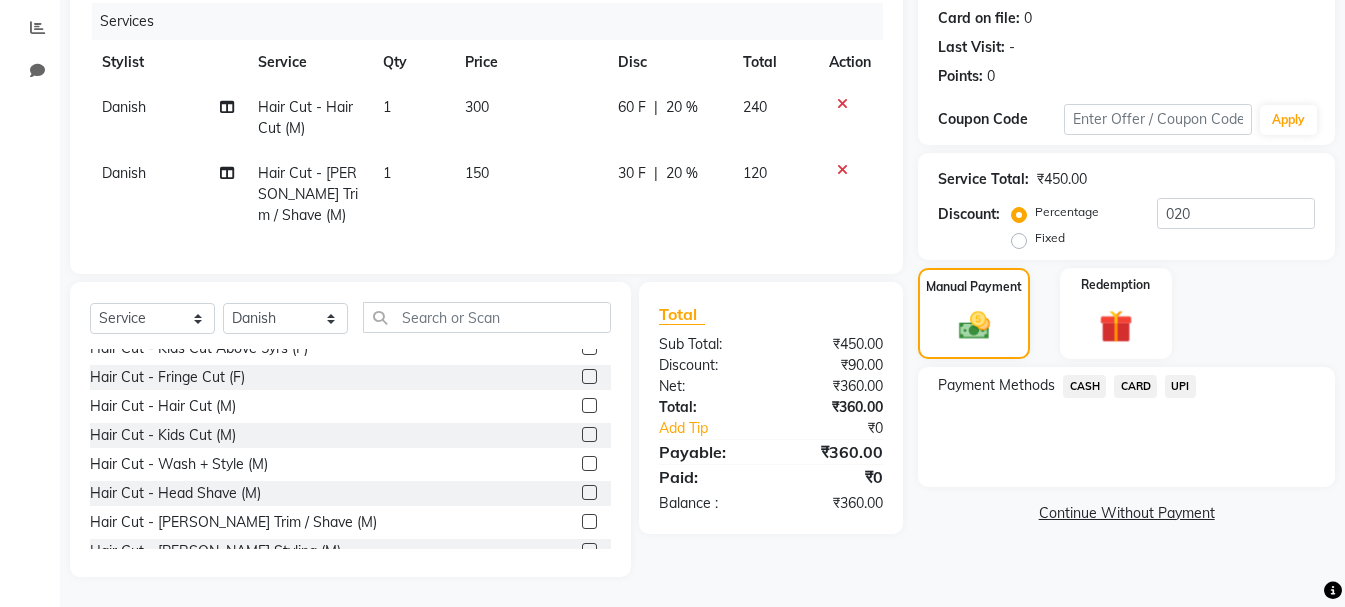 click on "UPI" 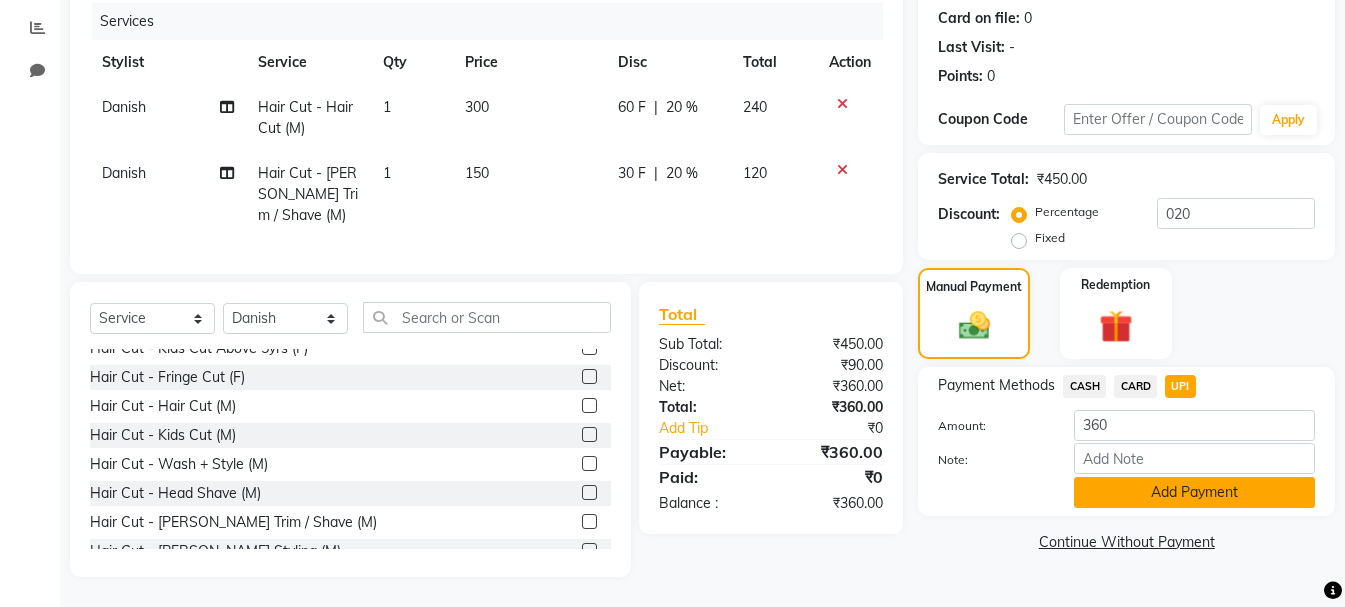 click on "Add Payment" 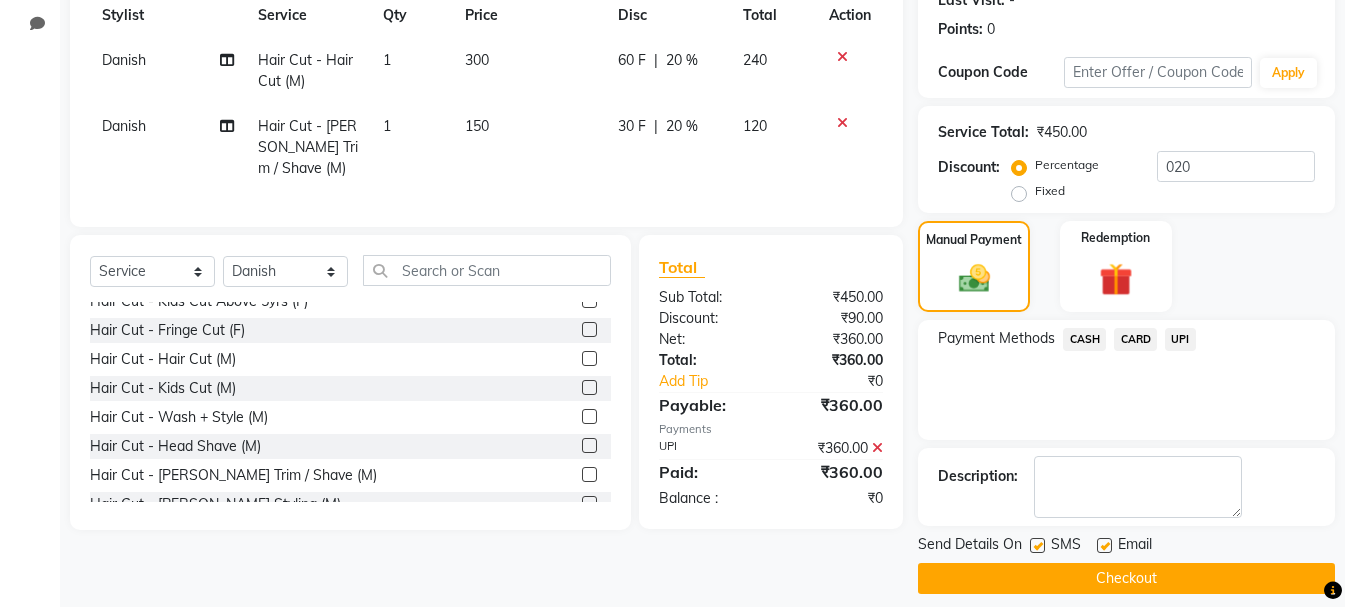 scroll, scrollTop: 309, scrollLeft: 0, axis: vertical 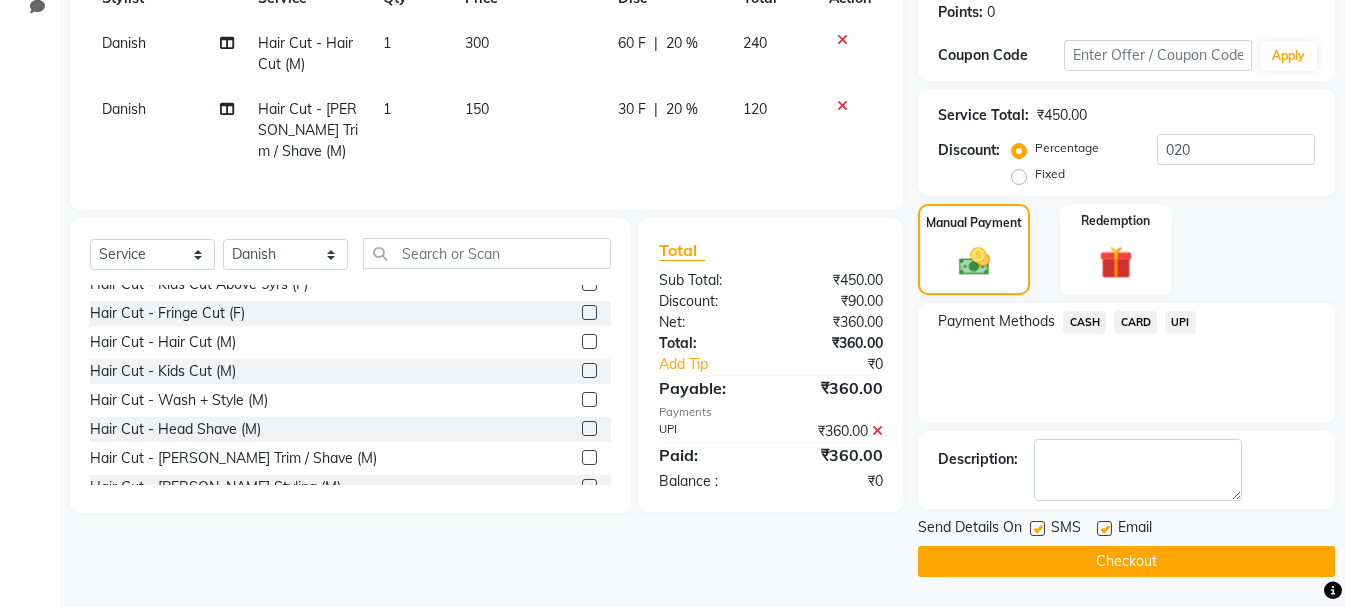 click on "Checkout" 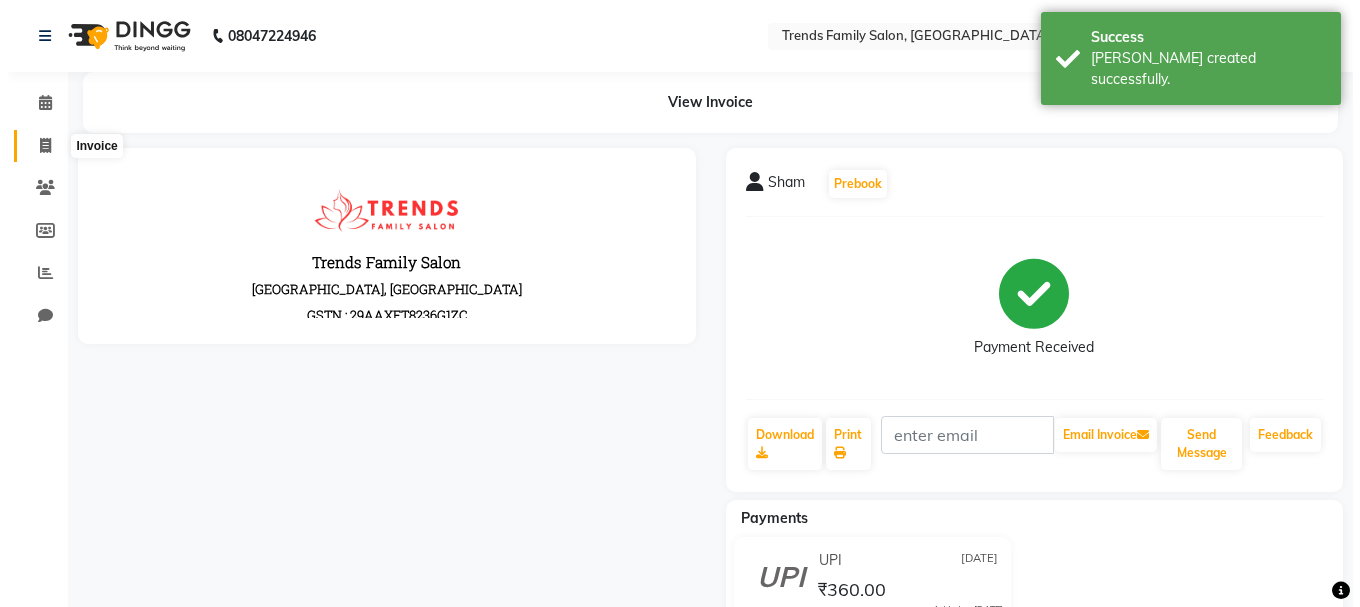 scroll, scrollTop: 0, scrollLeft: 0, axis: both 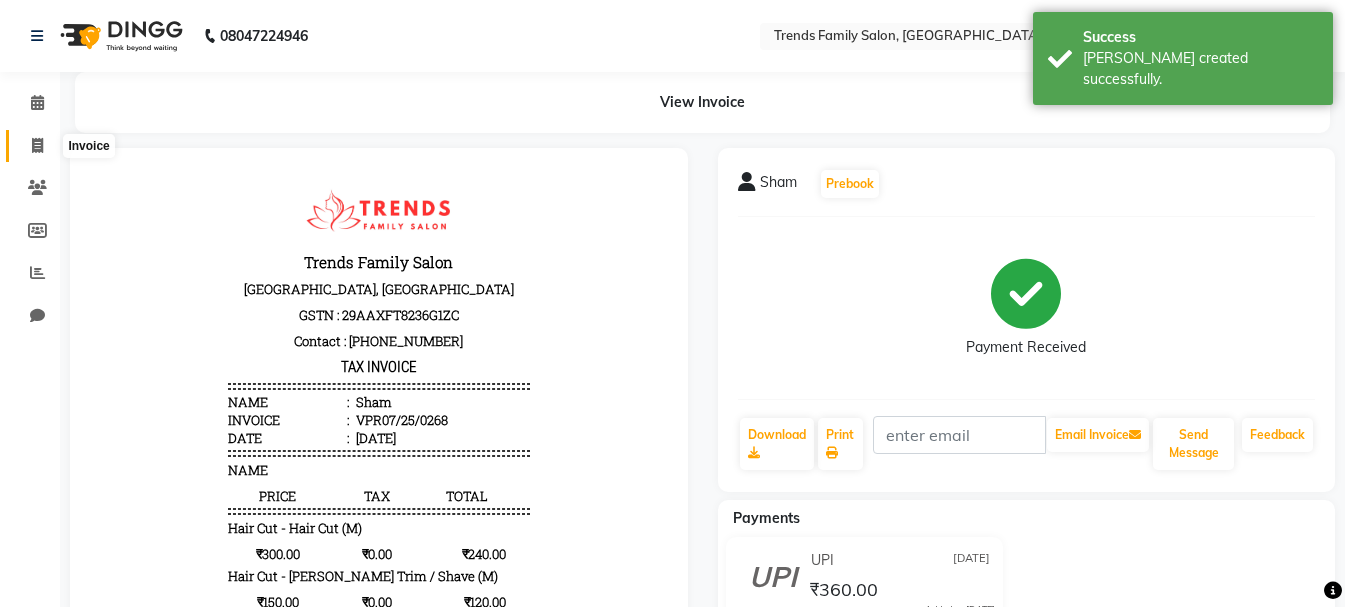 click 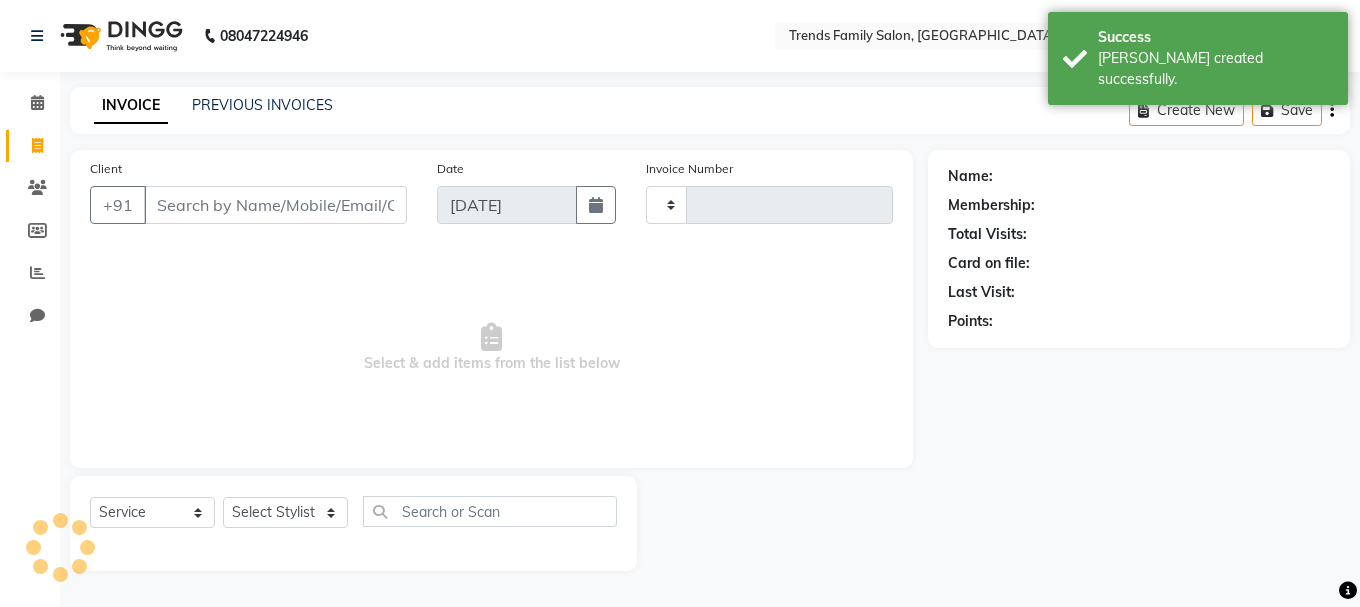 type on "0269" 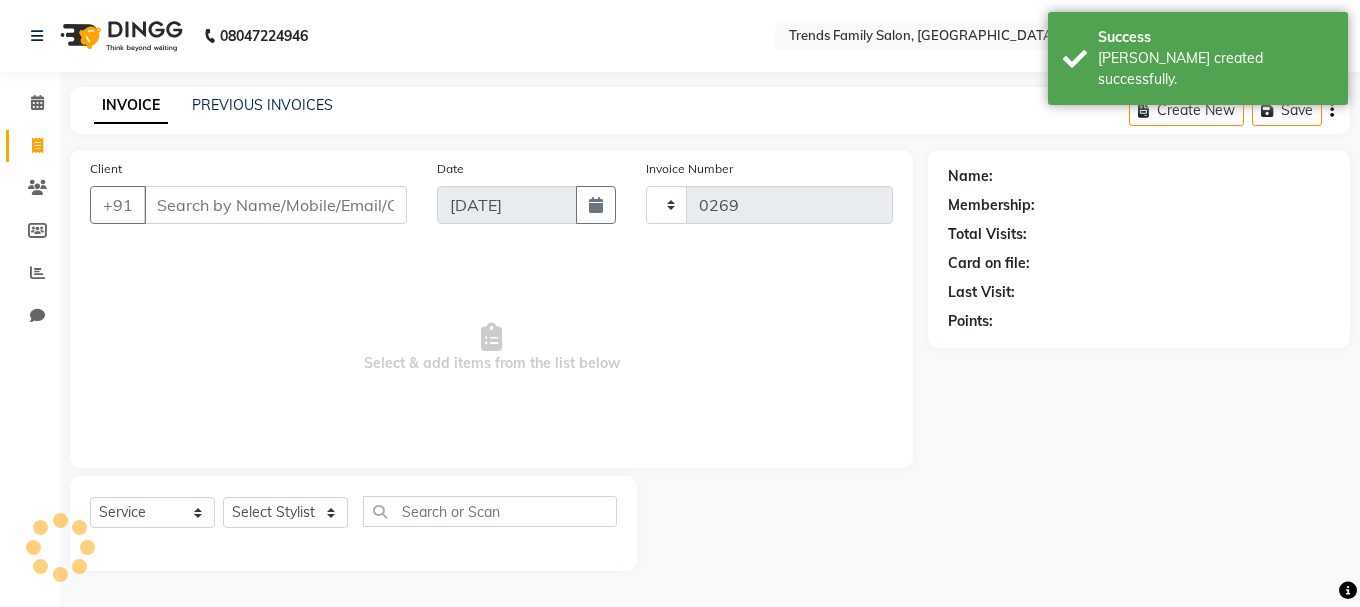 select on "8591" 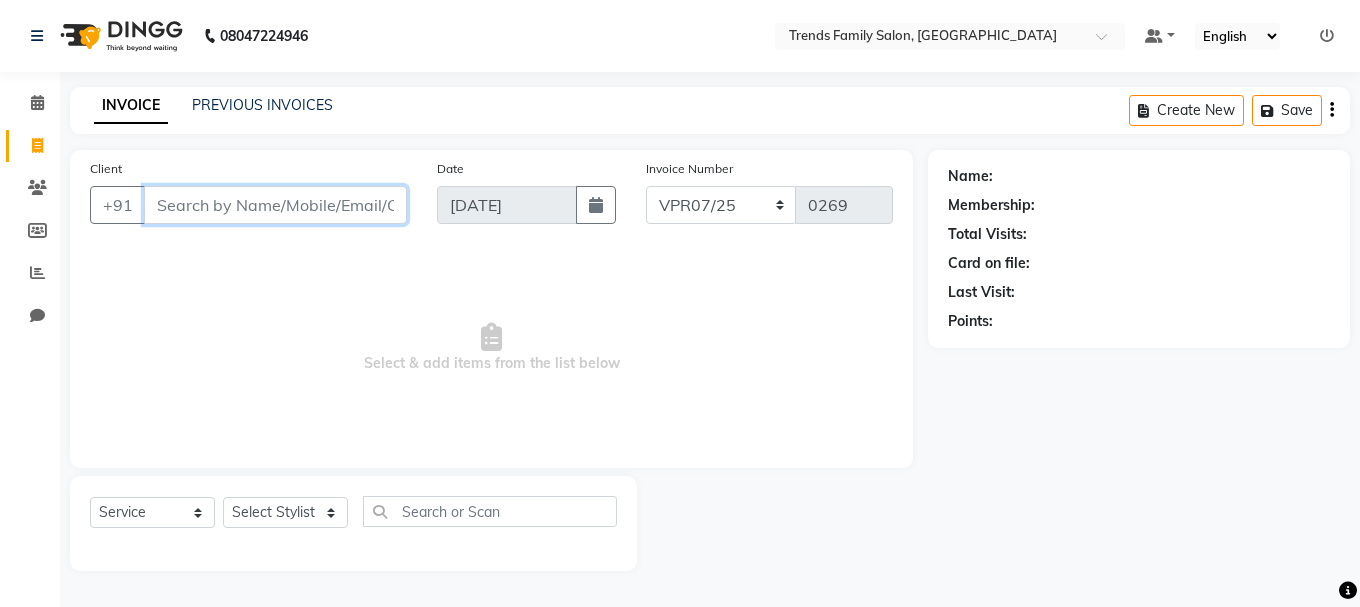 click on "Client" at bounding box center (275, 205) 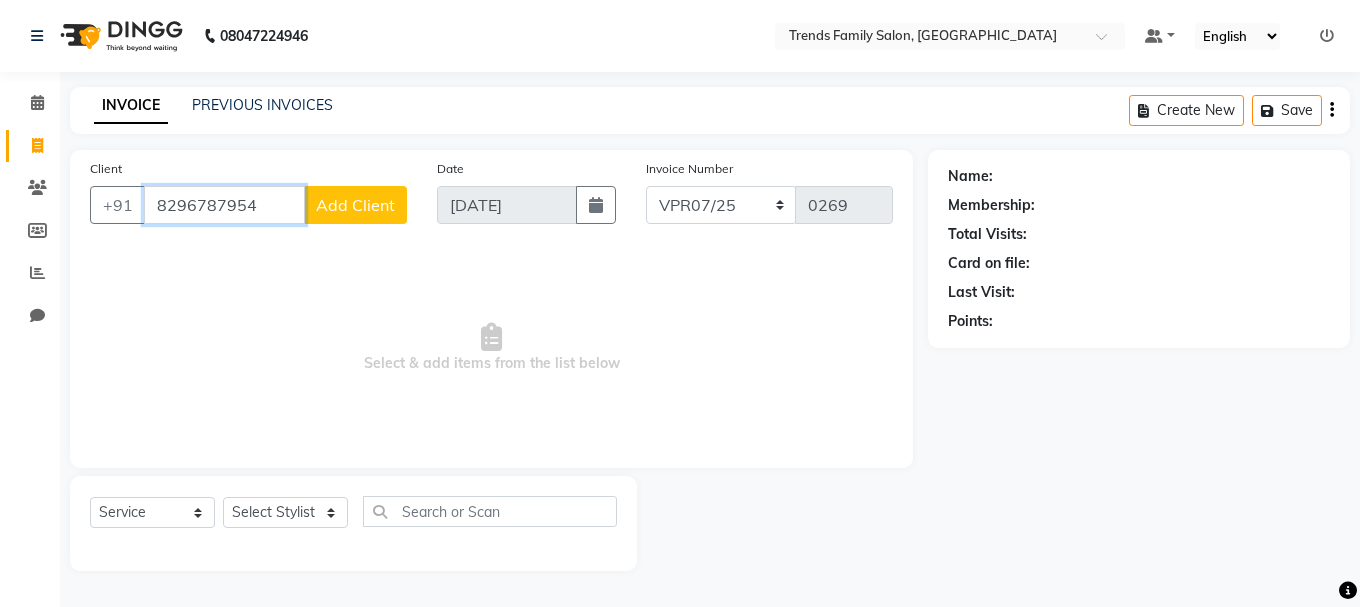 type on "8296787954" 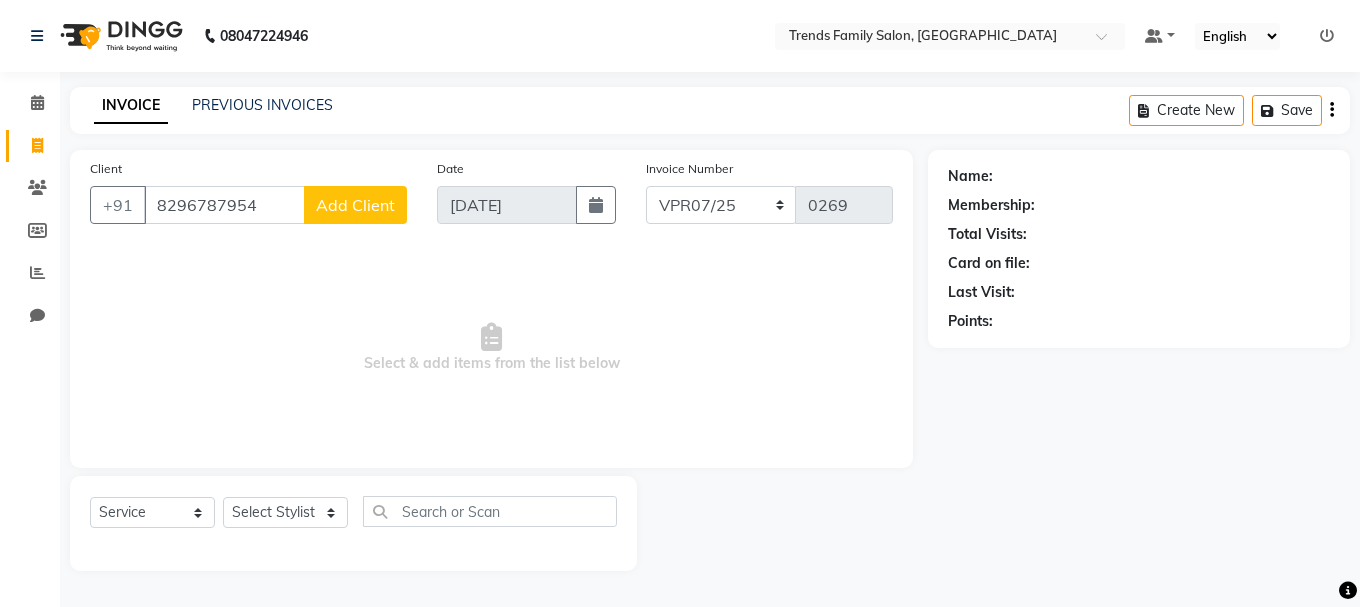 click on "Add Client" 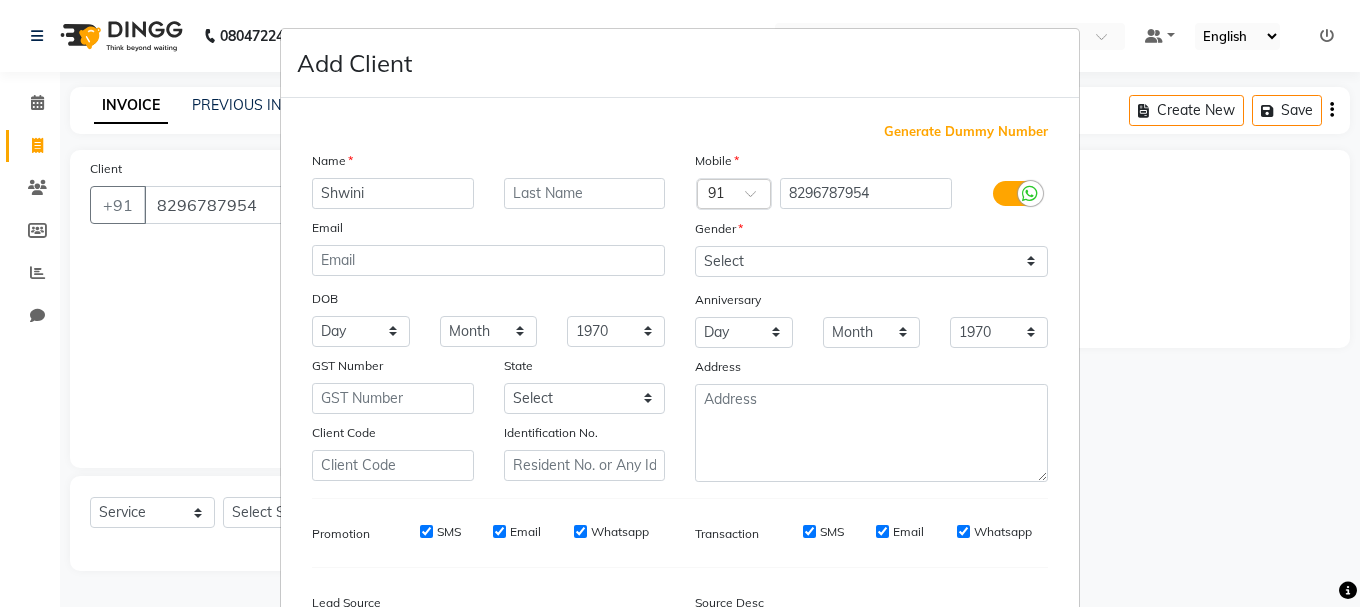 click on "Shwini" at bounding box center [393, 193] 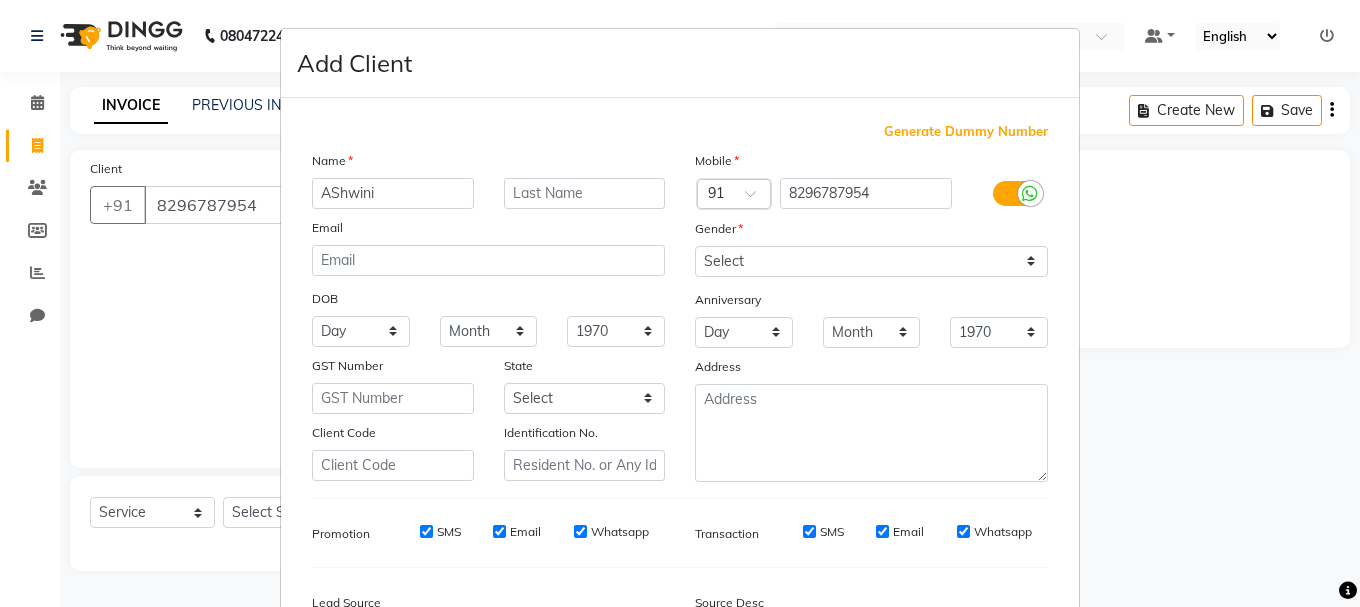 click on "AShwini" at bounding box center [393, 193] 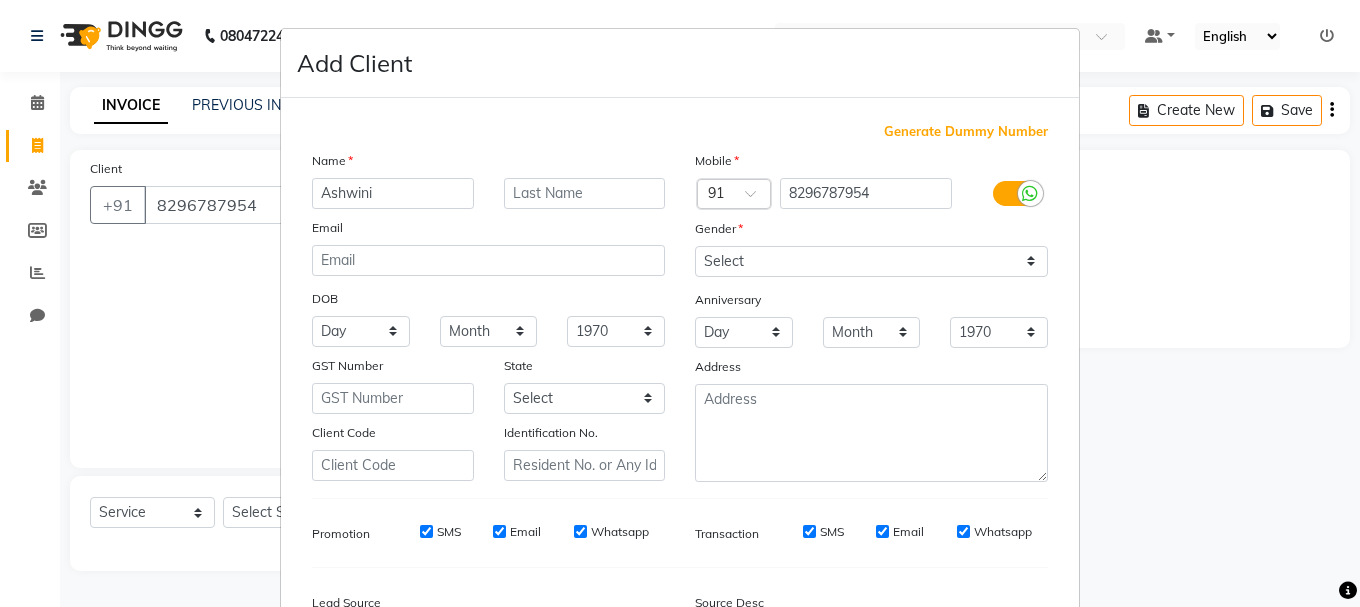type on "Ashwini" 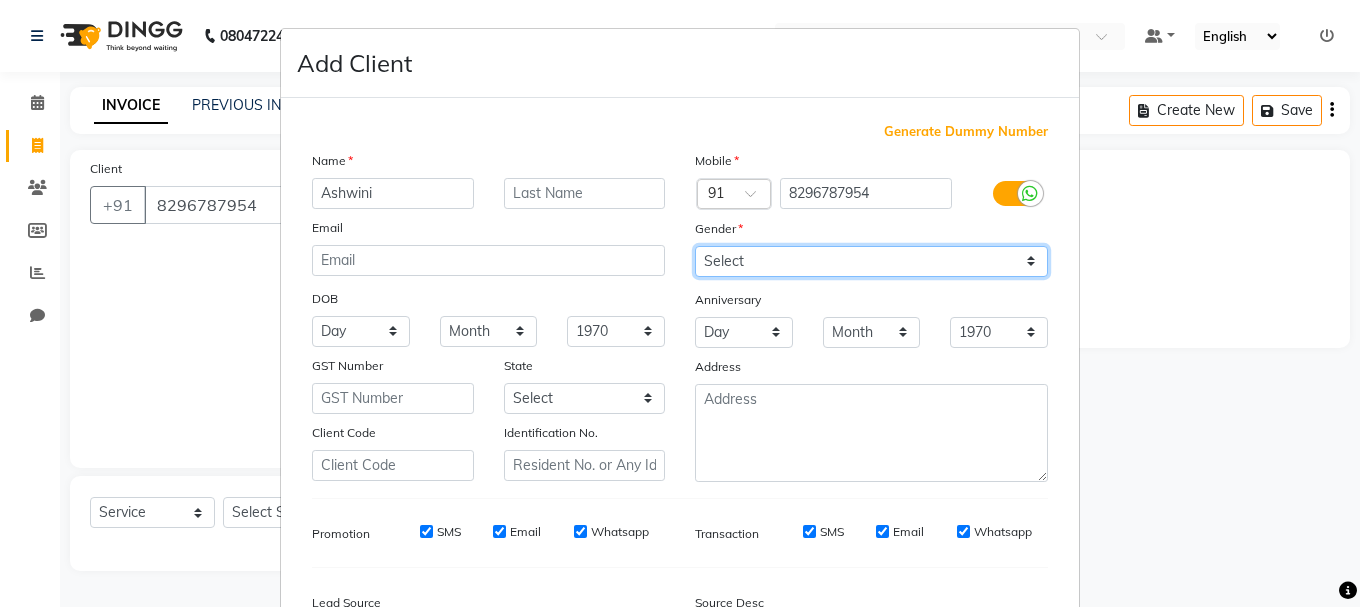 click on "Select [DEMOGRAPHIC_DATA] [DEMOGRAPHIC_DATA] Other Prefer Not To Say" at bounding box center (871, 261) 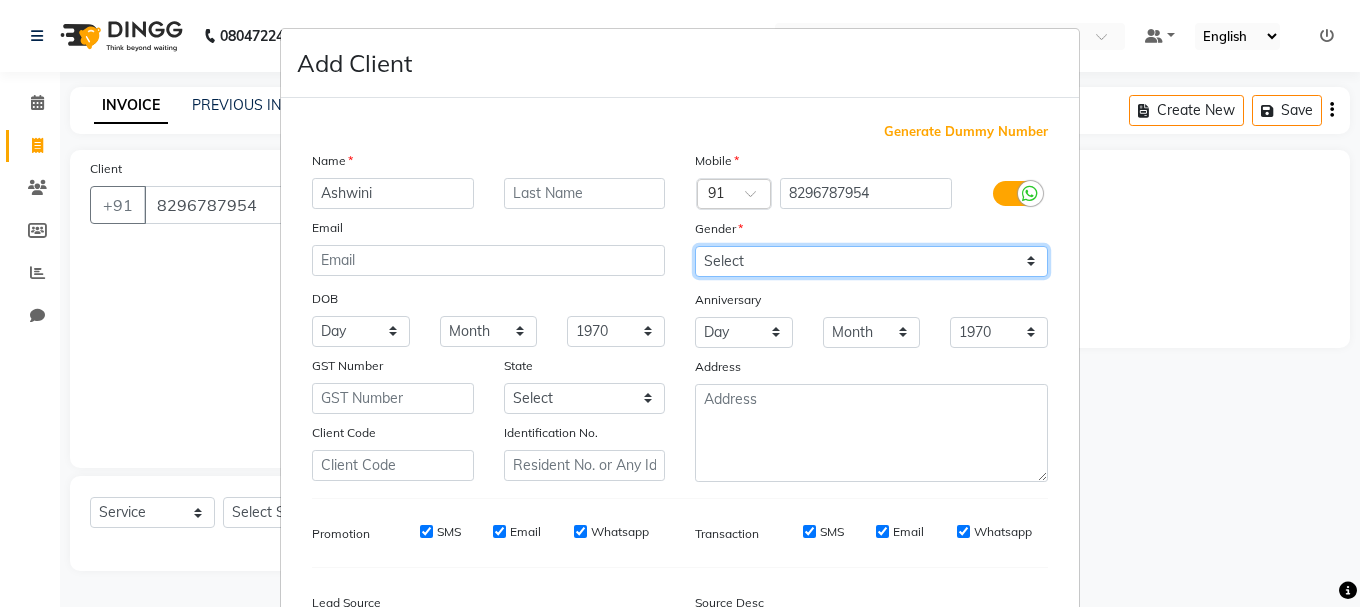 select on "[DEMOGRAPHIC_DATA]" 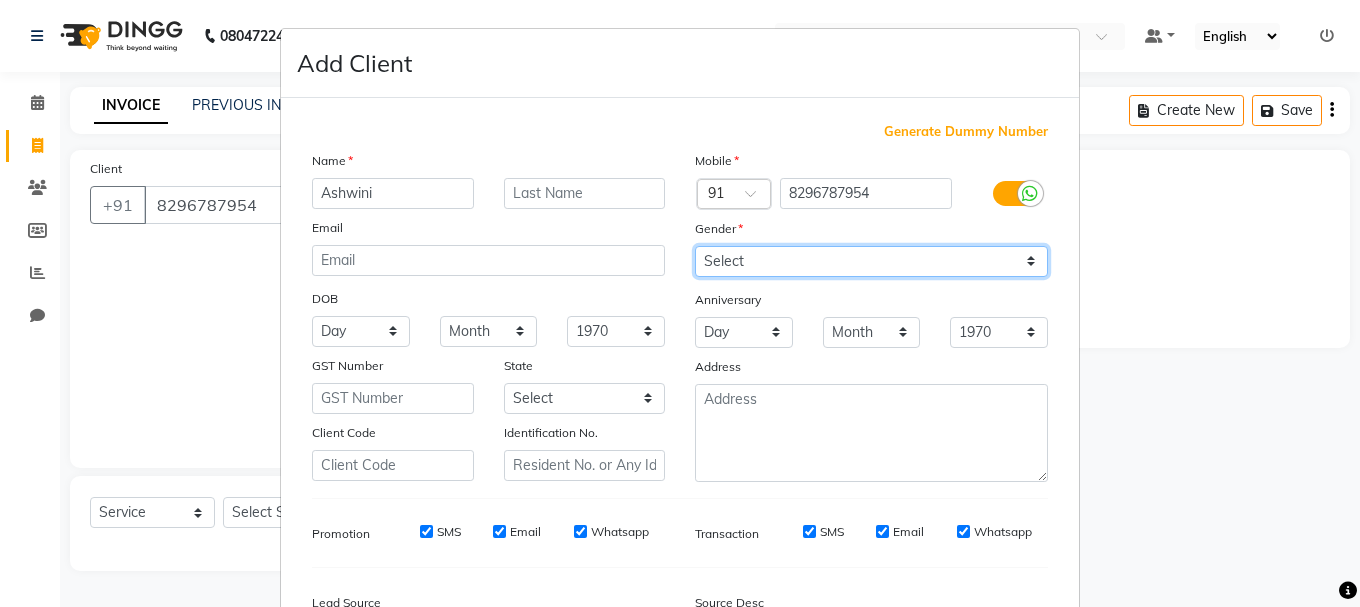 click on "Select [DEMOGRAPHIC_DATA] [DEMOGRAPHIC_DATA] Other Prefer Not To Say" at bounding box center (871, 261) 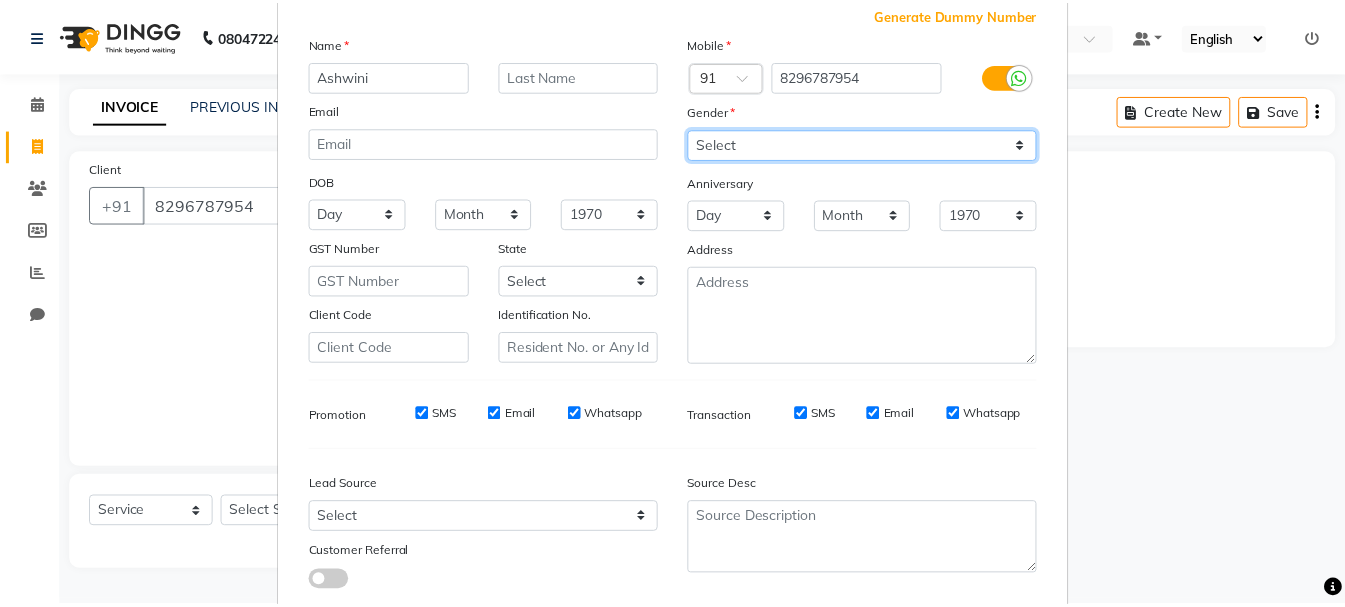 scroll, scrollTop: 242, scrollLeft: 0, axis: vertical 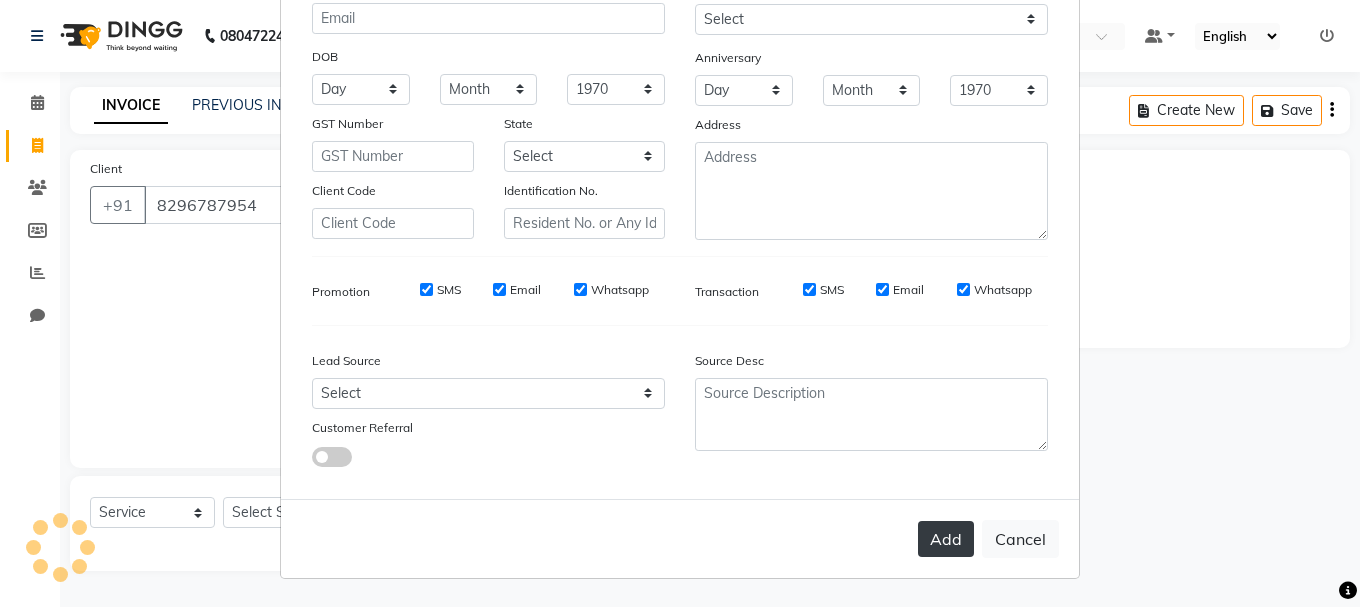 click on "Add" at bounding box center [946, 539] 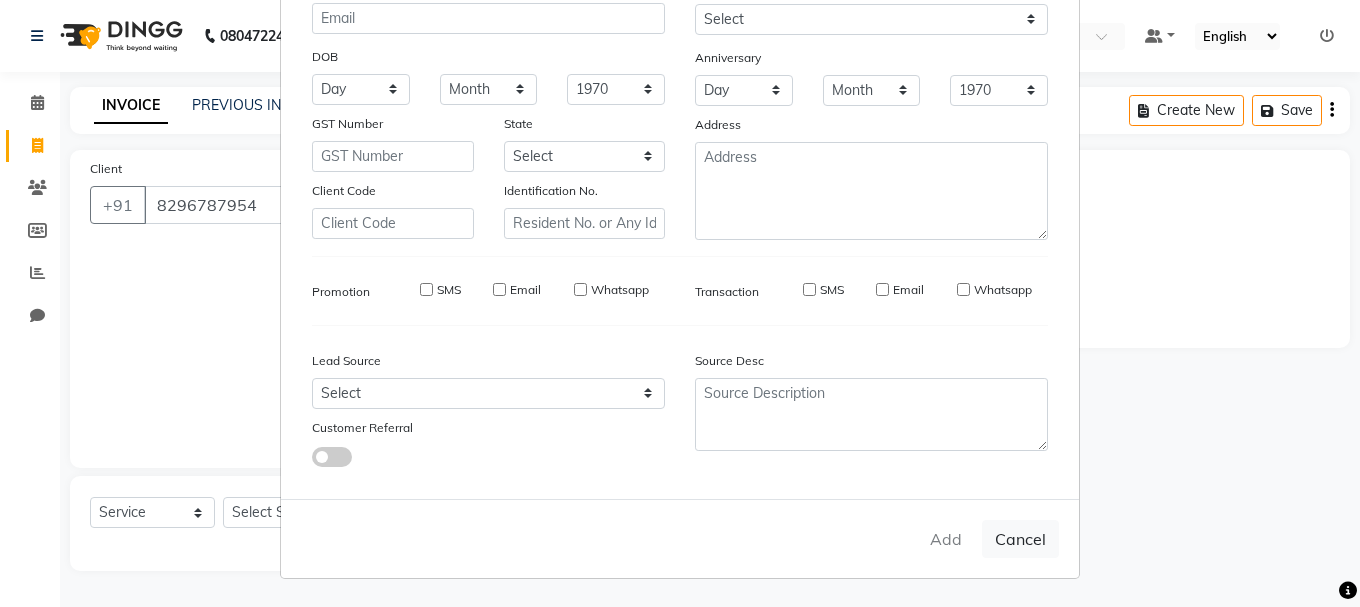 type on "82******54" 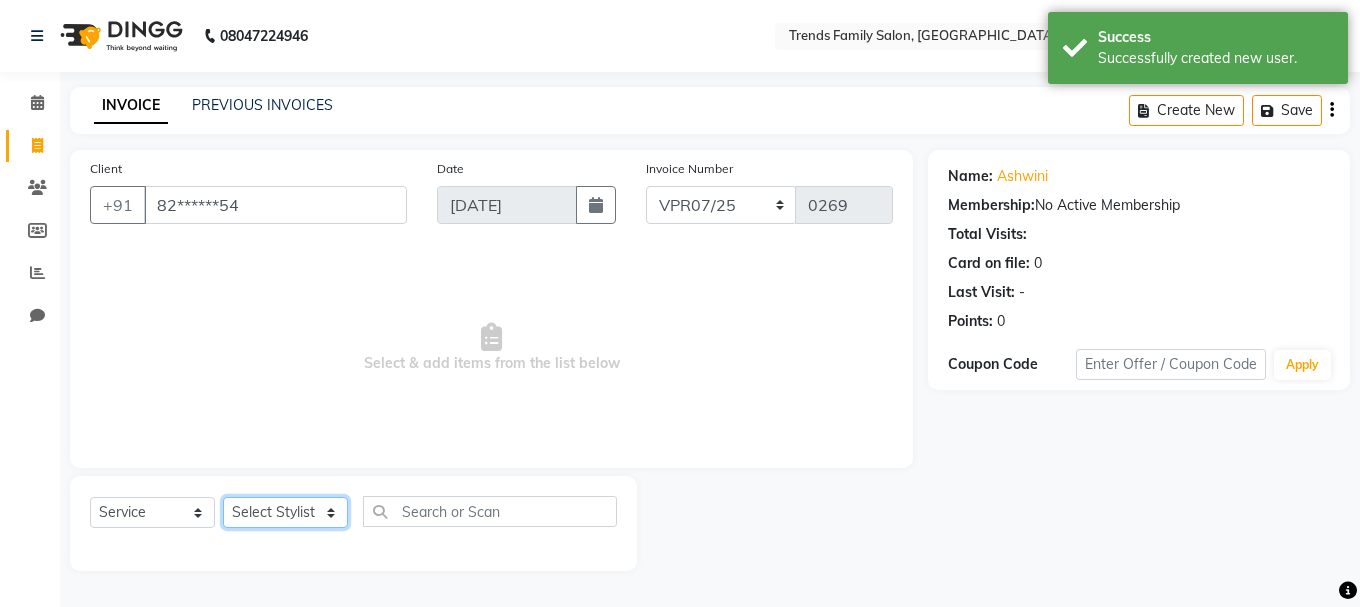 click on "Select Stylist [PERSON_NAME] Alsa Amaritha Ashwini [PERSON_NAME] Bhaktha Bhumi Danish Dolma [PERSON_NAME] [PERSON_NAME] Lakshmi  Maya [PERSON_NAME] [PERSON_NAME] [PERSON_NAME] [PERSON_NAME] [PERSON_NAME] [PERSON_NAME] Sawsthika Shadav [PERSON_NAME] Sony [PERSON_NAME] [PERSON_NAME]" 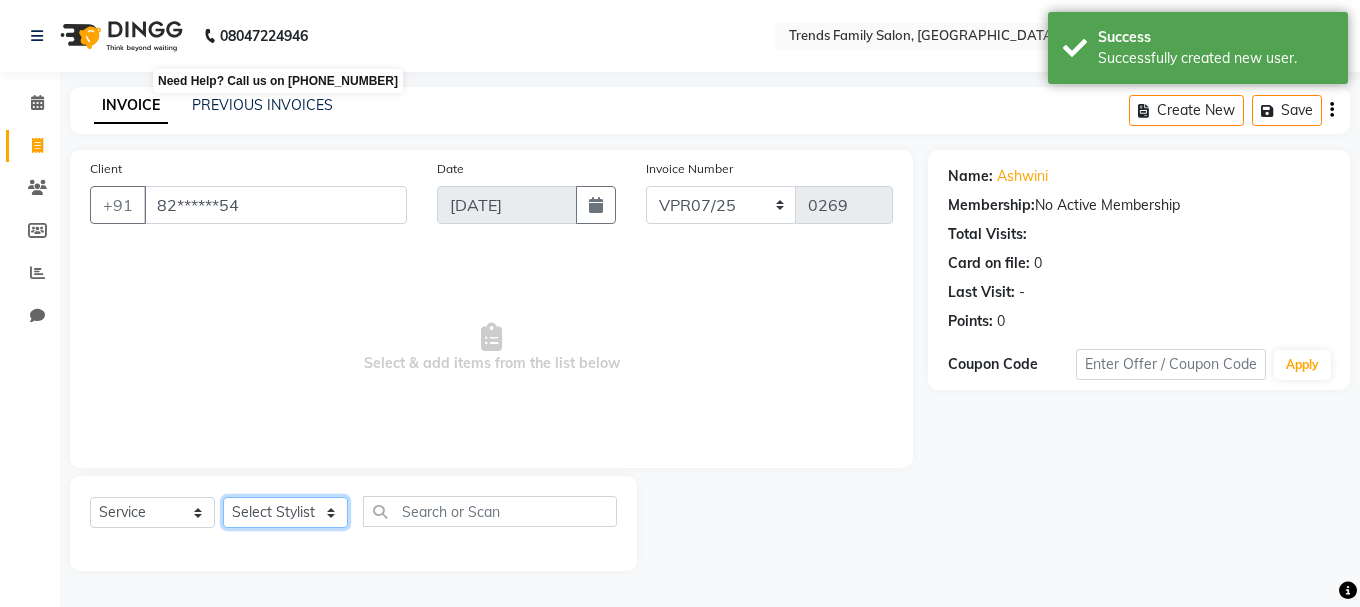 select on "74916" 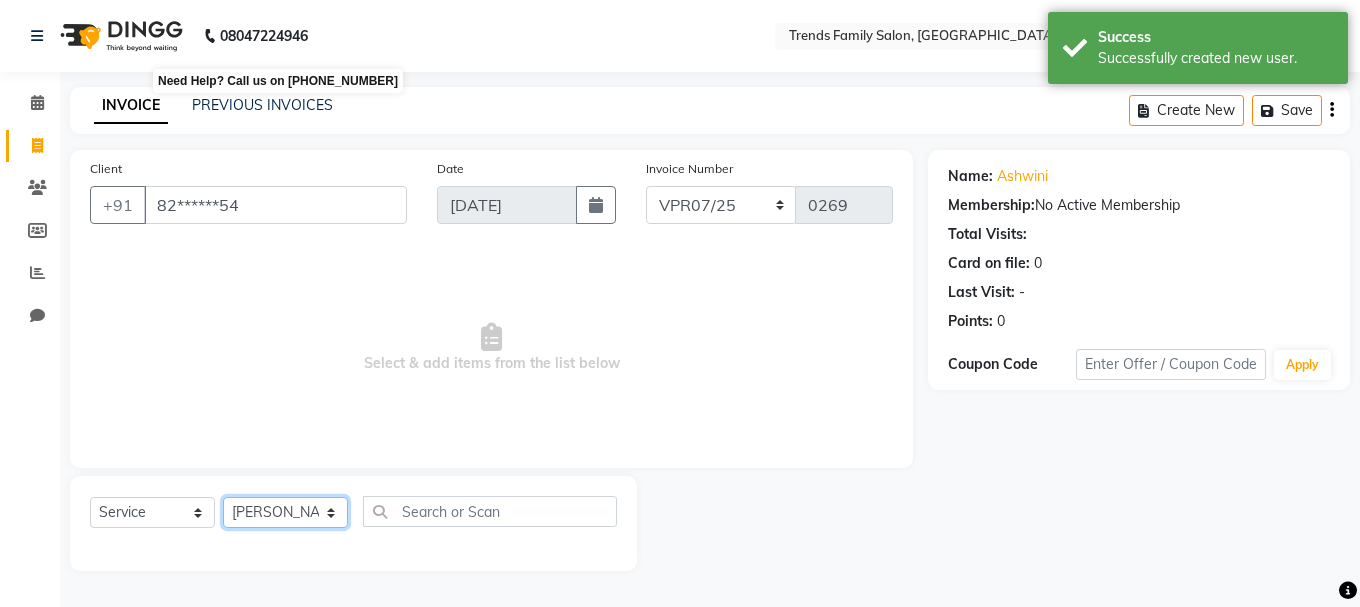 click on "Select Stylist [PERSON_NAME] Alsa Amaritha Ashwini [PERSON_NAME] Bhaktha Bhumi Danish Dolma [PERSON_NAME] [PERSON_NAME] Lakshmi  Maya [PERSON_NAME] [PERSON_NAME] [PERSON_NAME] [PERSON_NAME] [PERSON_NAME] [PERSON_NAME] Sawsthika Shadav [PERSON_NAME] Sony [PERSON_NAME] [PERSON_NAME]" 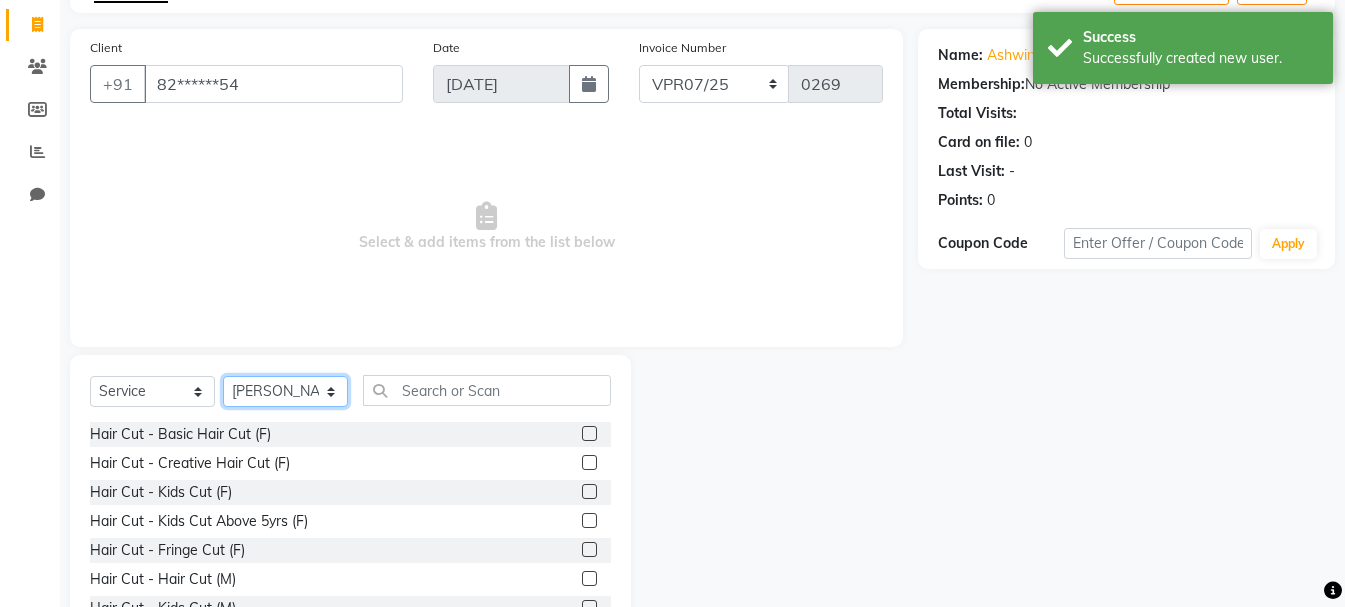 scroll, scrollTop: 194, scrollLeft: 0, axis: vertical 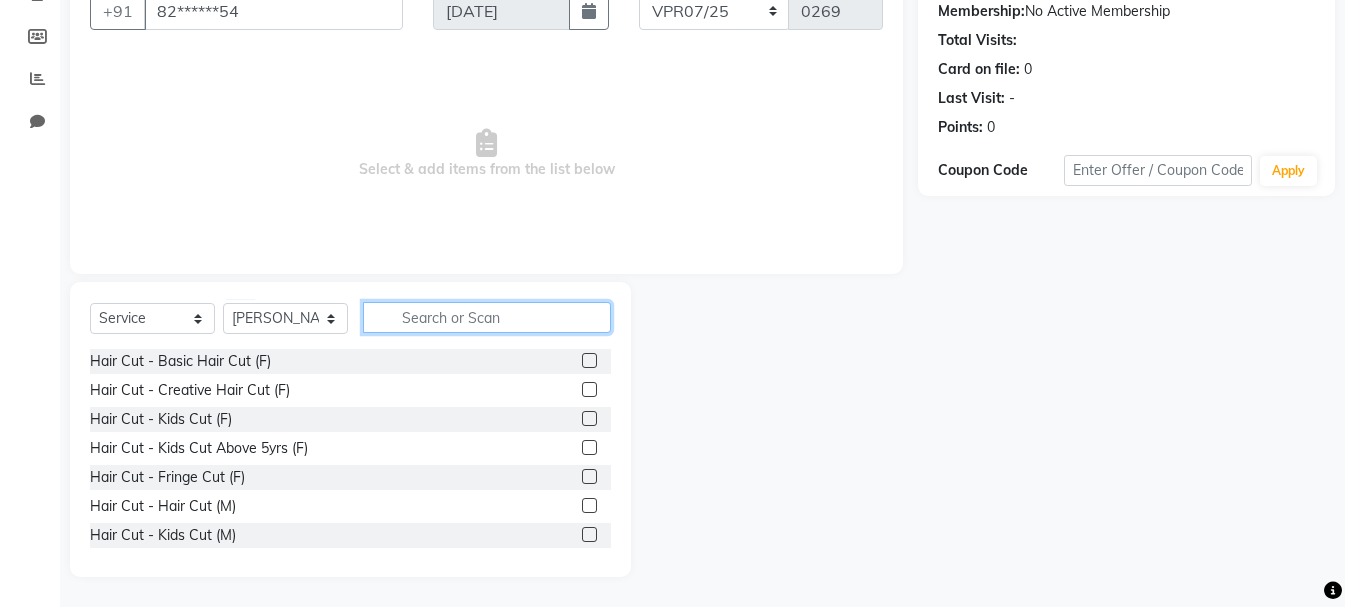 click 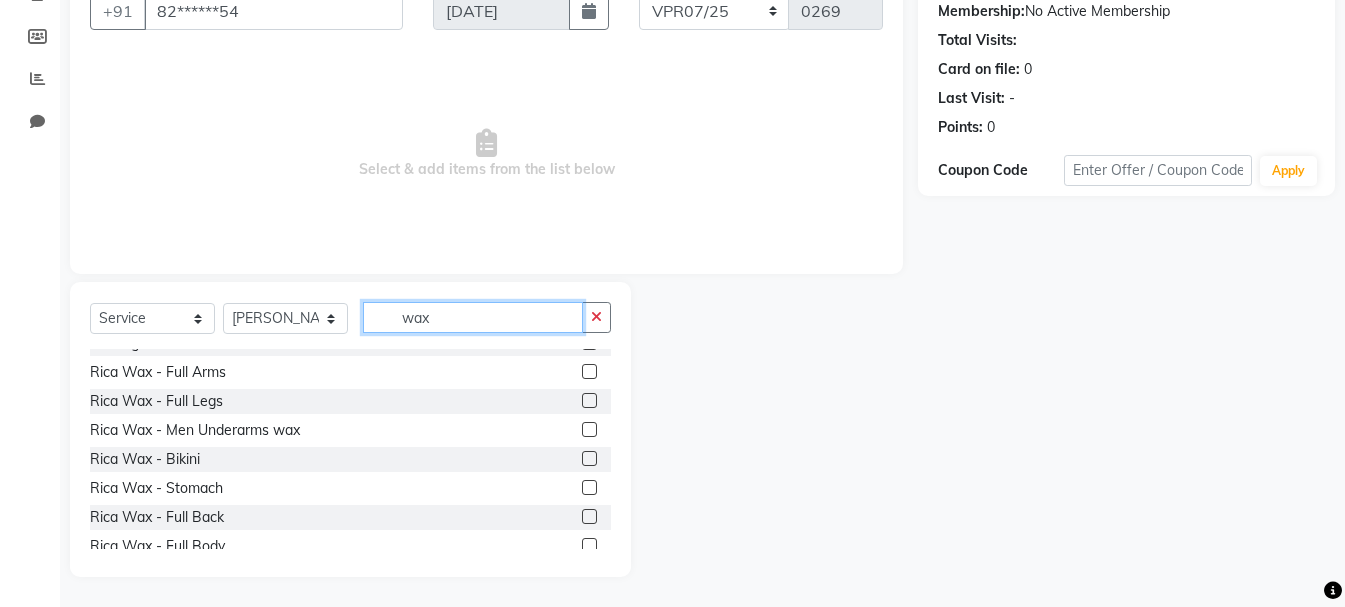 scroll, scrollTop: 389, scrollLeft: 0, axis: vertical 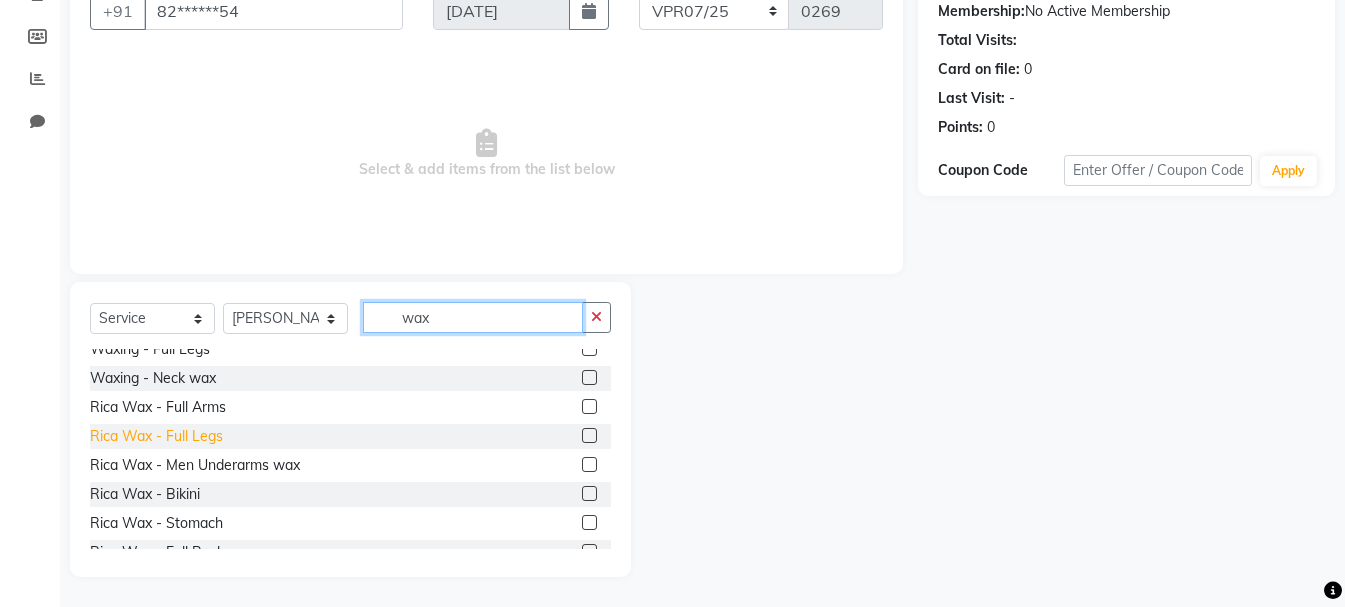 type on "wax" 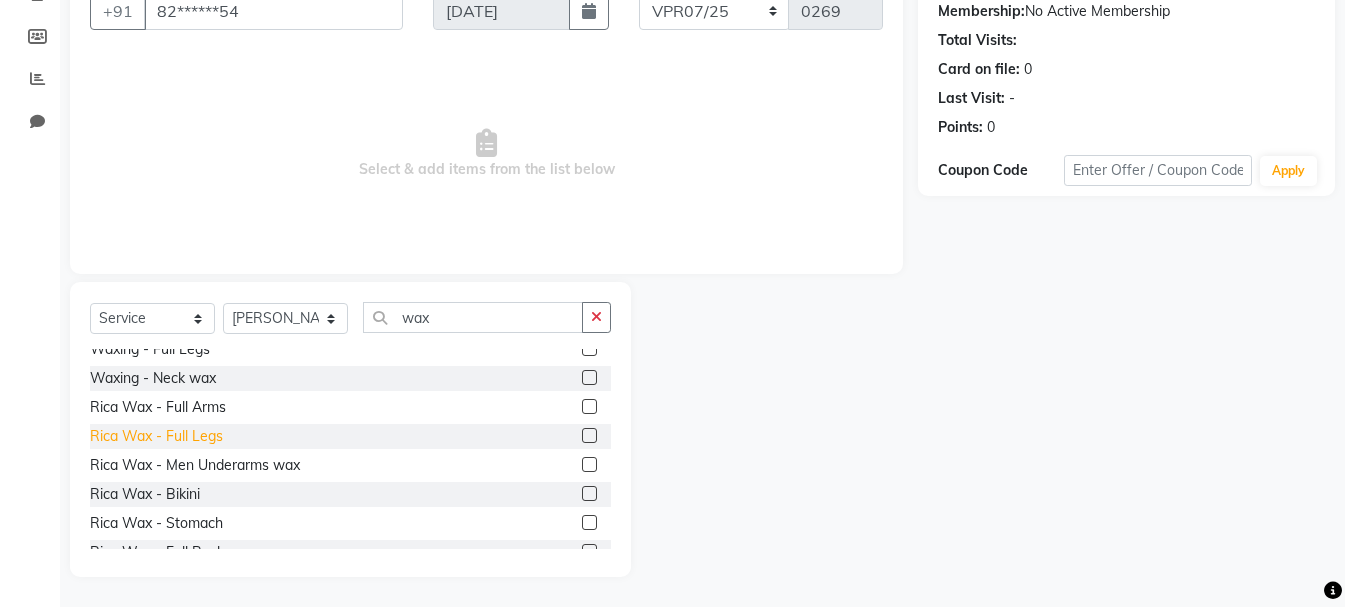 click on "Rica Wax - Full Legs" 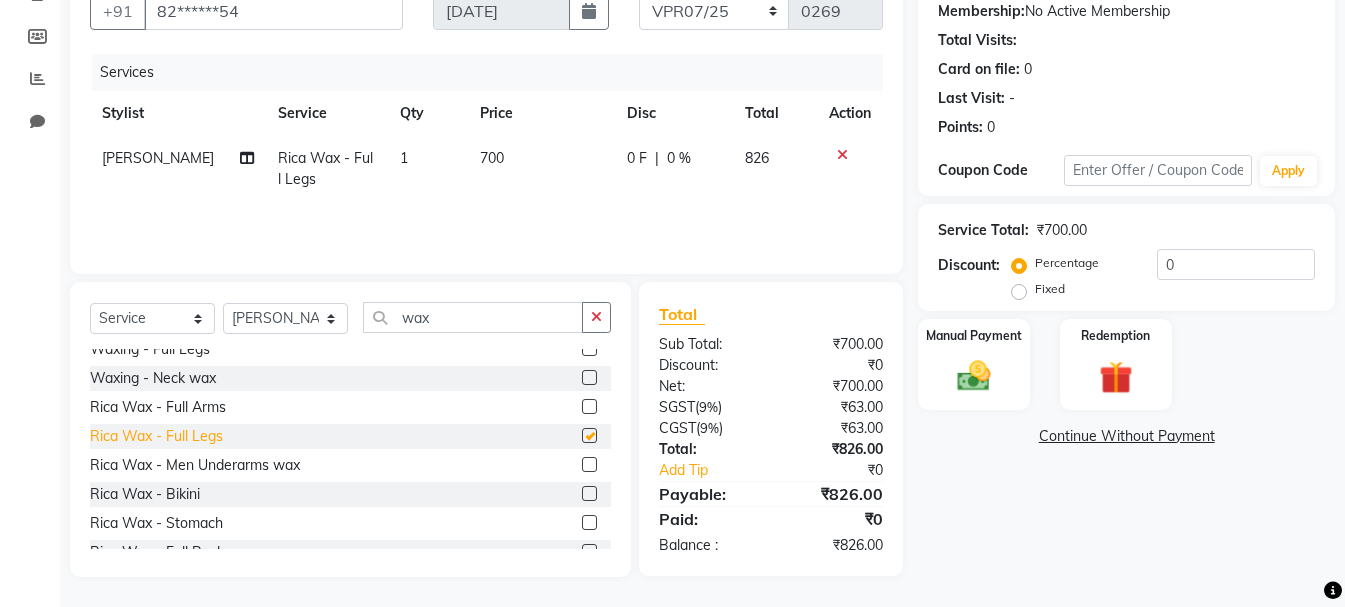 checkbox on "false" 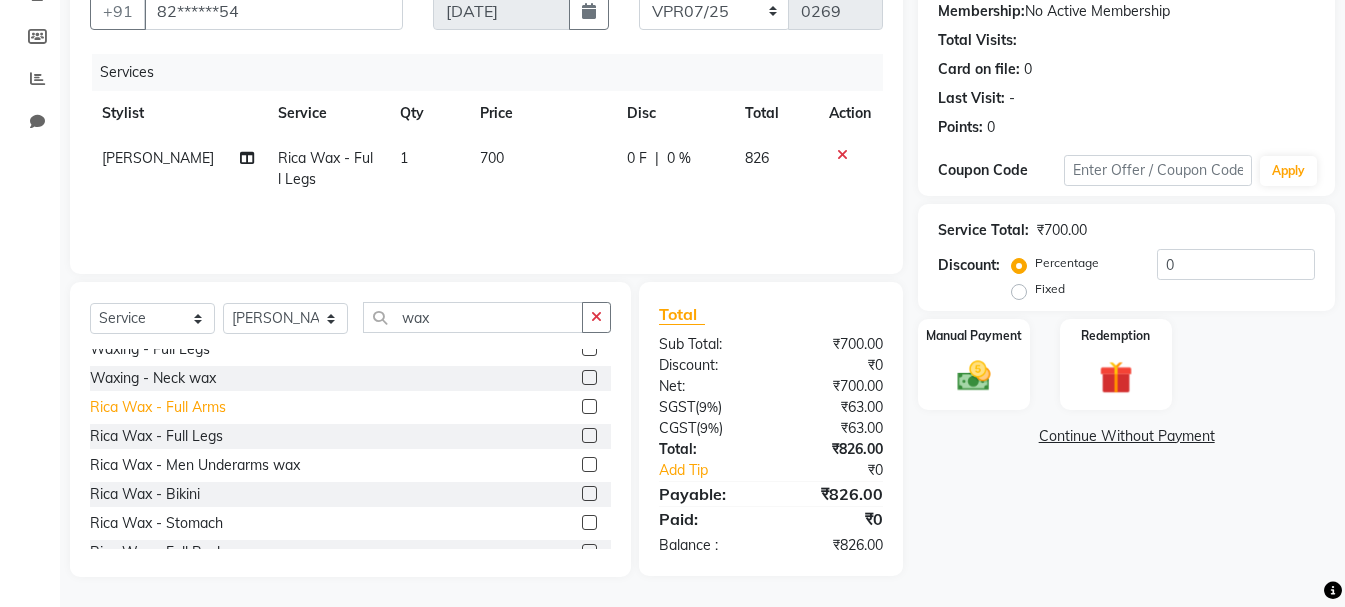 click on "Rica Wax - Full Arms" 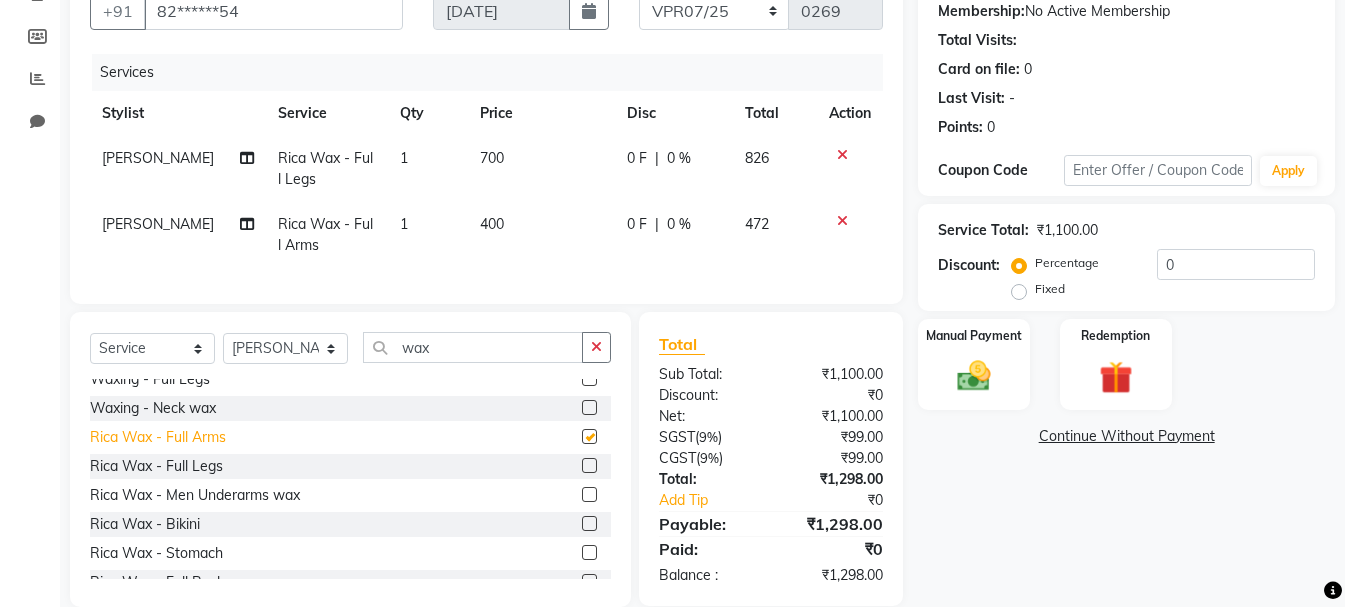 checkbox on "false" 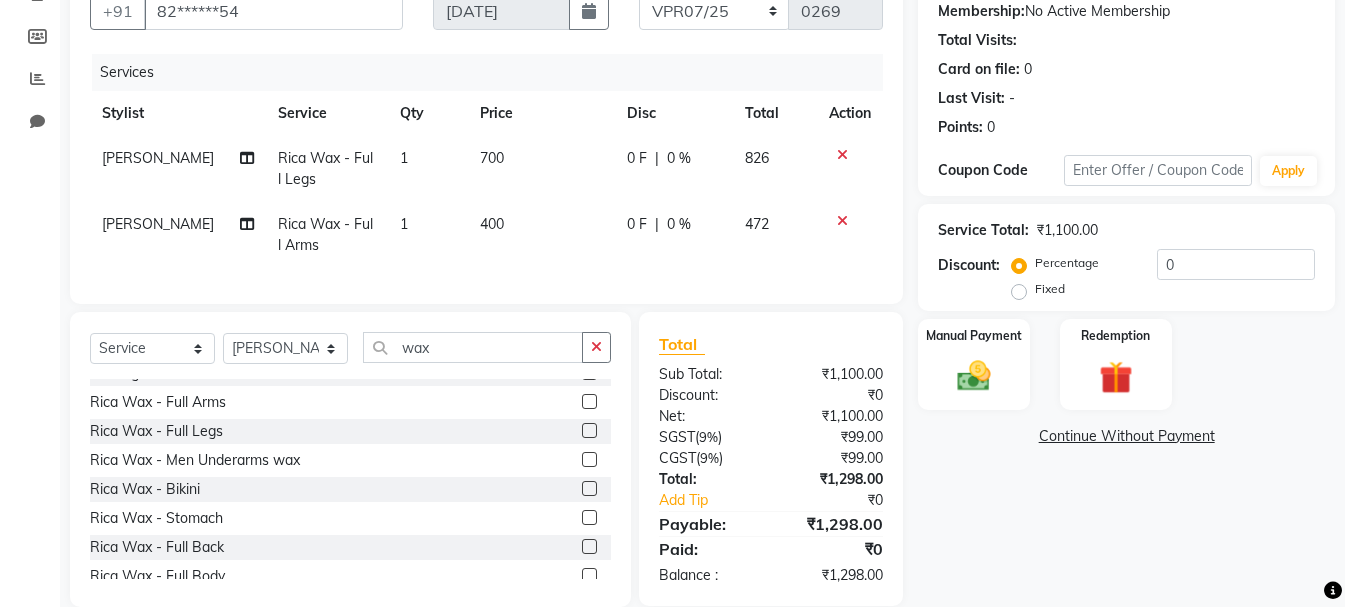 scroll, scrollTop: 389, scrollLeft: 0, axis: vertical 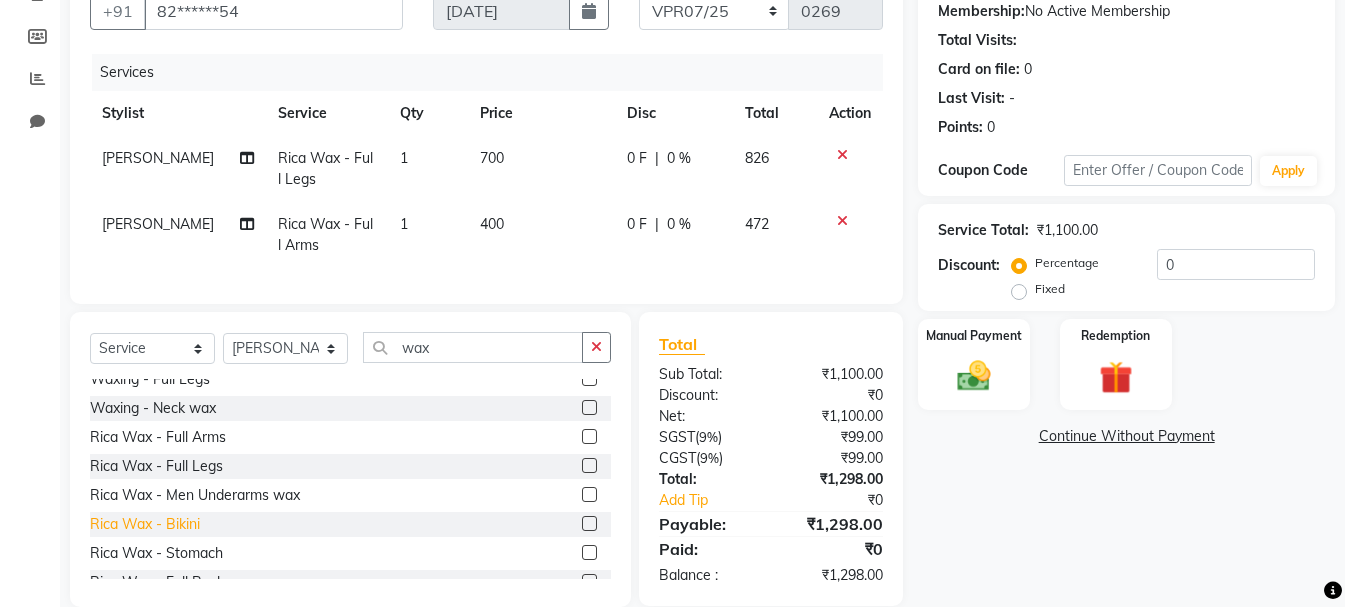 click on "Rica Wax - Bikini" 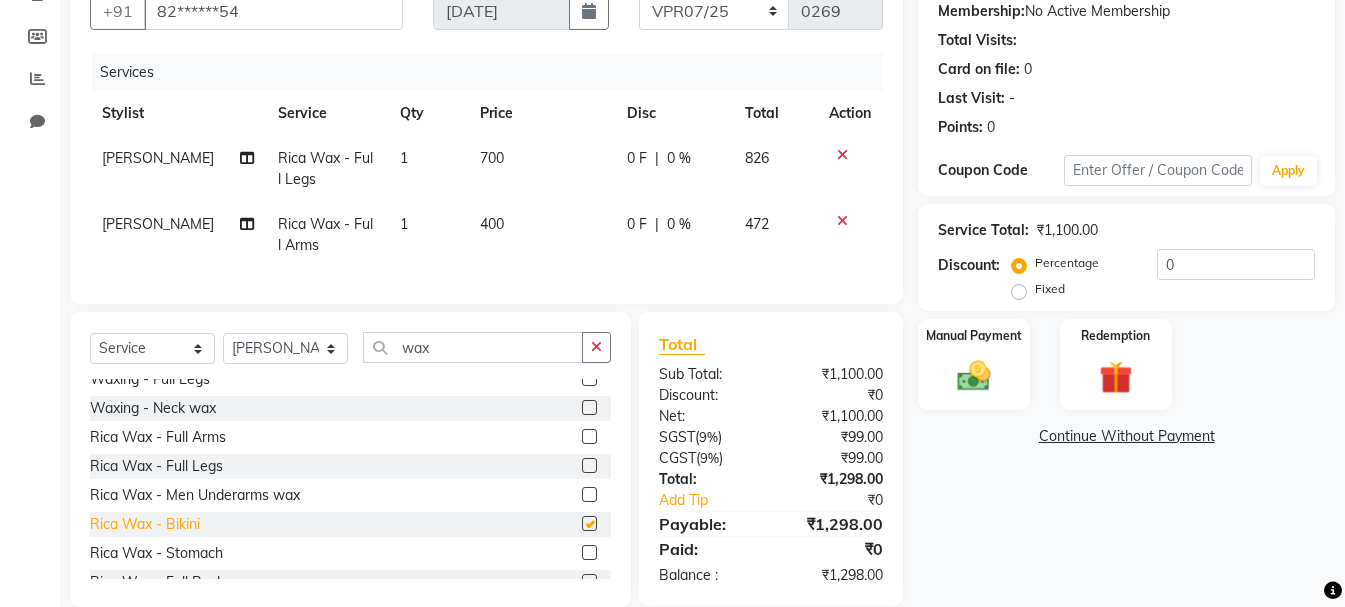 checkbox on "false" 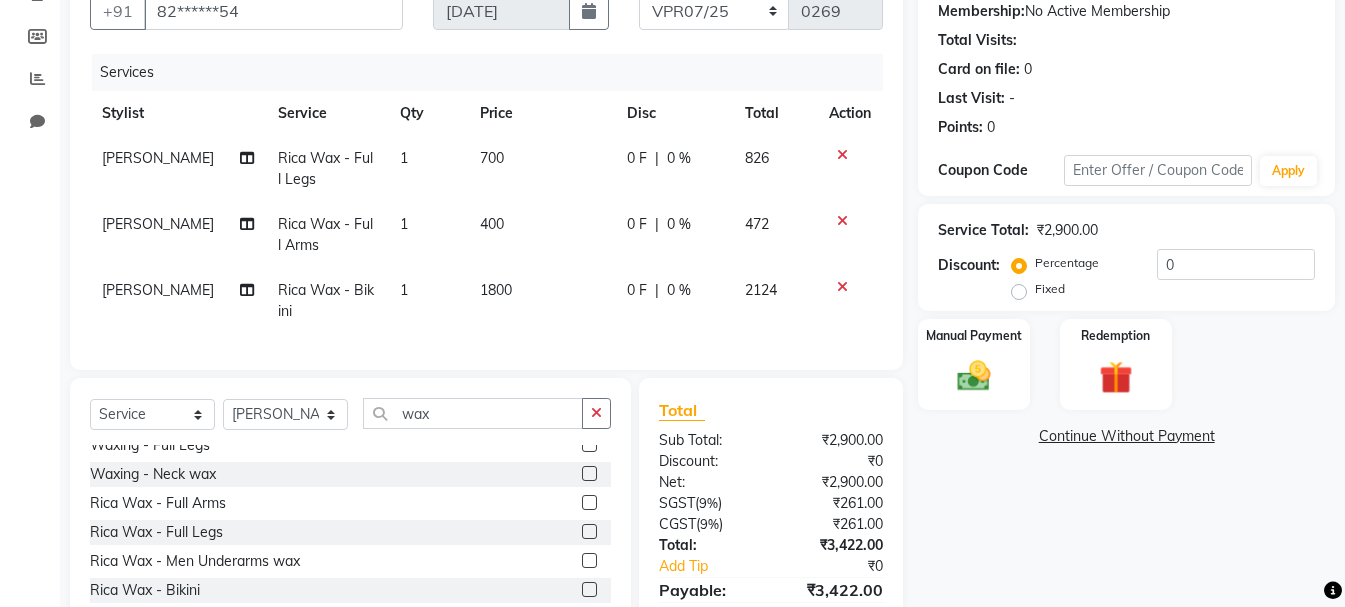 click 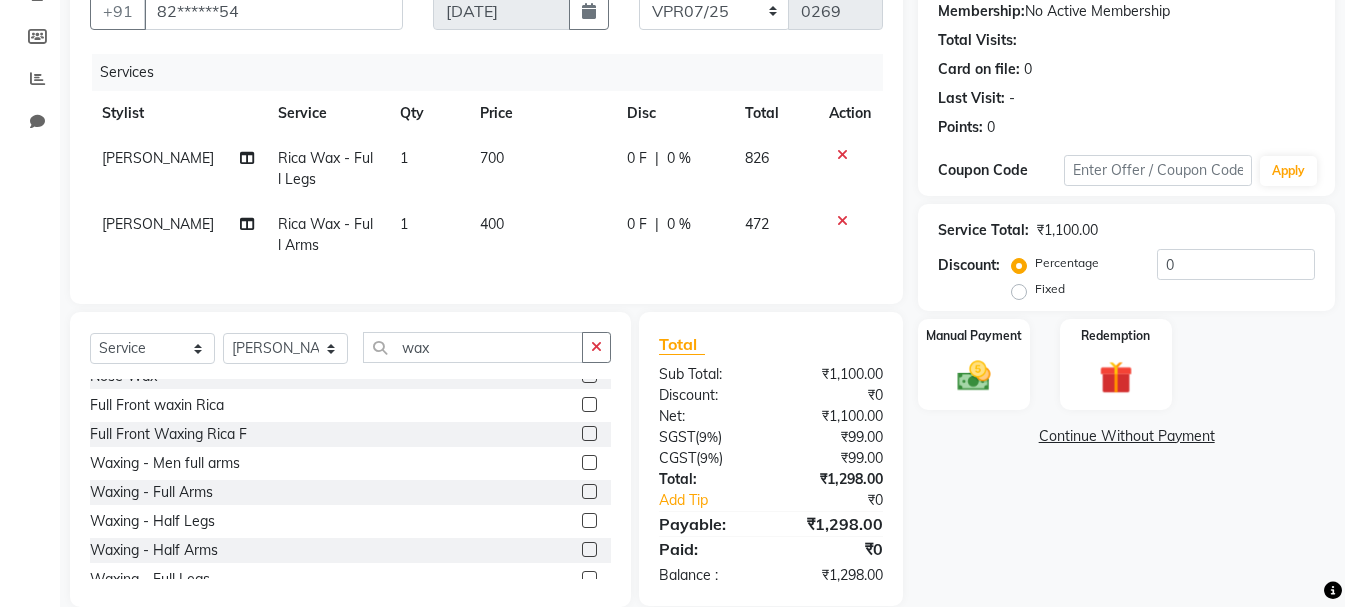 scroll, scrollTop: 289, scrollLeft: 0, axis: vertical 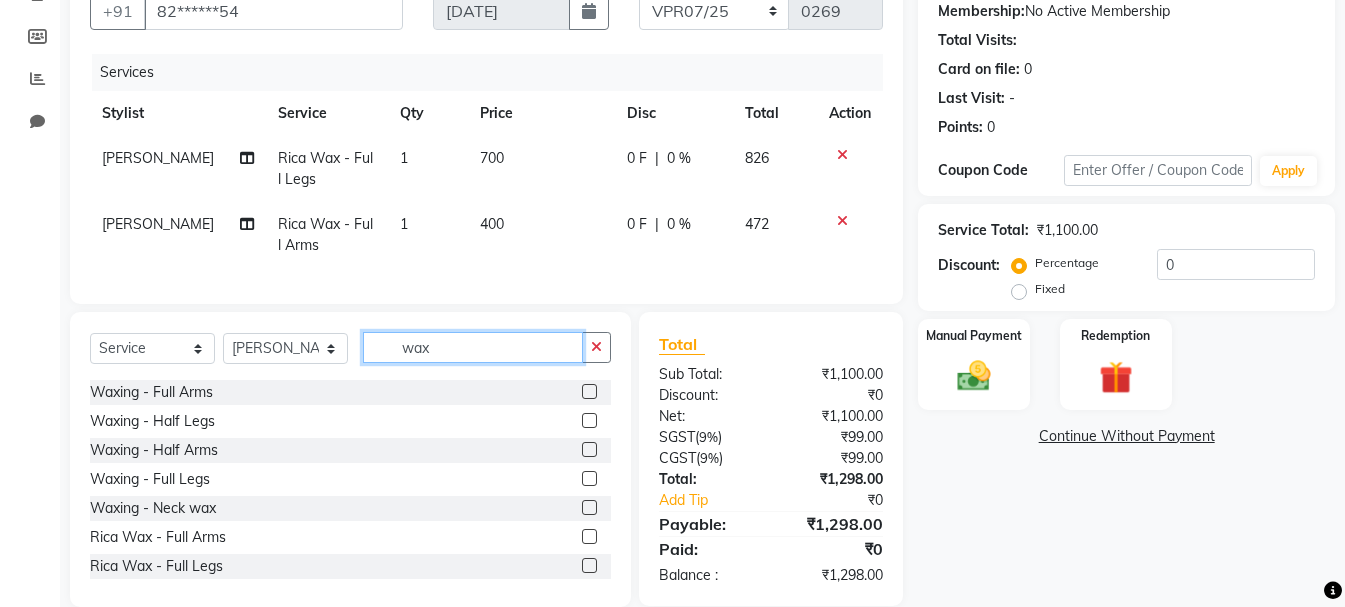 click on "wax" 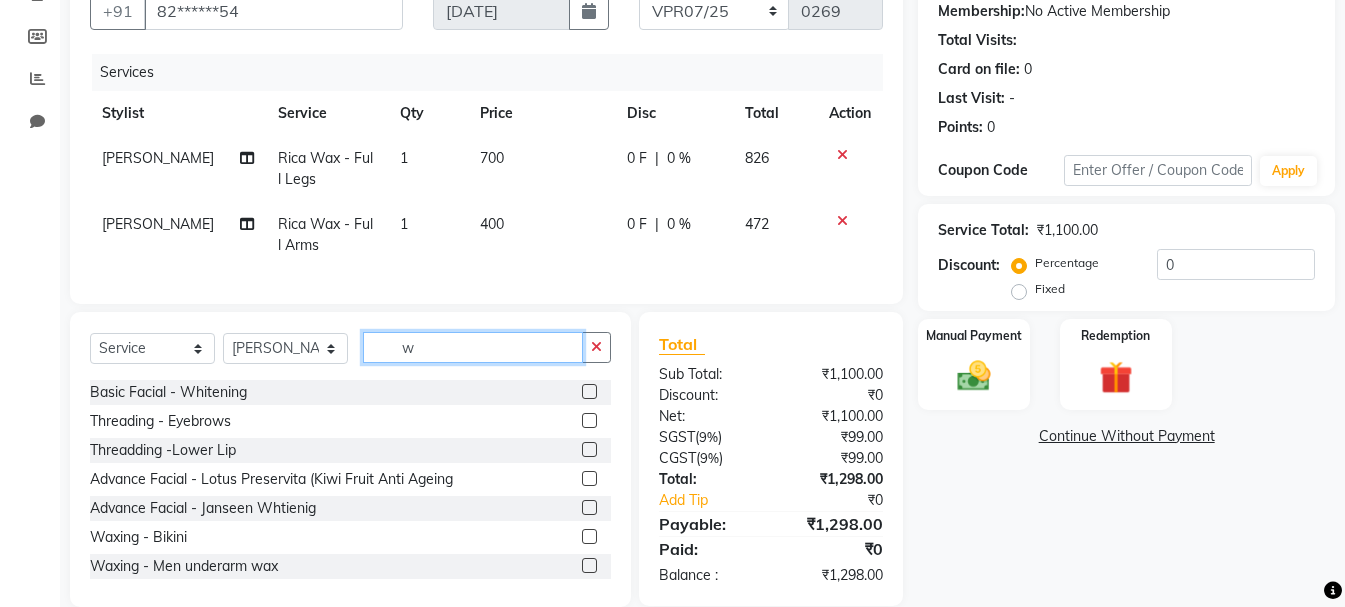 scroll, scrollTop: 840, scrollLeft: 0, axis: vertical 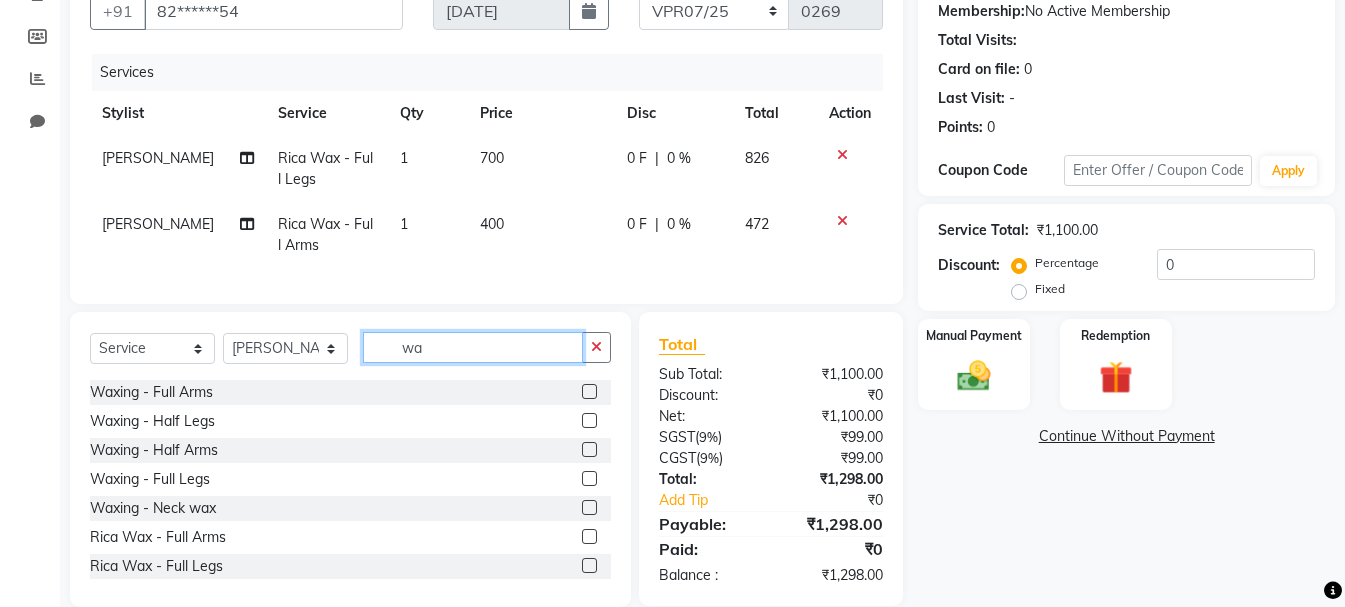 type on "wax" 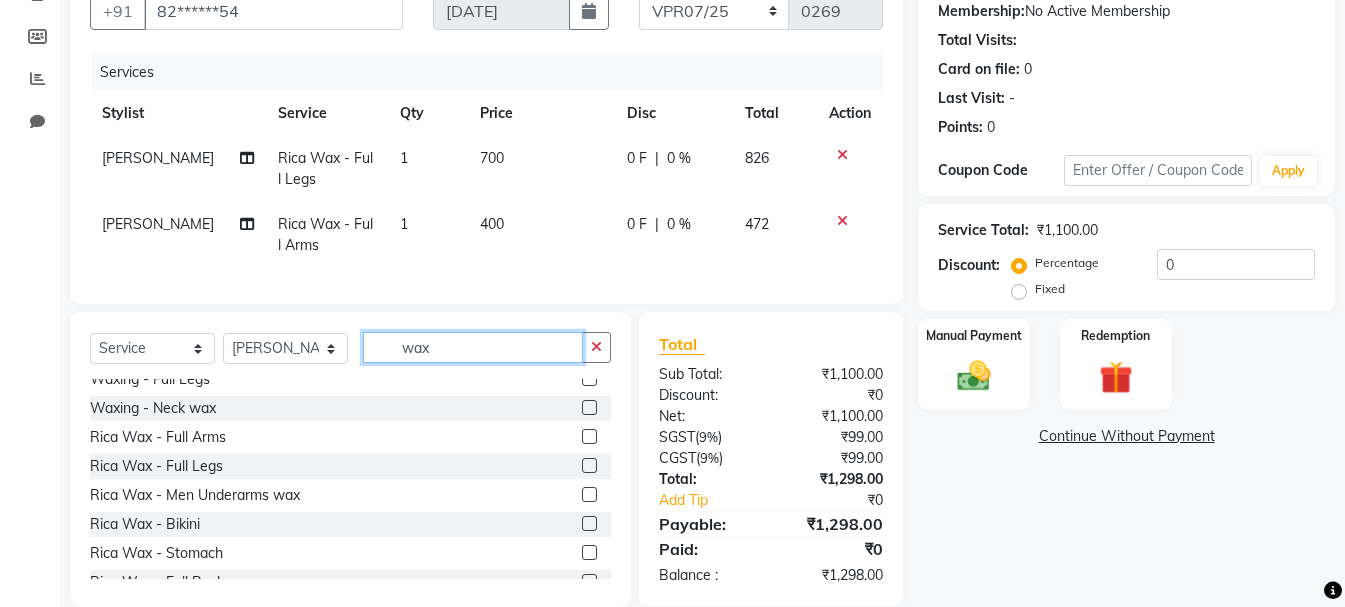 scroll, scrollTop: 489, scrollLeft: 0, axis: vertical 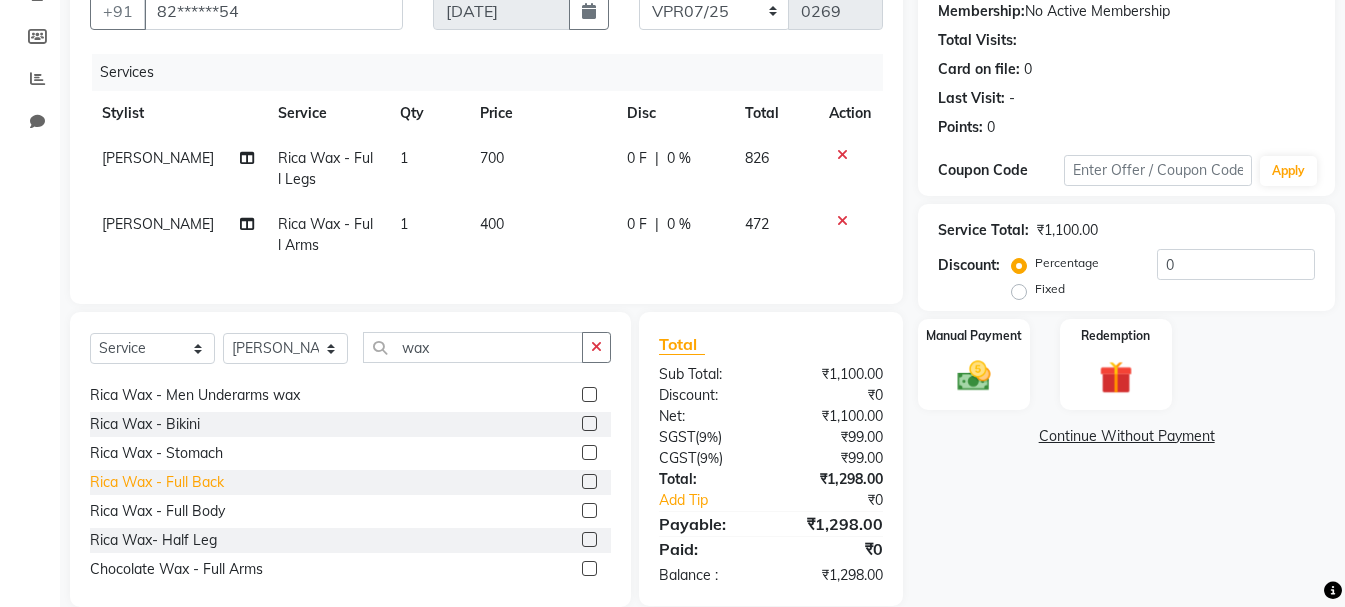 click on "Rica Wax - Full Back" 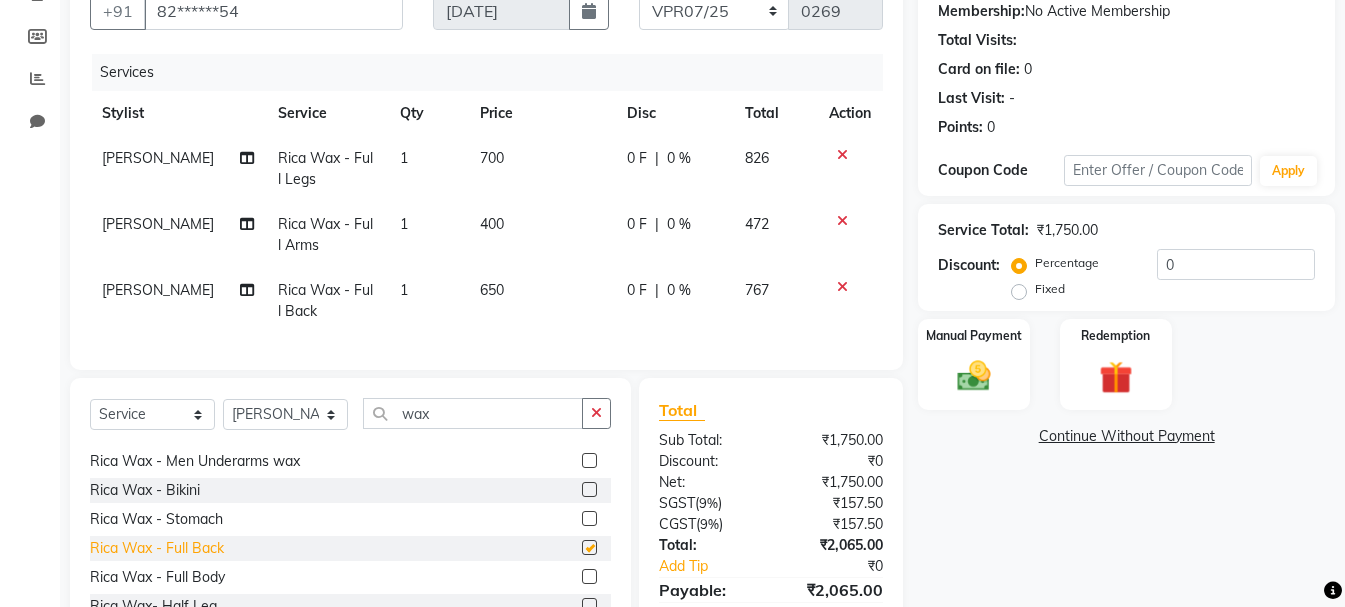 checkbox on "false" 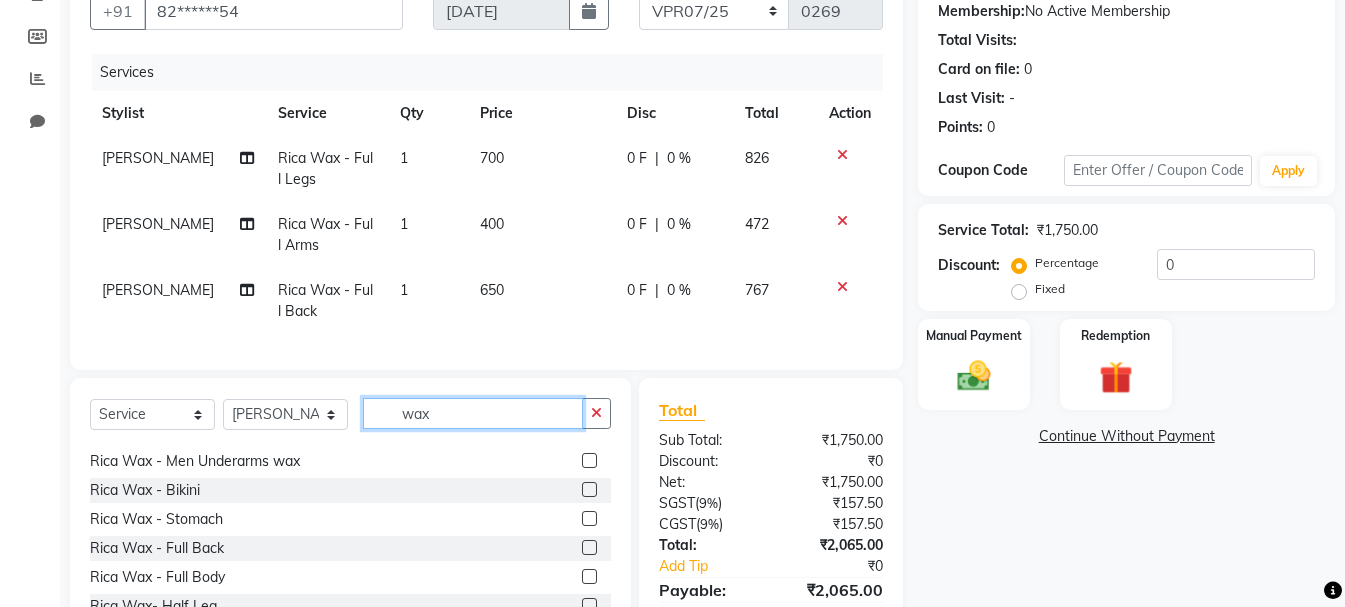 click on "wax" 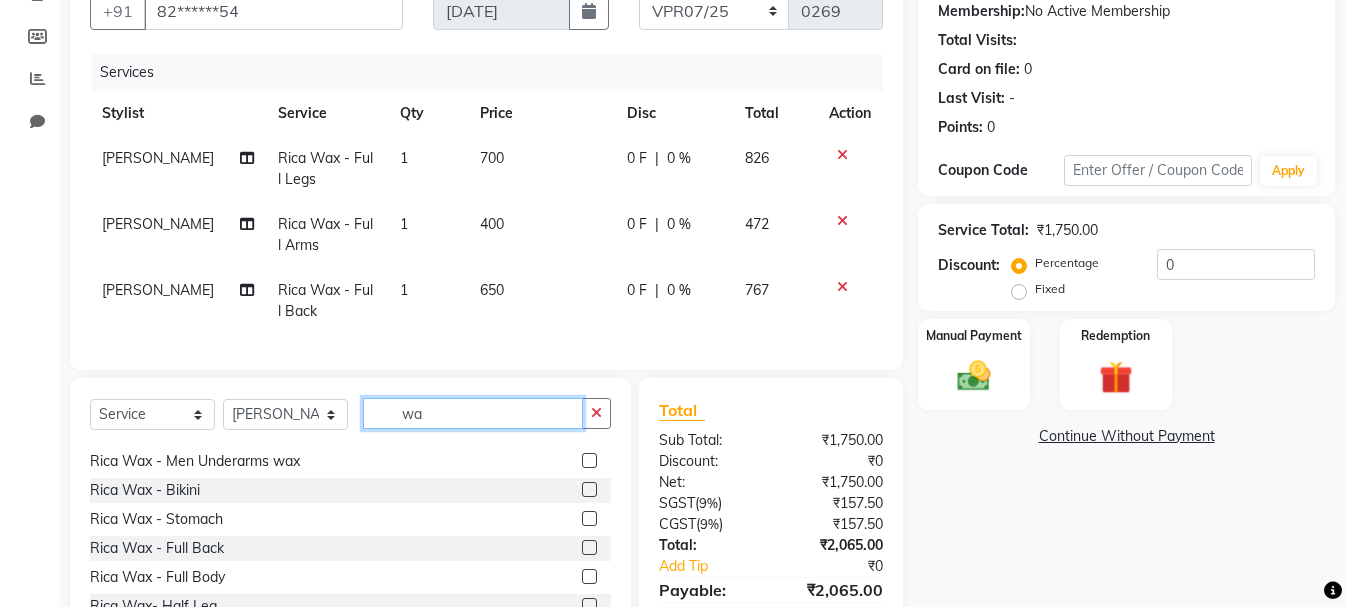 type on "w" 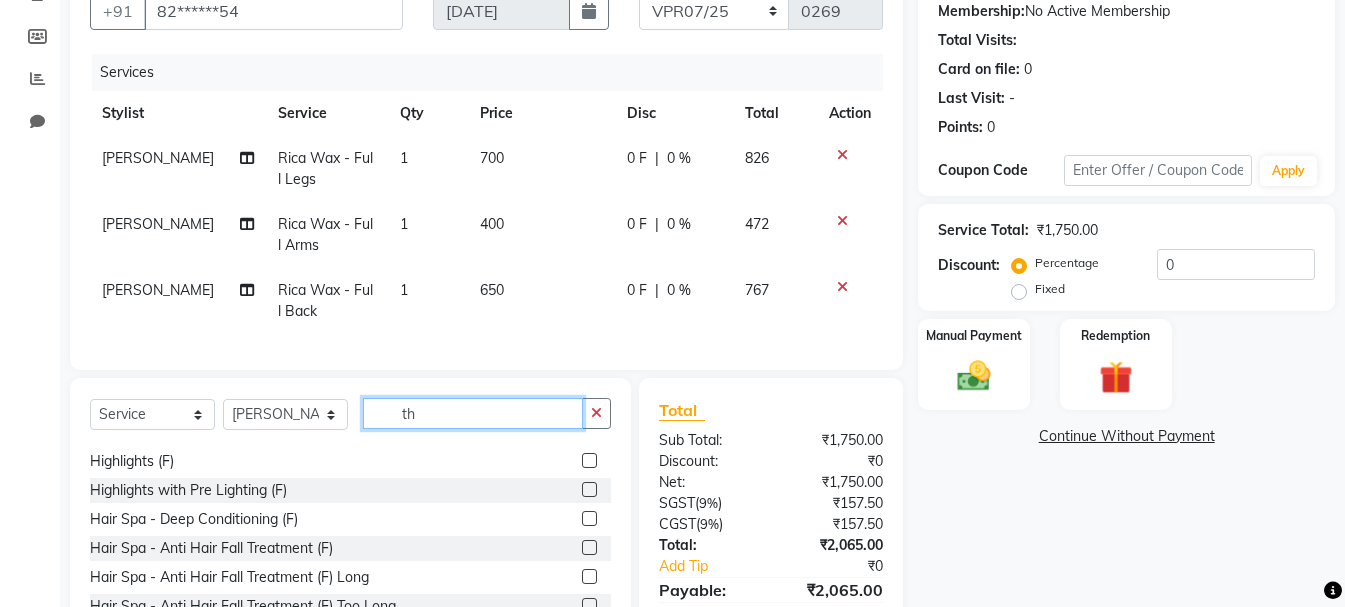 scroll, scrollTop: 0, scrollLeft: 0, axis: both 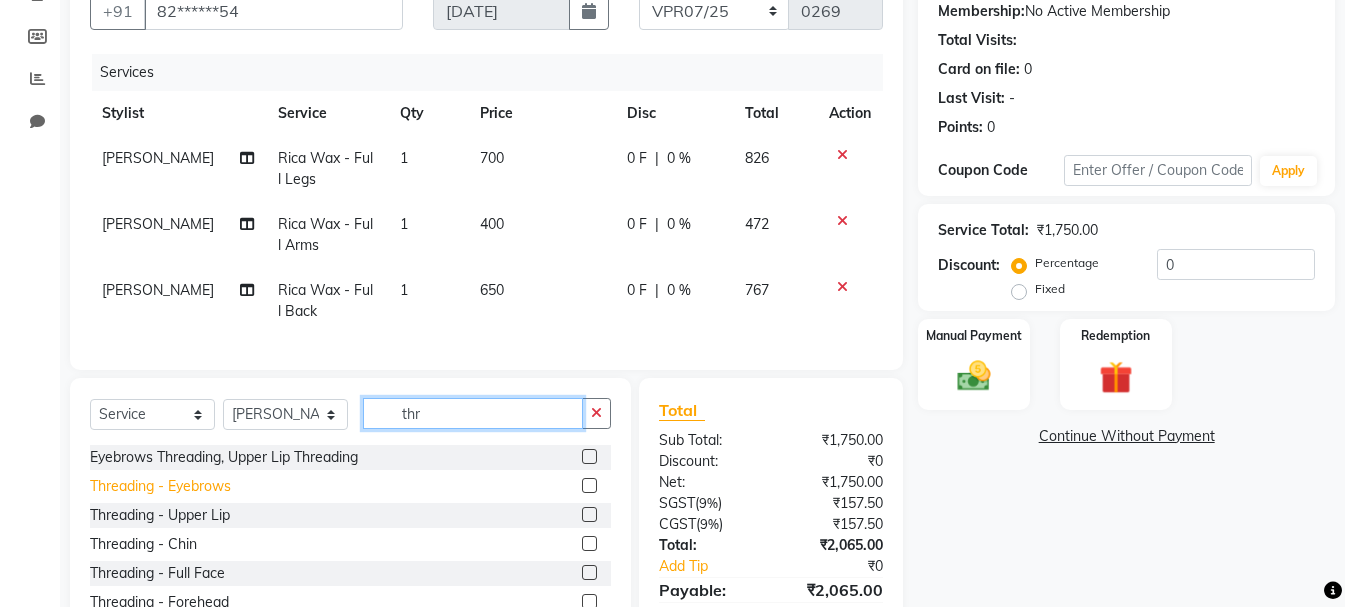 type on "thr" 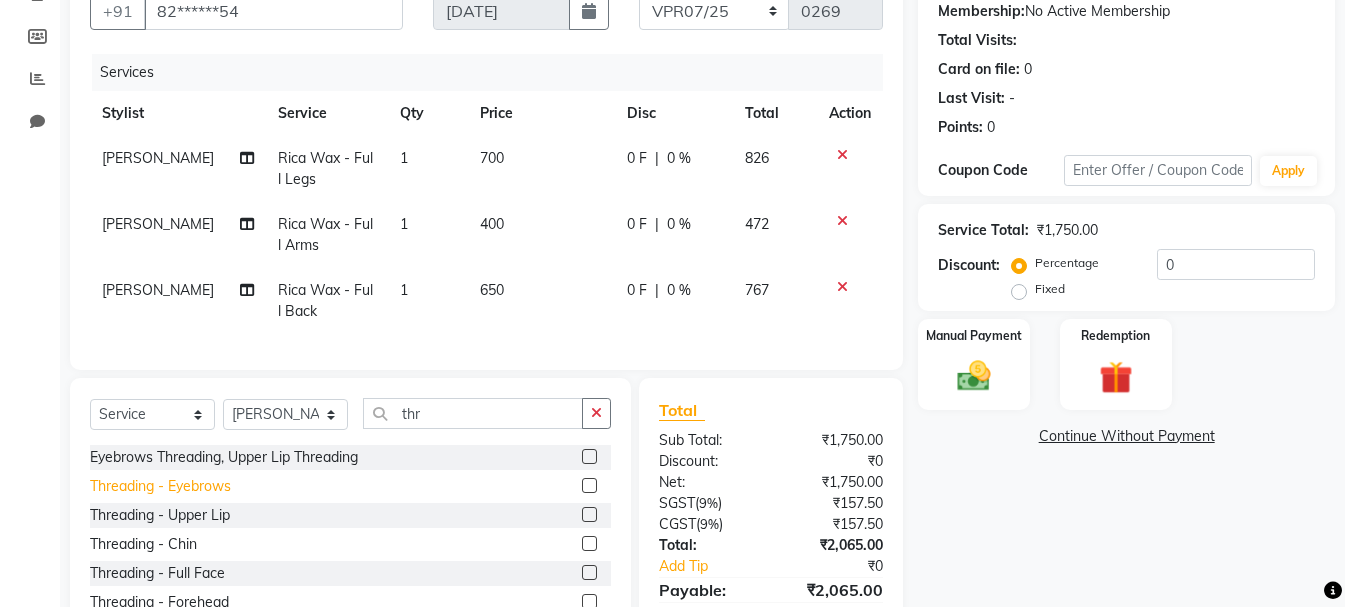 click on "Threading - Eyebrows" 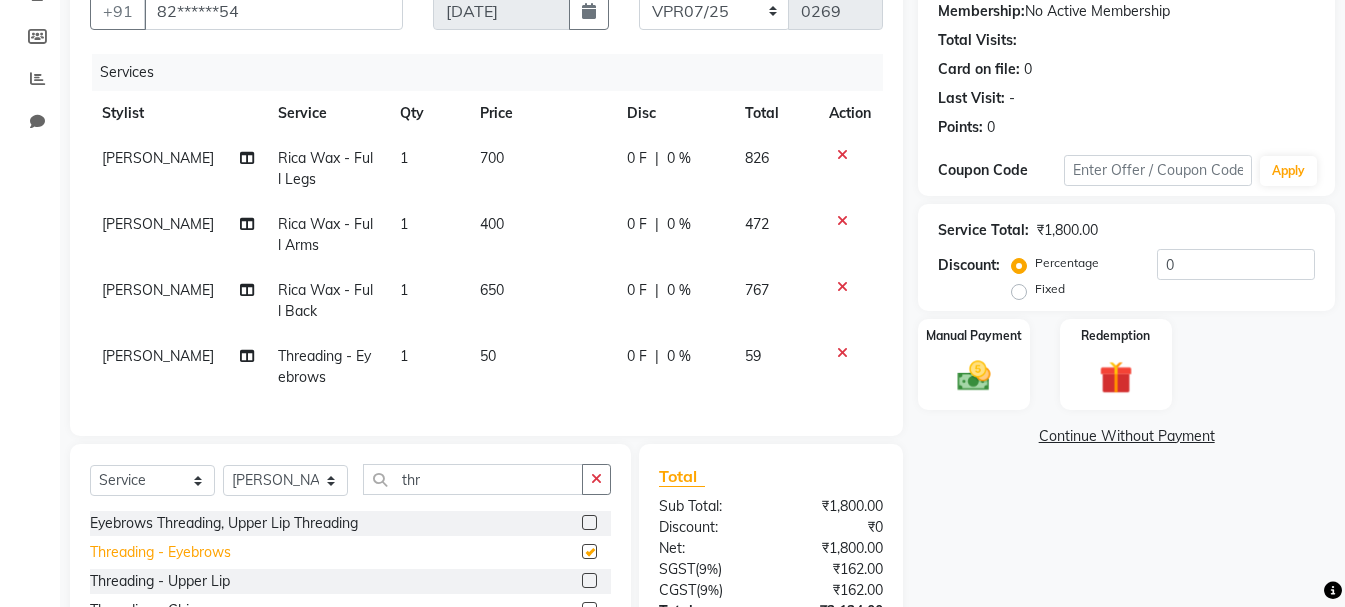 checkbox on "false" 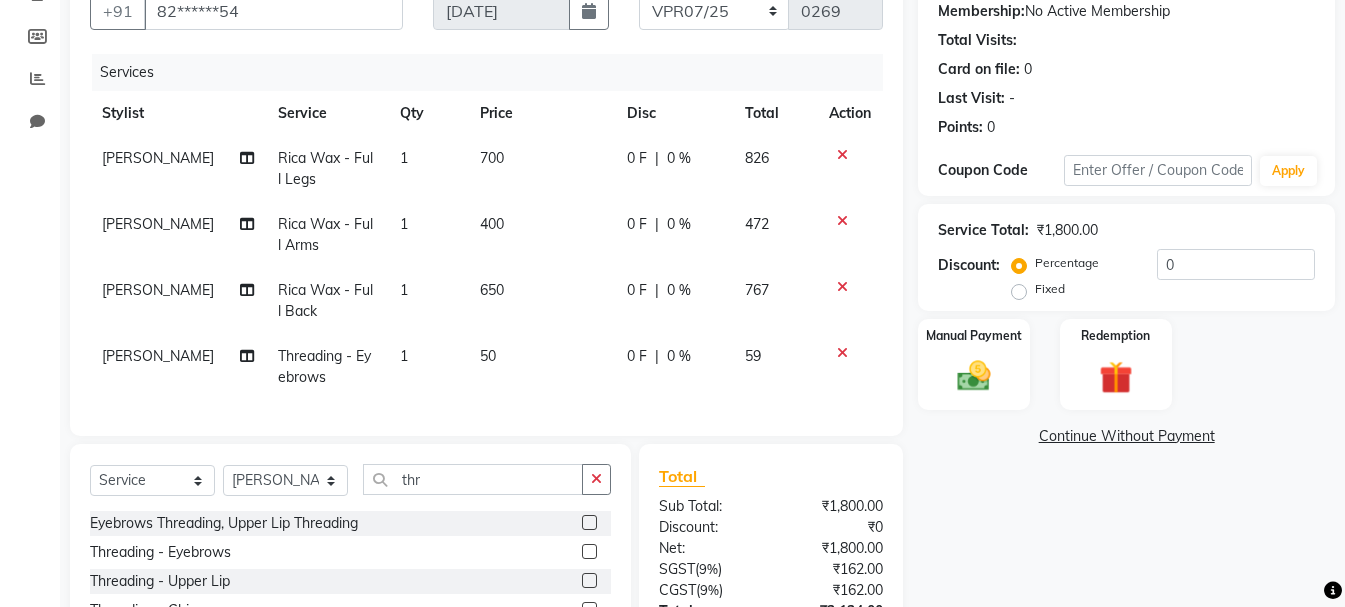 click on "0 %" 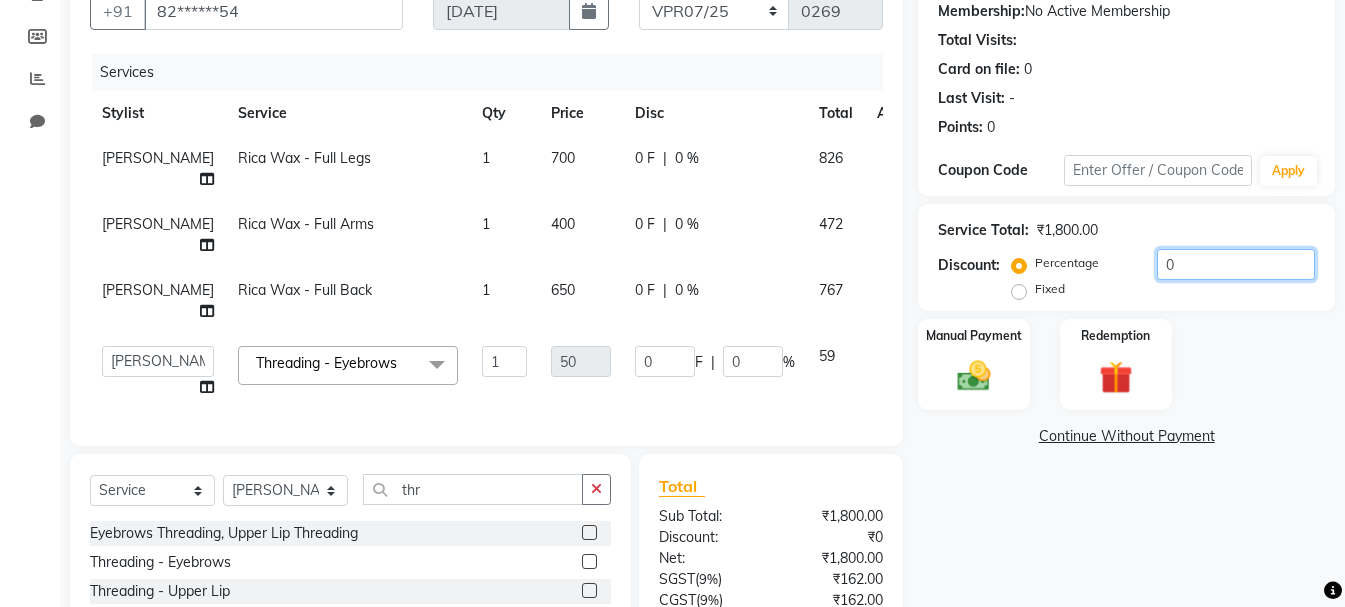 click on "0" 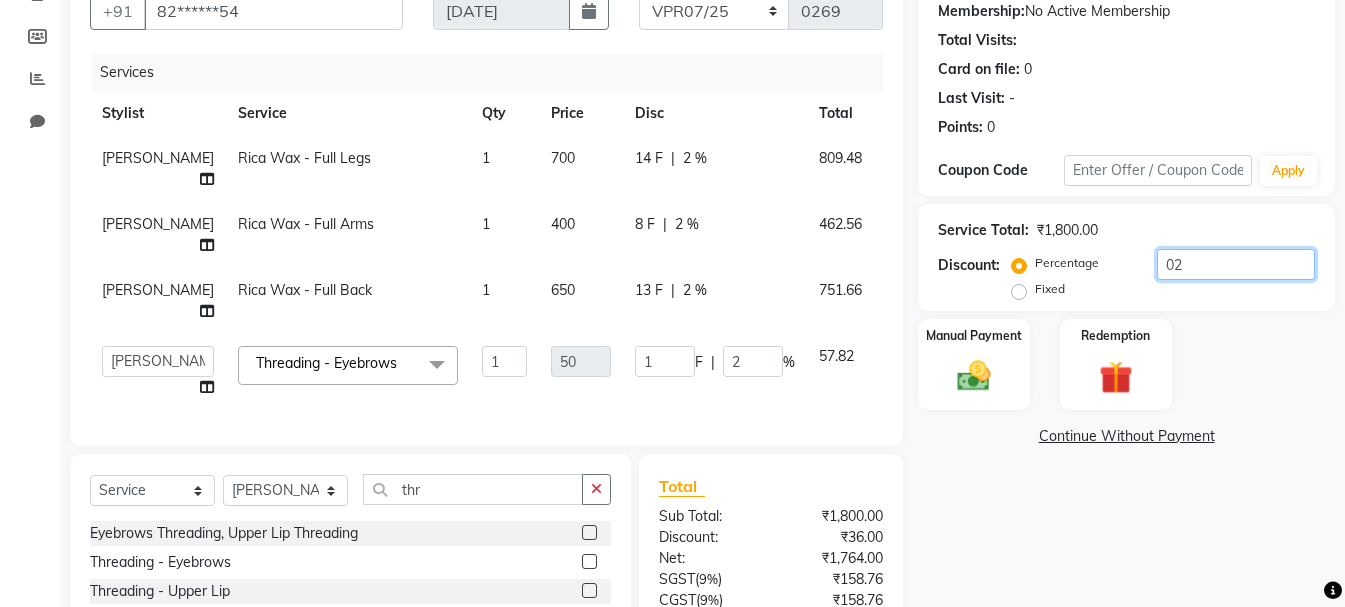 type on "020" 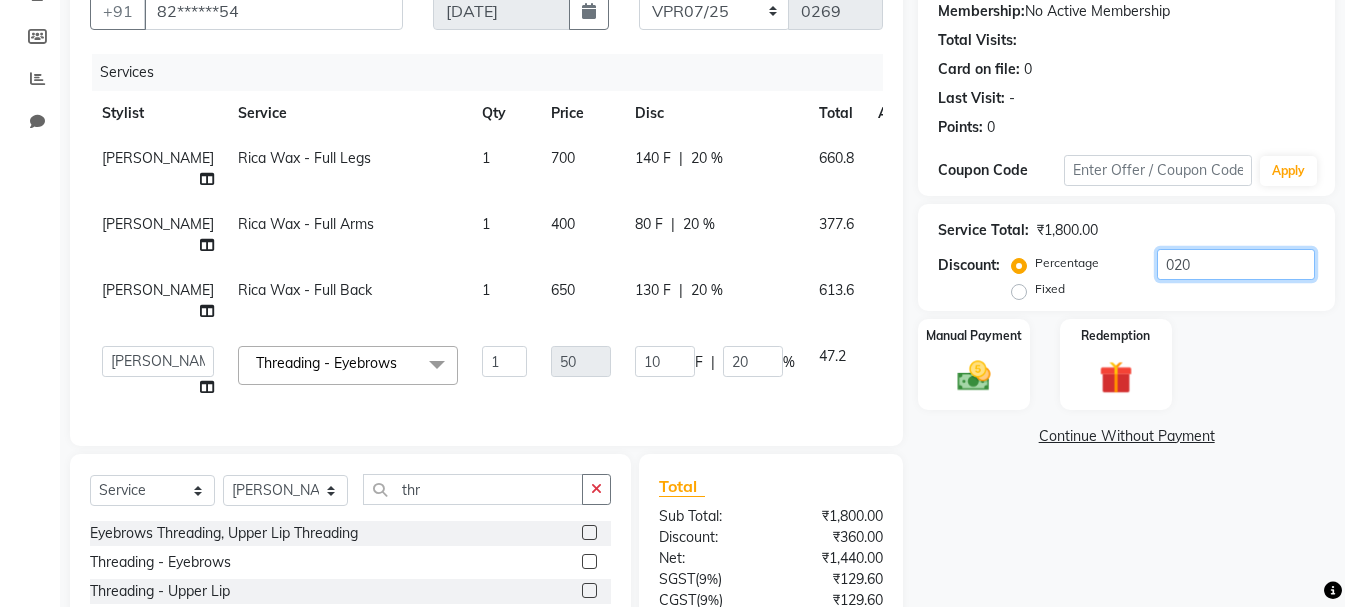 type on "02" 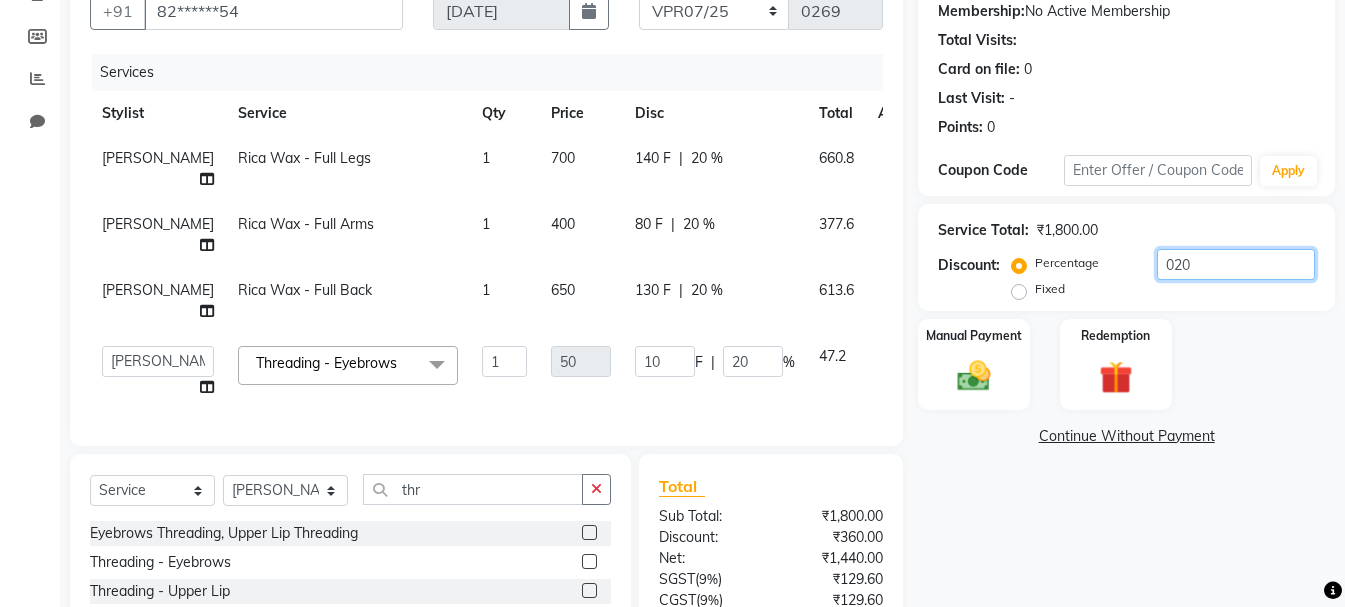 type on "1" 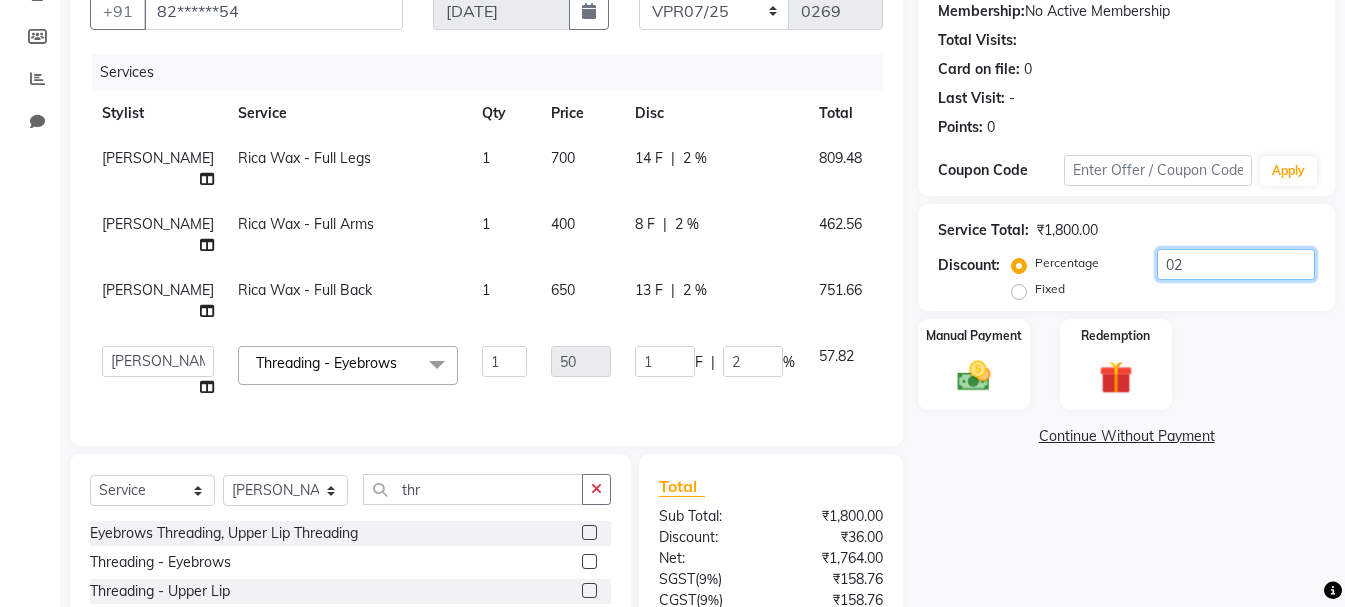type on "0" 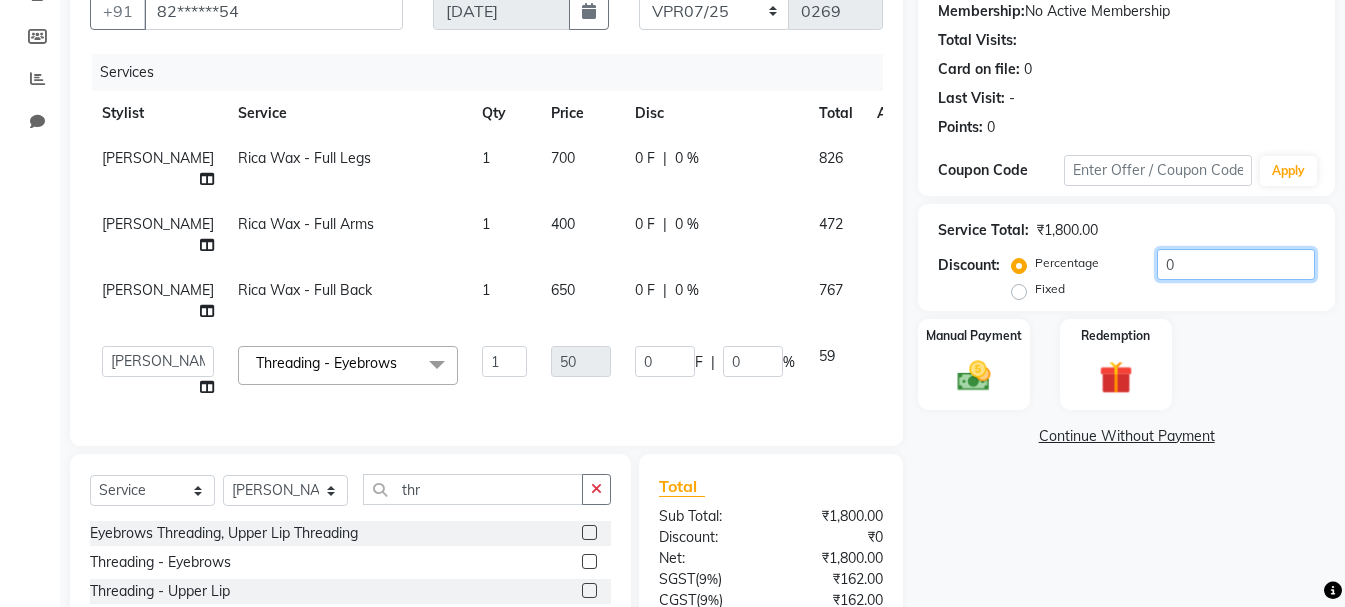 type on "03" 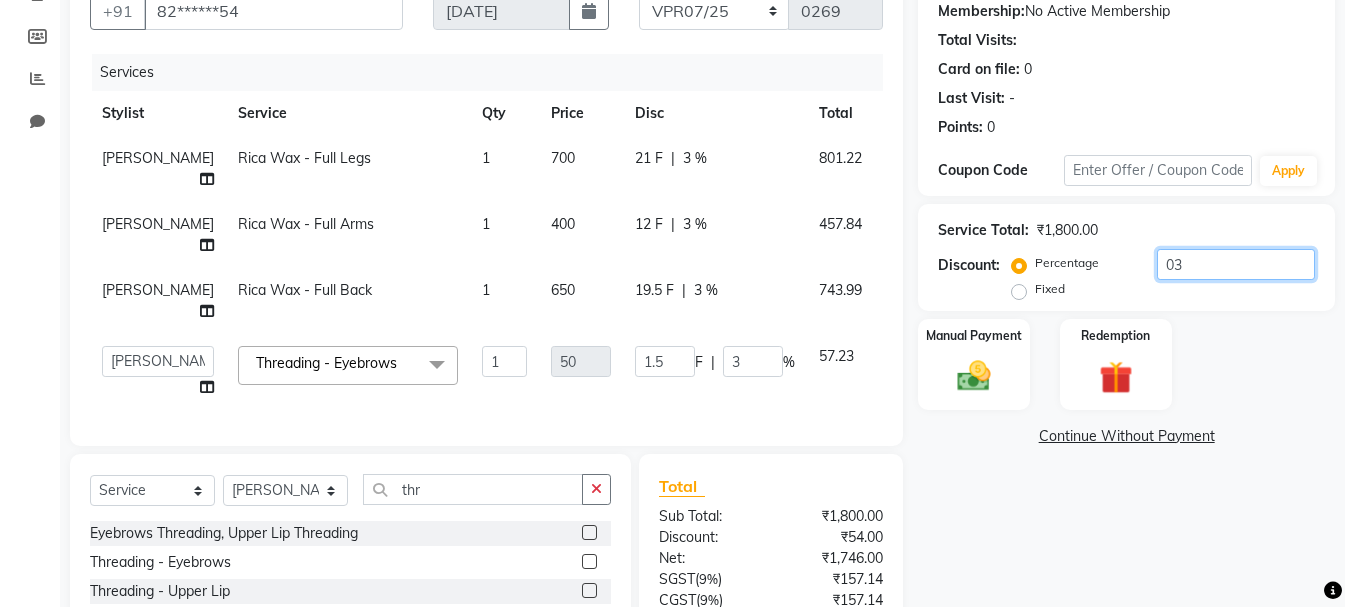 type on "030" 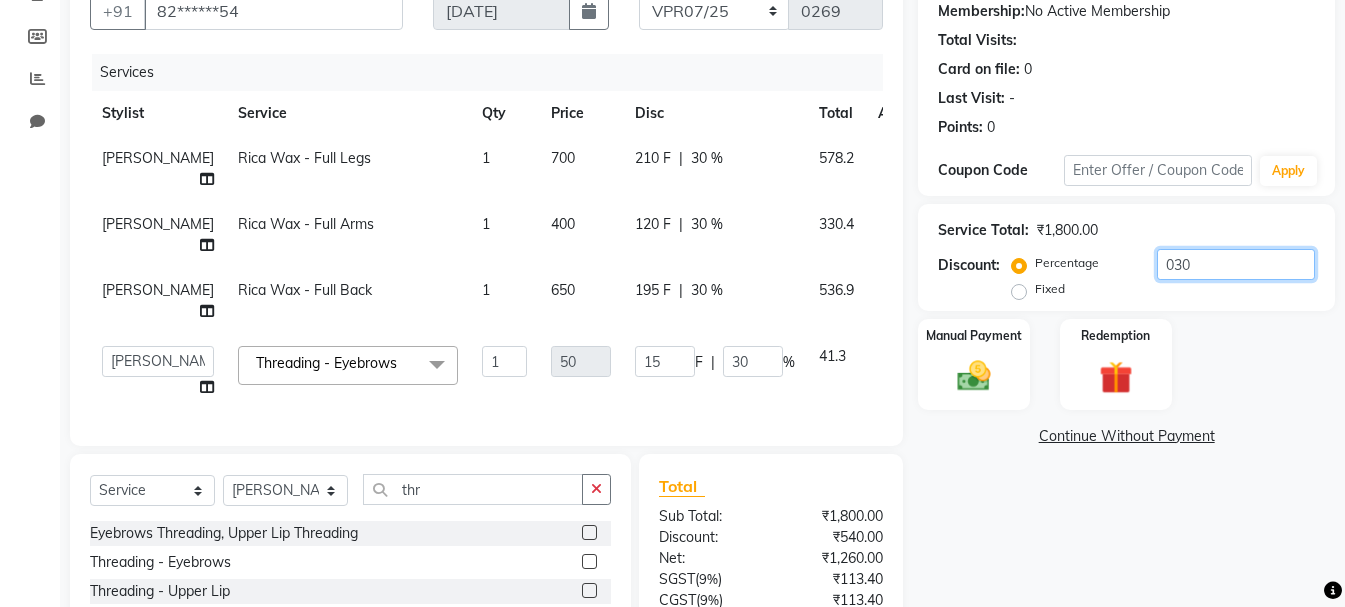 type on "030" 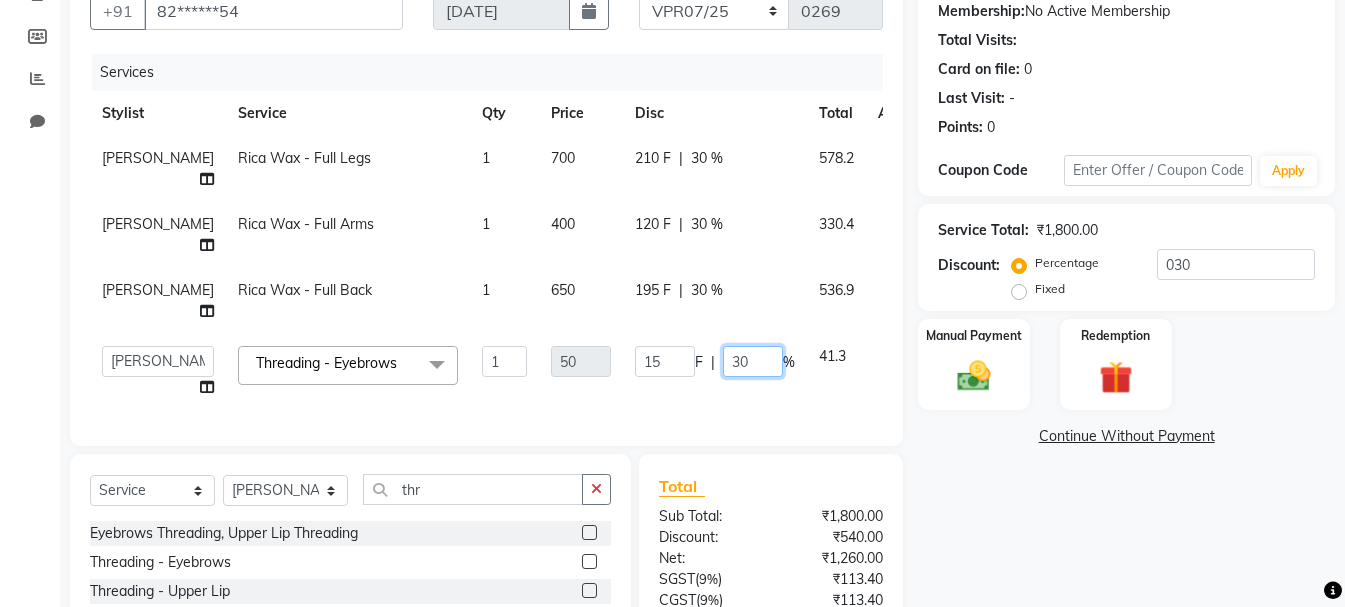 click on "30" 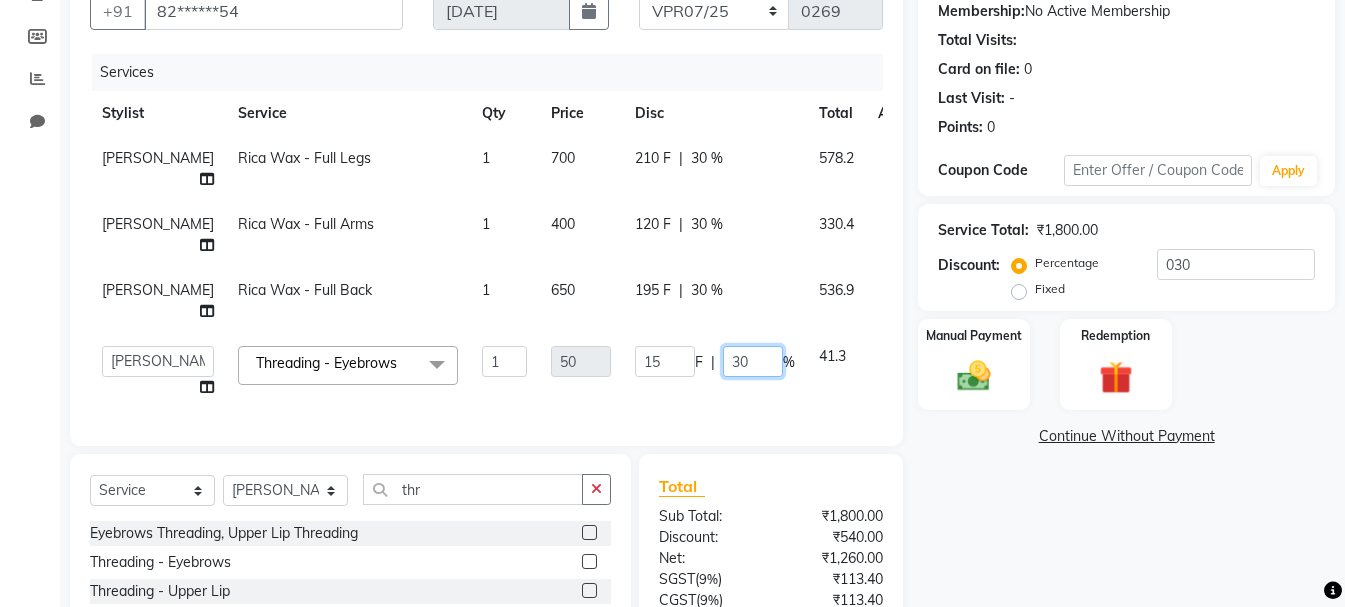type on "3" 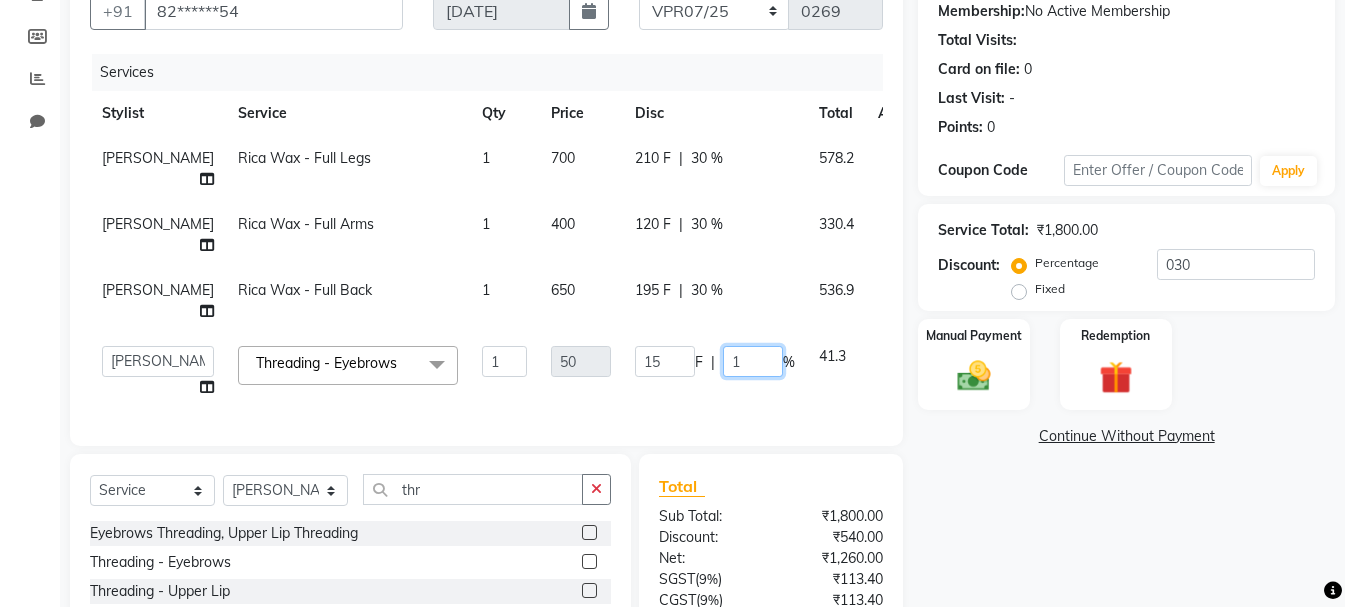 type on "15" 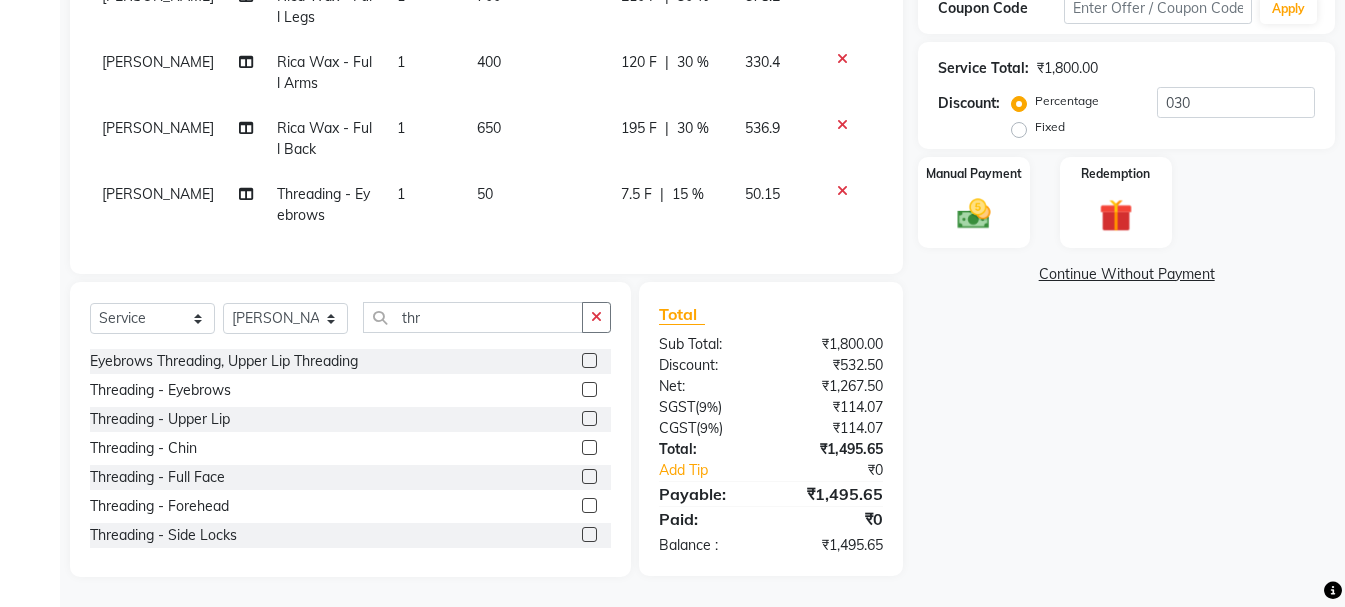 click on "Name: Ashwini  Membership:  No Active Membership  Total Visits:   Card on file:  0 Last Visit:   - Points:   0  Coupon Code Apply Service Total:  ₹1,800.00  Discount:  Percentage   Fixed  030 Manual Payment Redemption  Continue Without Payment" 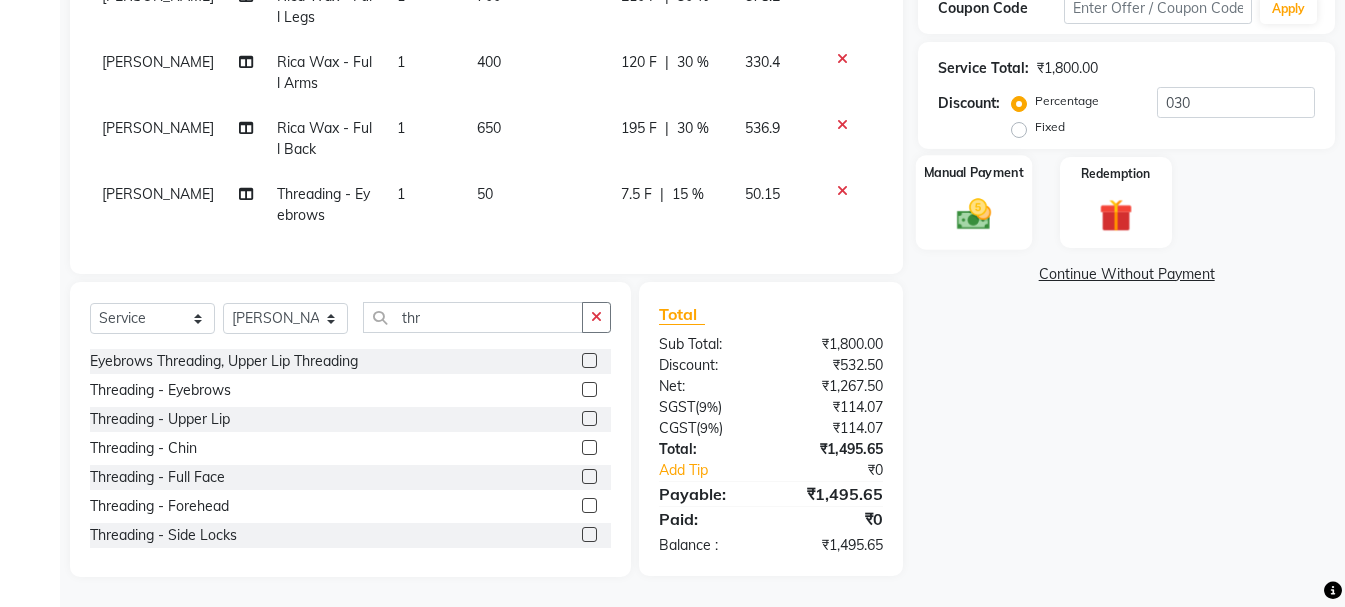 click on "Manual Payment" 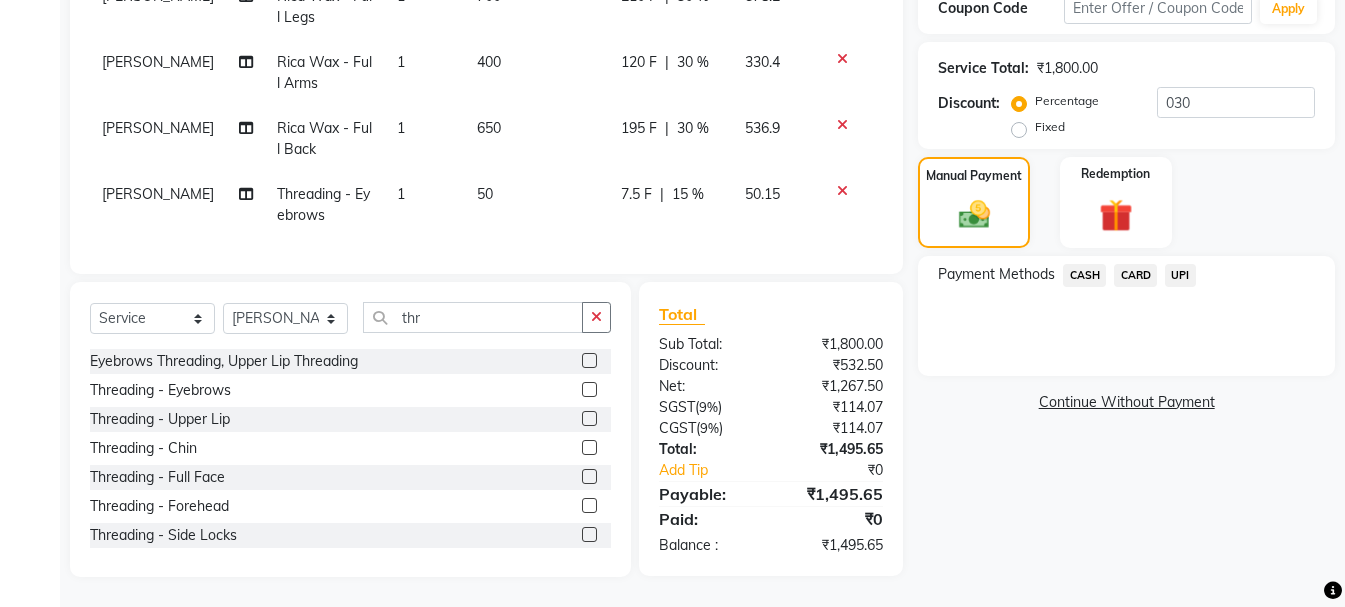 click on "UPI" 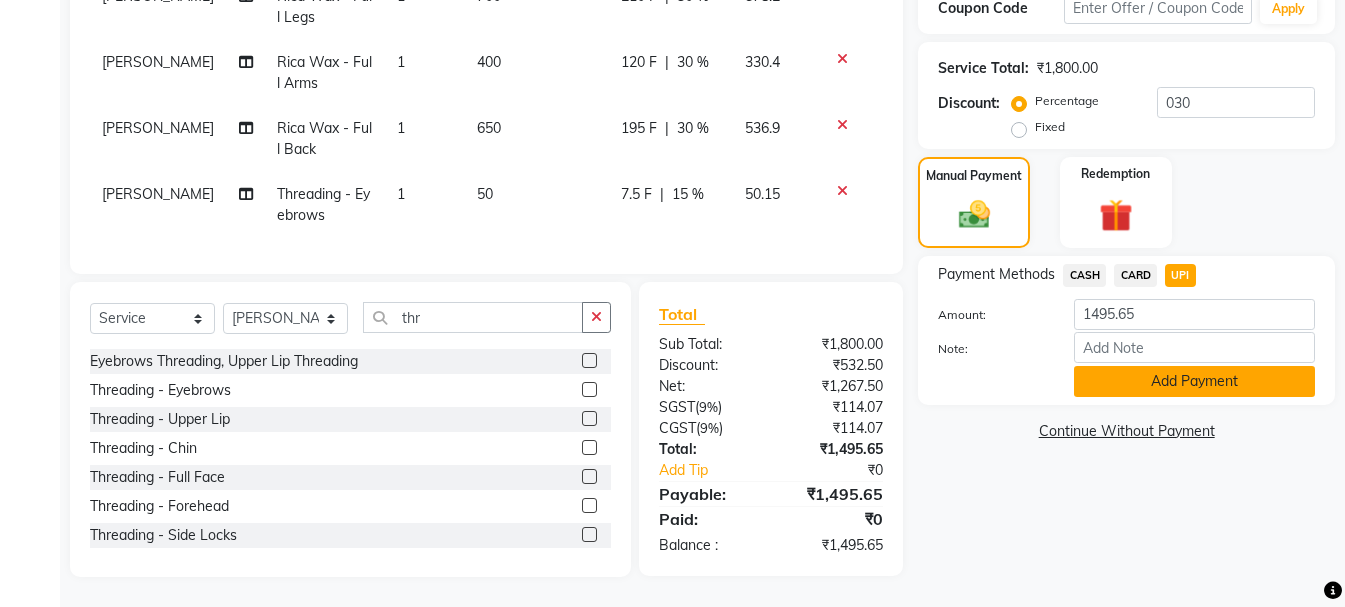 click on "Add Payment" 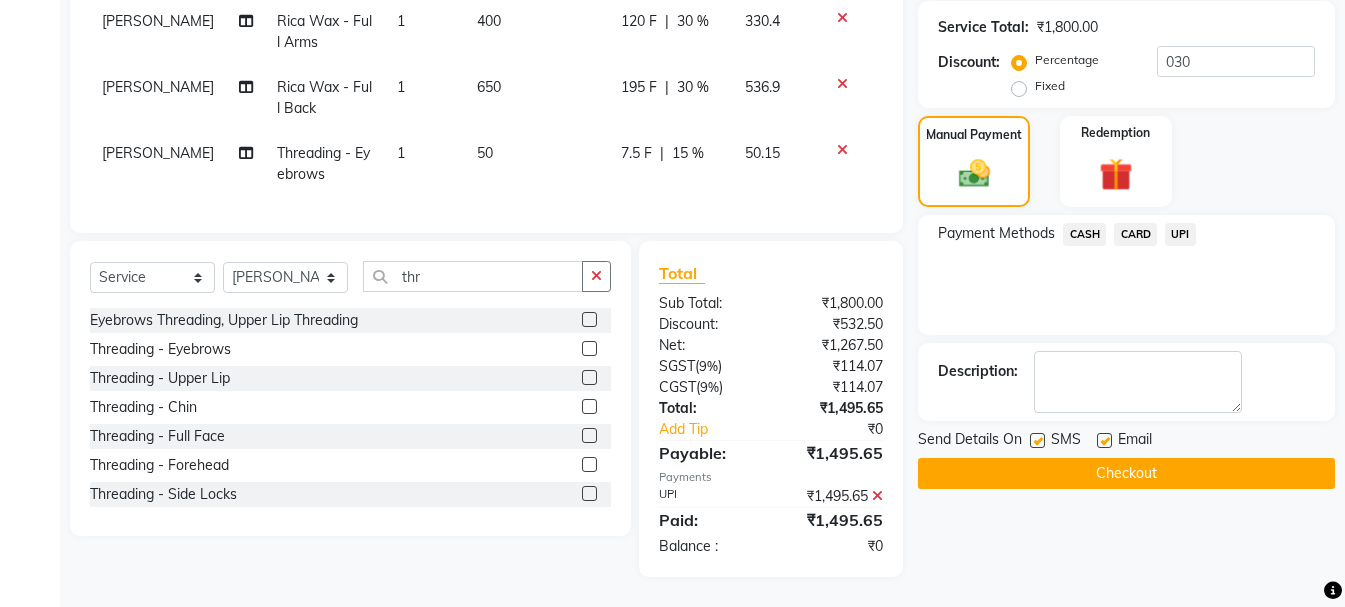 scroll, scrollTop: 412, scrollLeft: 0, axis: vertical 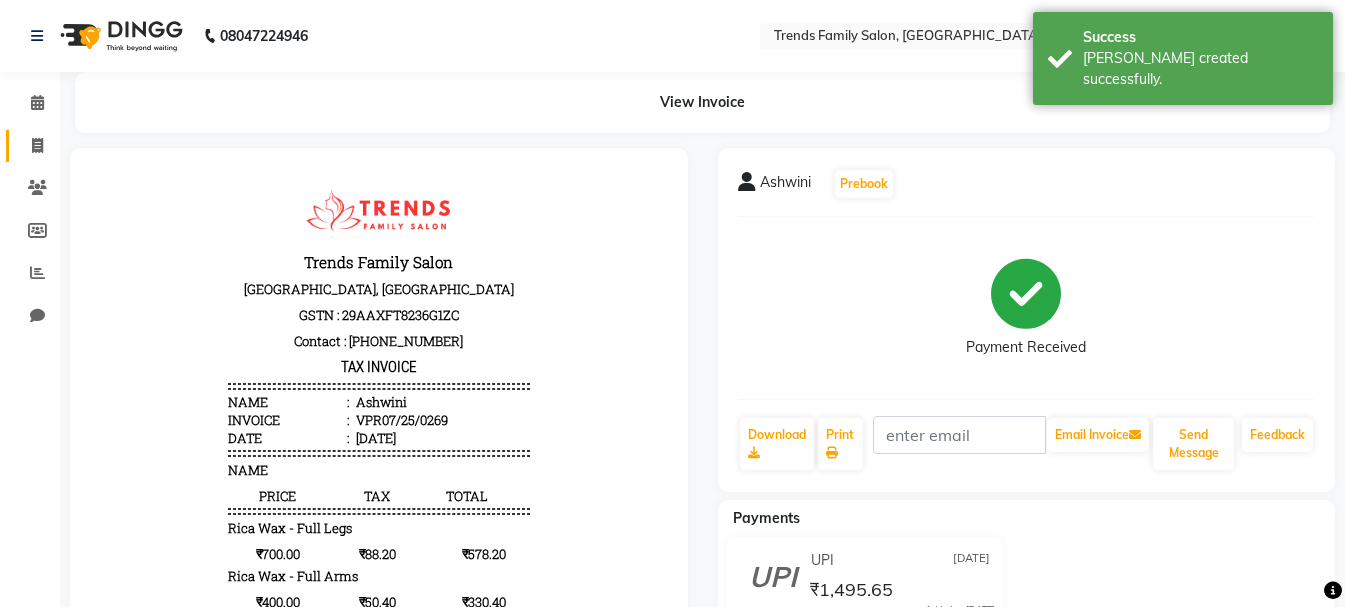 click on "Invoice" 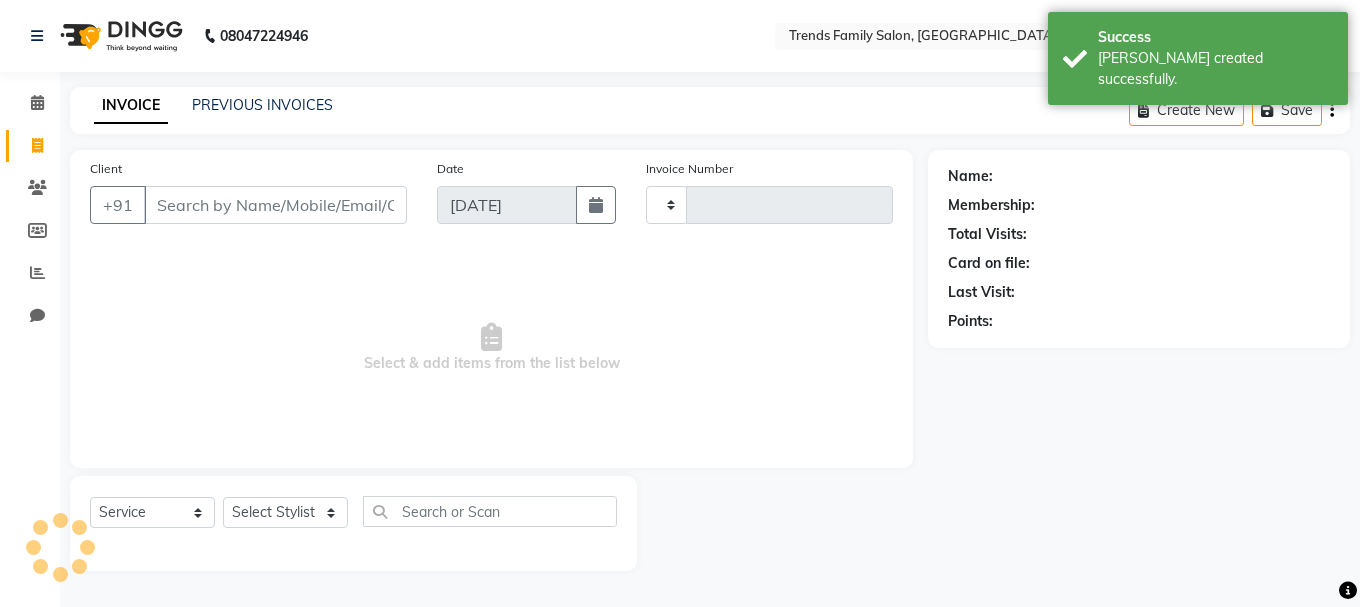 type on "0270" 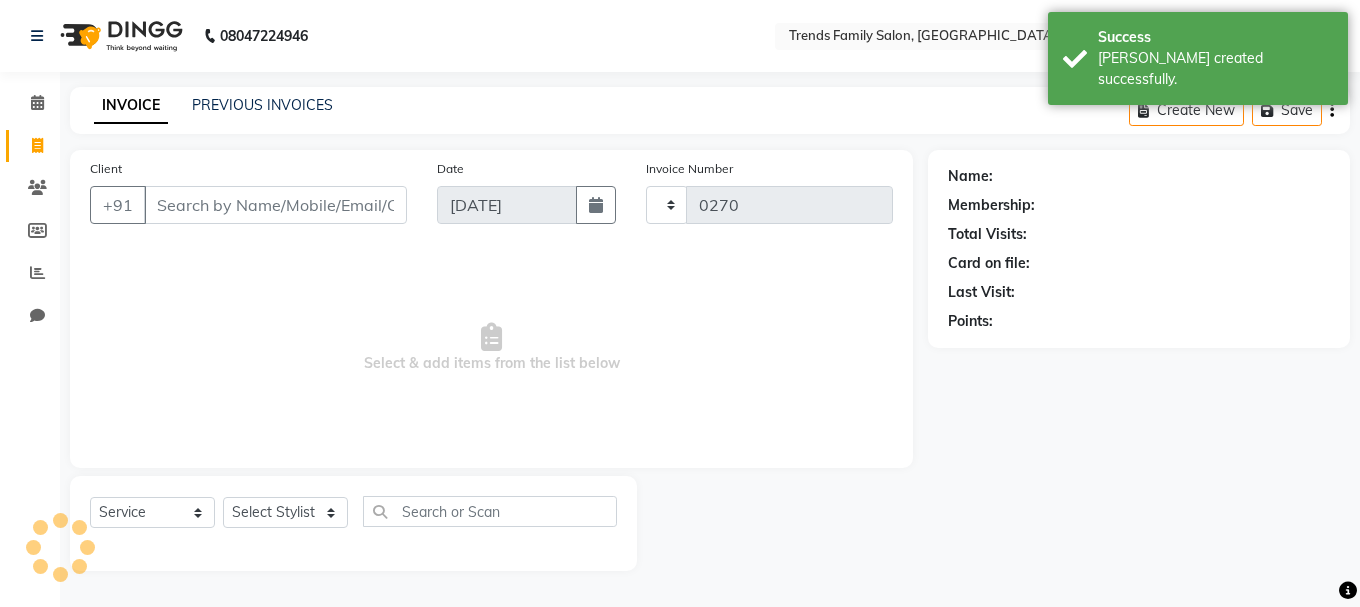 select on "8591" 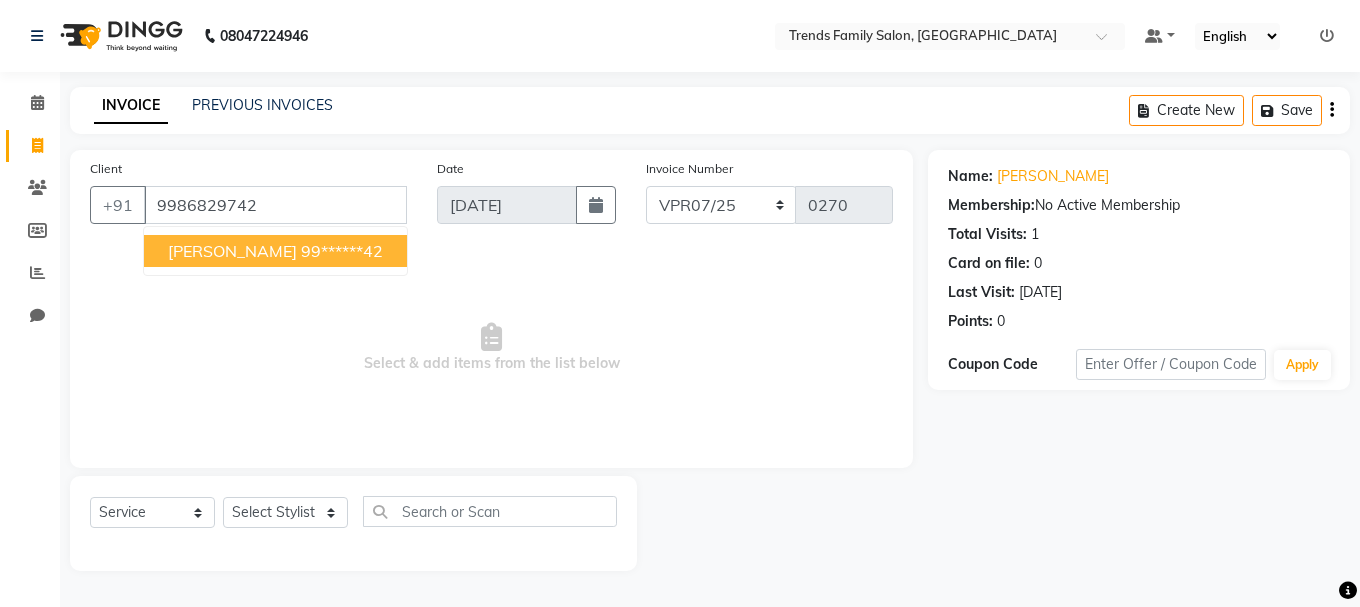click on "99******42" at bounding box center [342, 251] 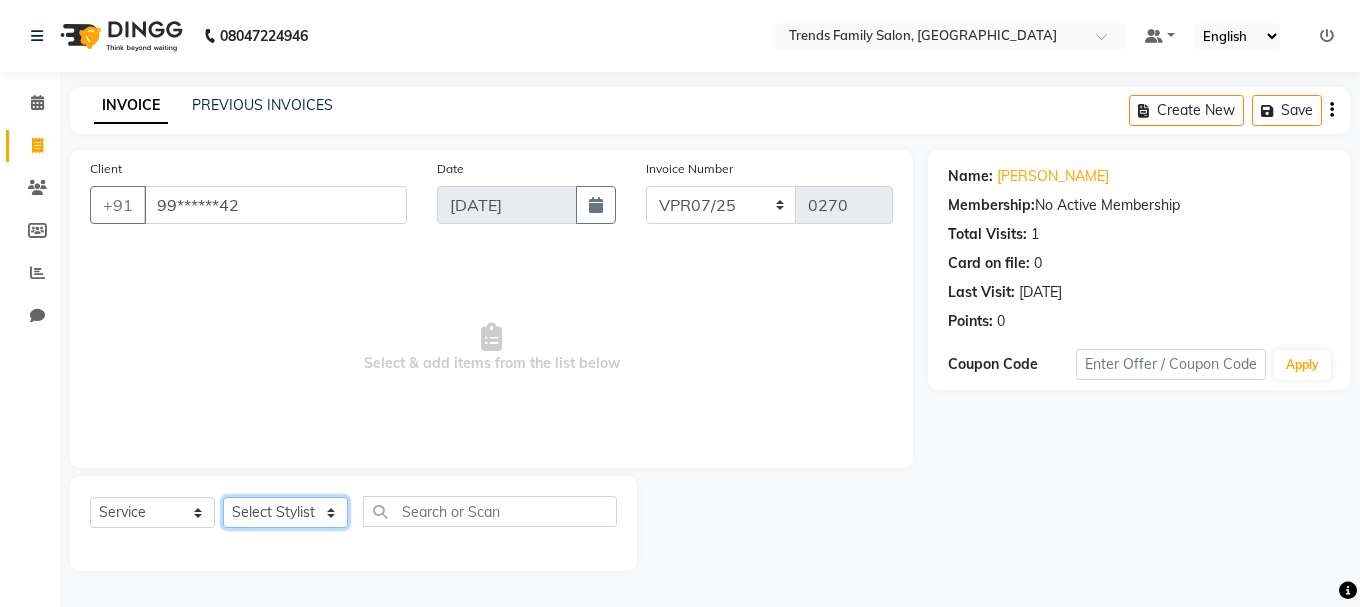 click on "Select Stylist [PERSON_NAME] Alsa Amaritha Ashwini [PERSON_NAME] Bhaktha Bhumi Danish Dolma [PERSON_NAME] [PERSON_NAME] Lakshmi  Maya [PERSON_NAME] [PERSON_NAME] [PERSON_NAME] [PERSON_NAME] [PERSON_NAME] [PERSON_NAME] Sawsthika Shadav [PERSON_NAME] Sony [PERSON_NAME] [PERSON_NAME]" 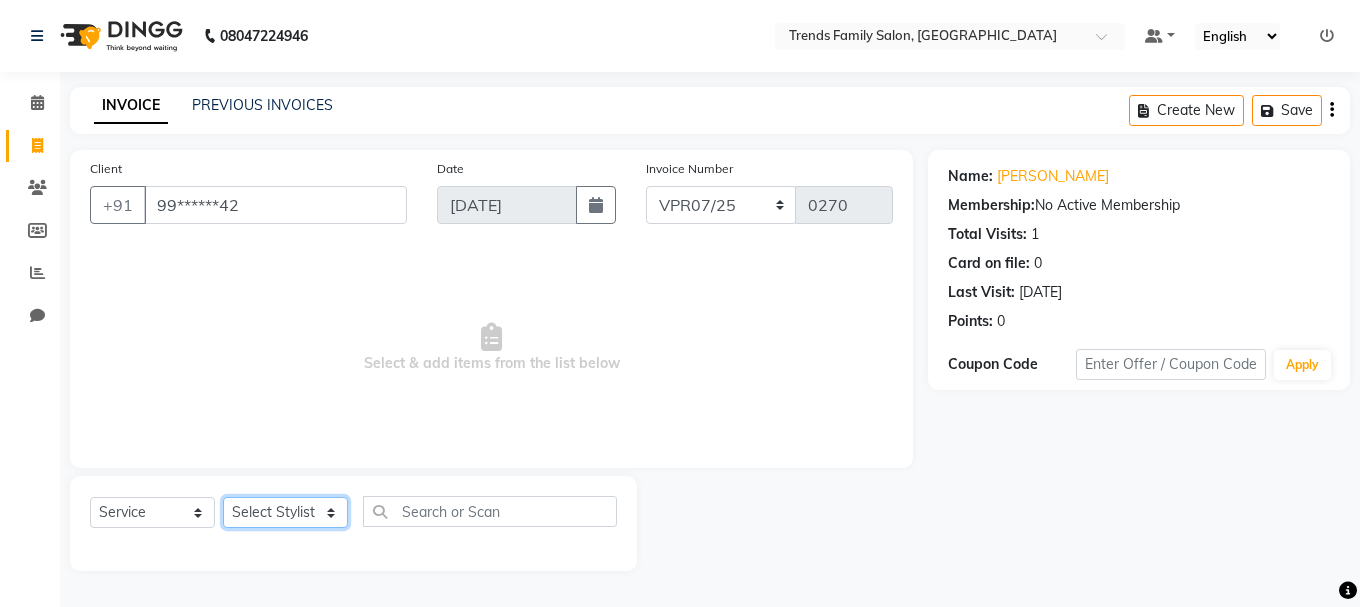 select on "74906" 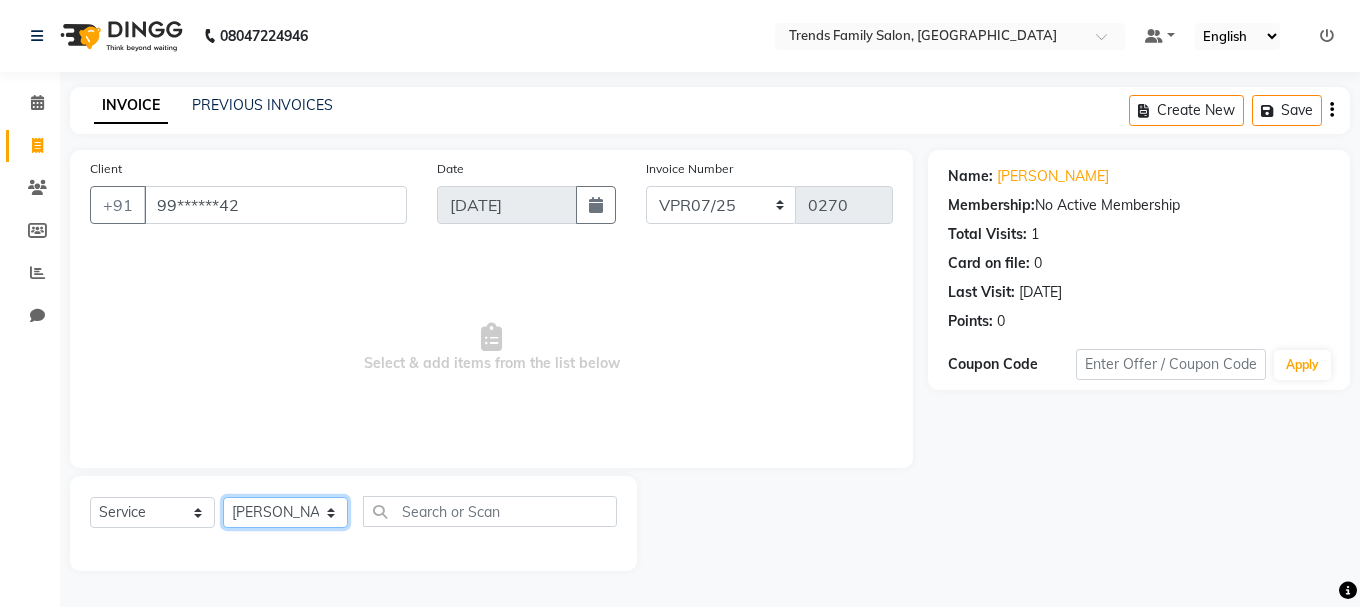click on "Select Stylist [PERSON_NAME] Alsa Amaritha Ashwini [PERSON_NAME] Bhaktha Bhumi Danish Dolma [PERSON_NAME] [PERSON_NAME] Lakshmi  Maya [PERSON_NAME] [PERSON_NAME] [PERSON_NAME] [PERSON_NAME] [PERSON_NAME] [PERSON_NAME] Sawsthika Shadav [PERSON_NAME] Sony [PERSON_NAME] [PERSON_NAME]" 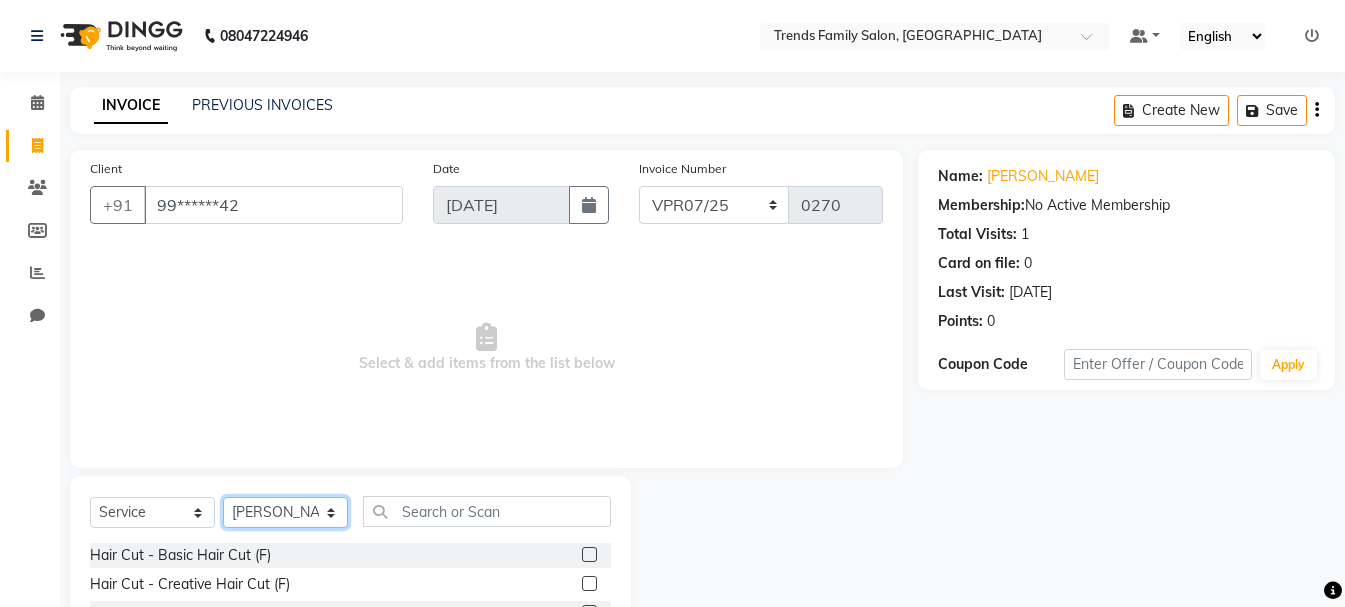 scroll, scrollTop: 194, scrollLeft: 0, axis: vertical 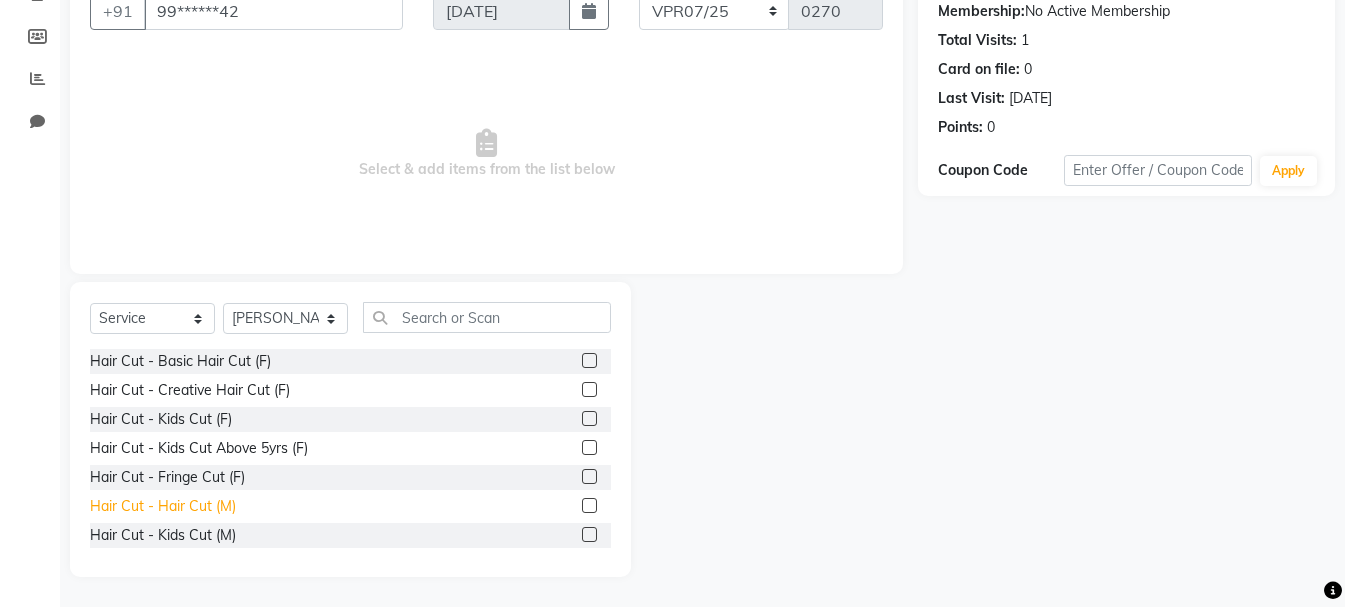 click on "Hair Cut - Hair Cut (M)" 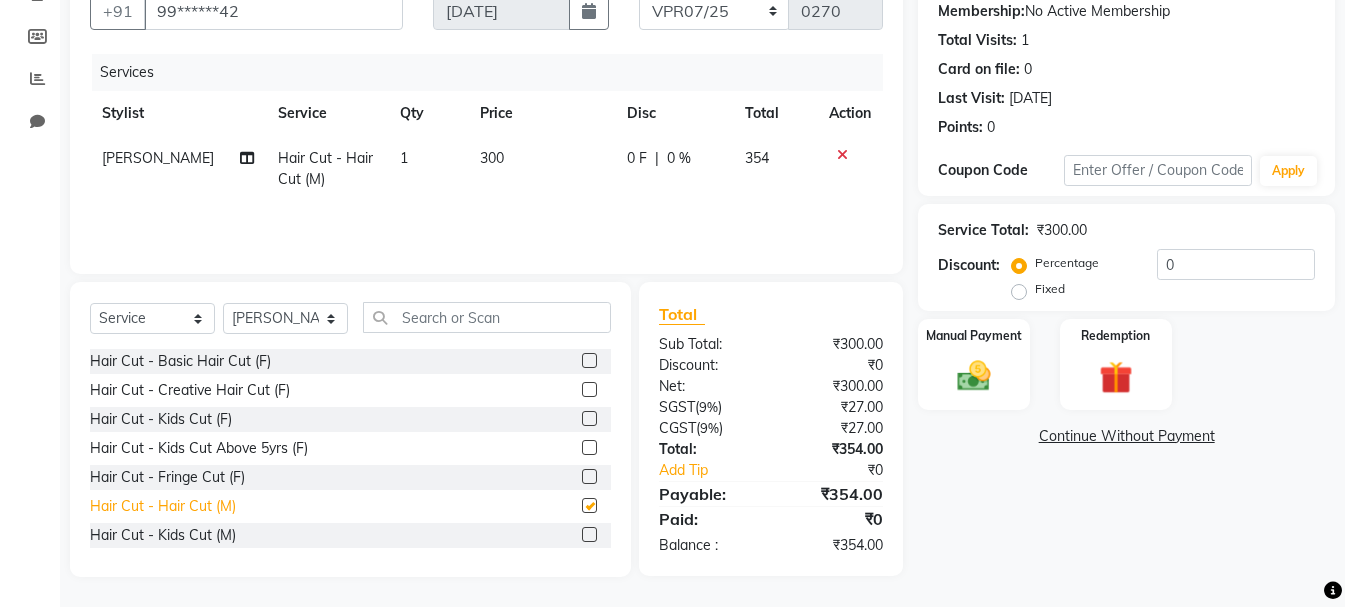 checkbox on "false" 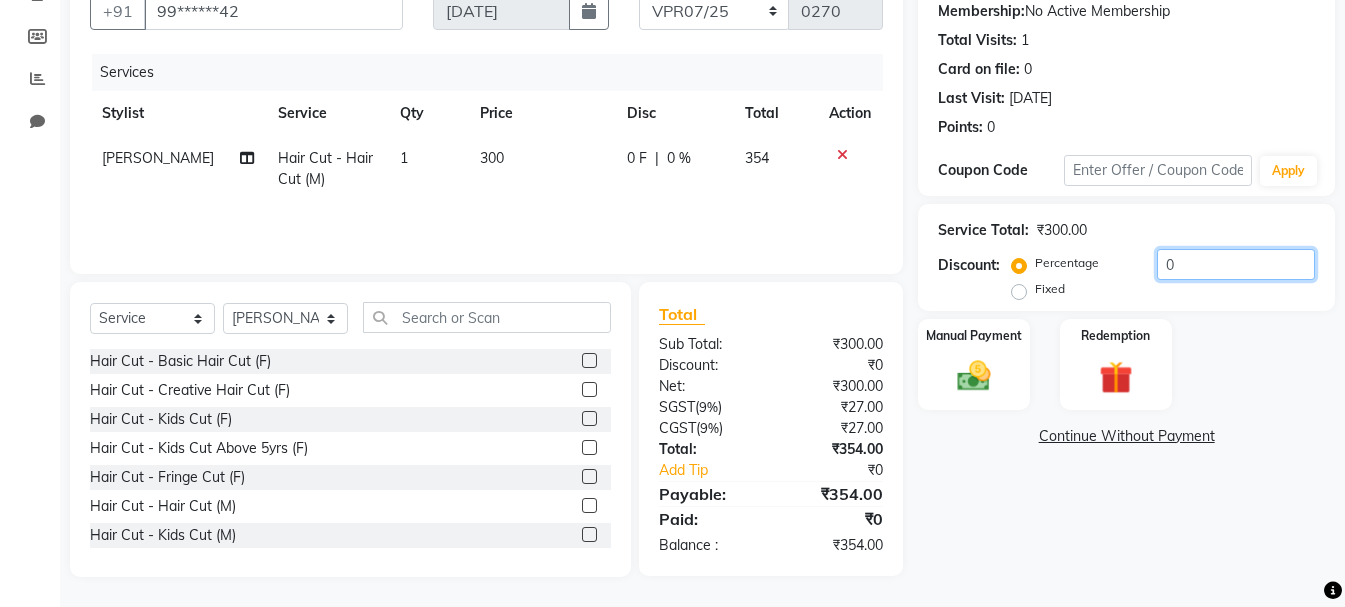 click on "0" 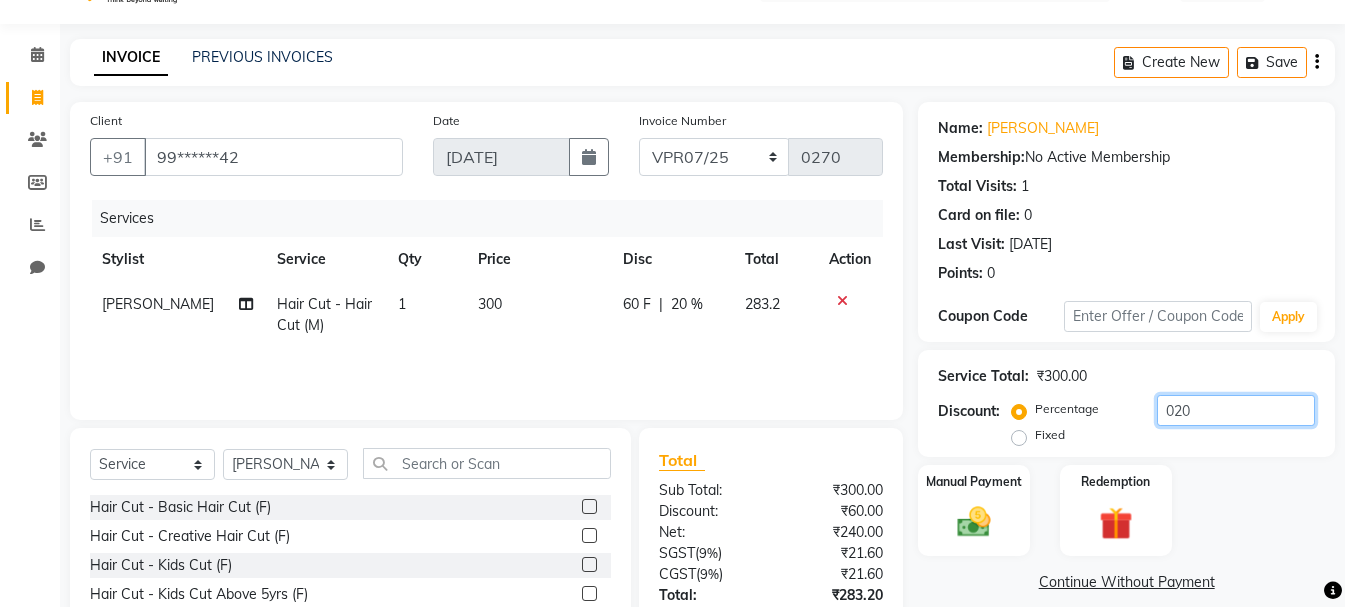 scroll, scrollTop: 0, scrollLeft: 0, axis: both 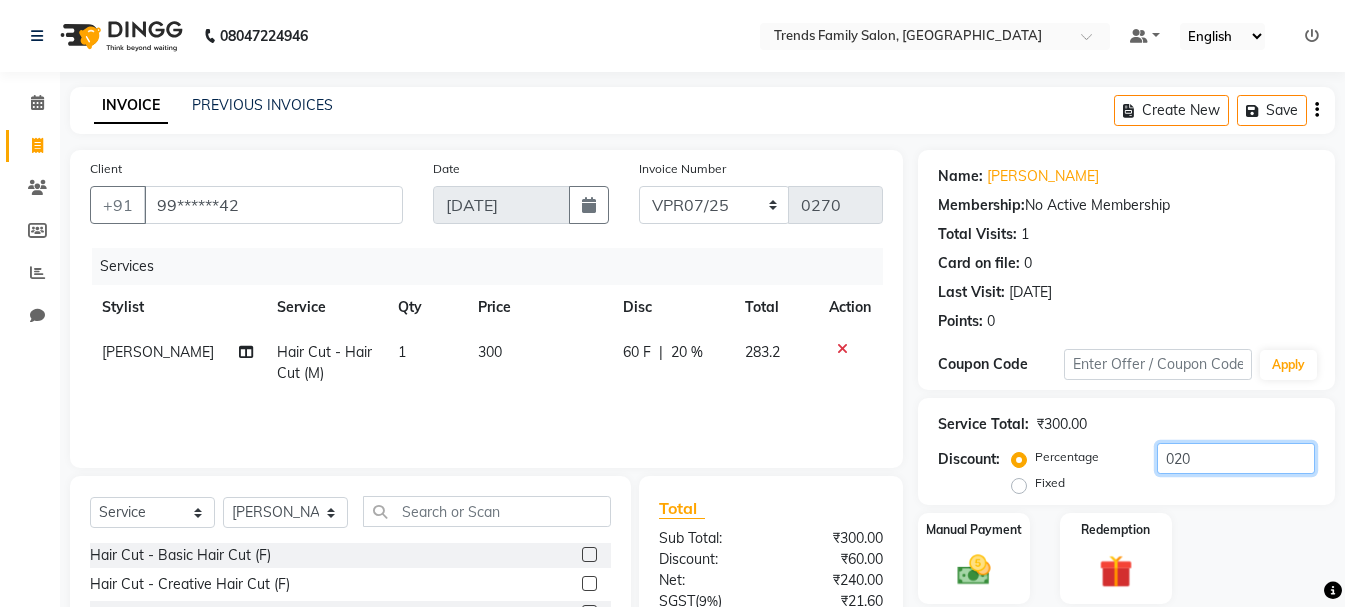 type on "020" 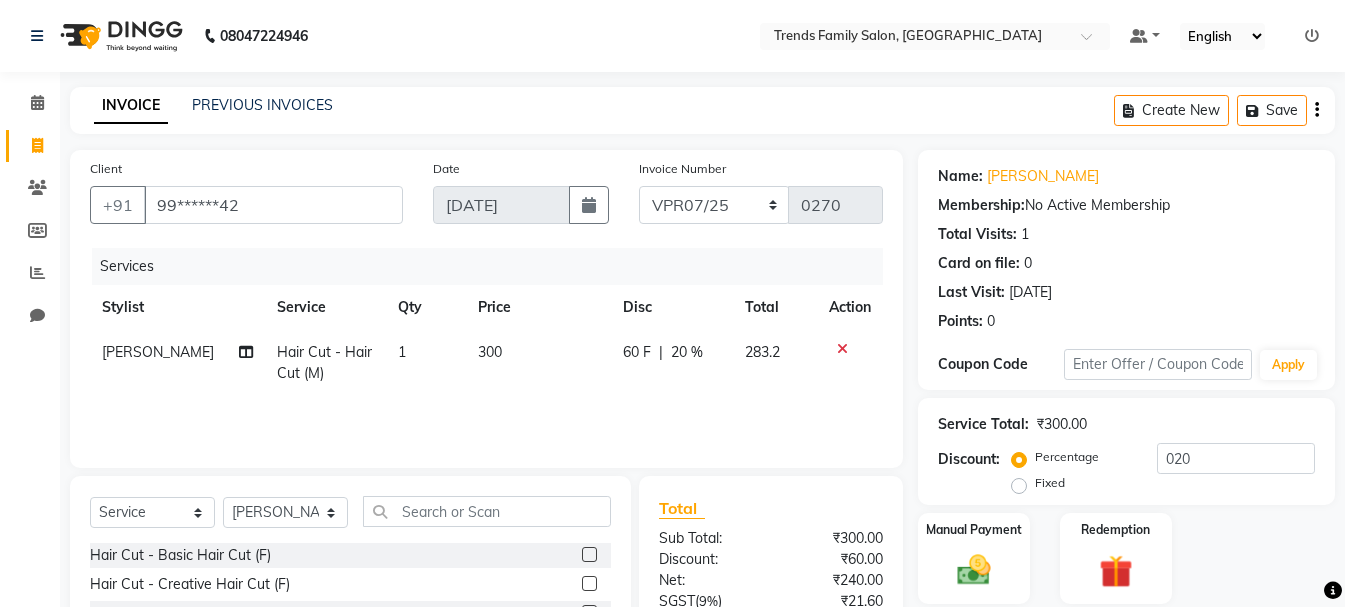 click 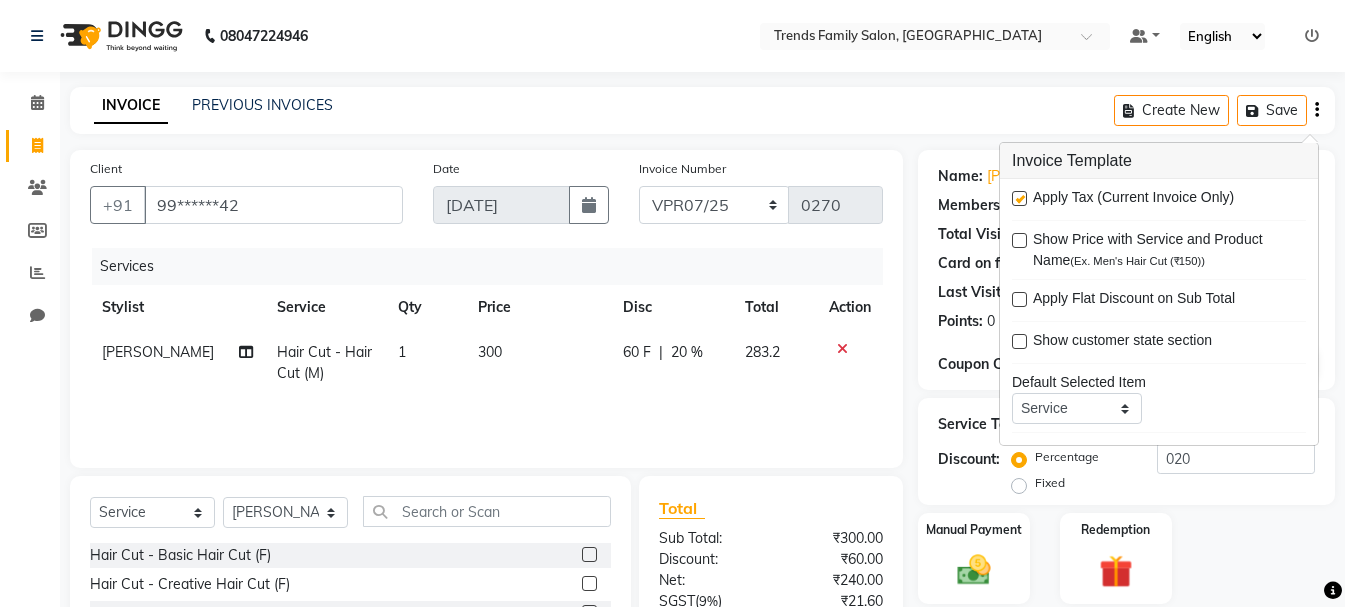 click at bounding box center (1019, 198) 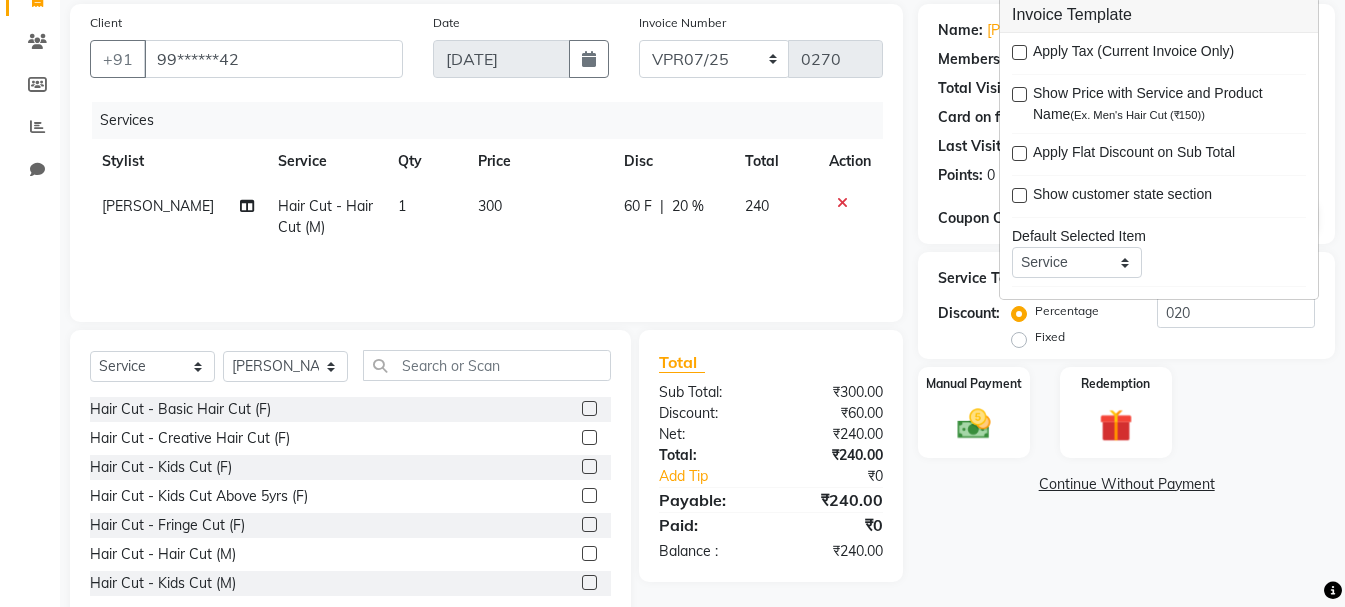 scroll, scrollTop: 194, scrollLeft: 0, axis: vertical 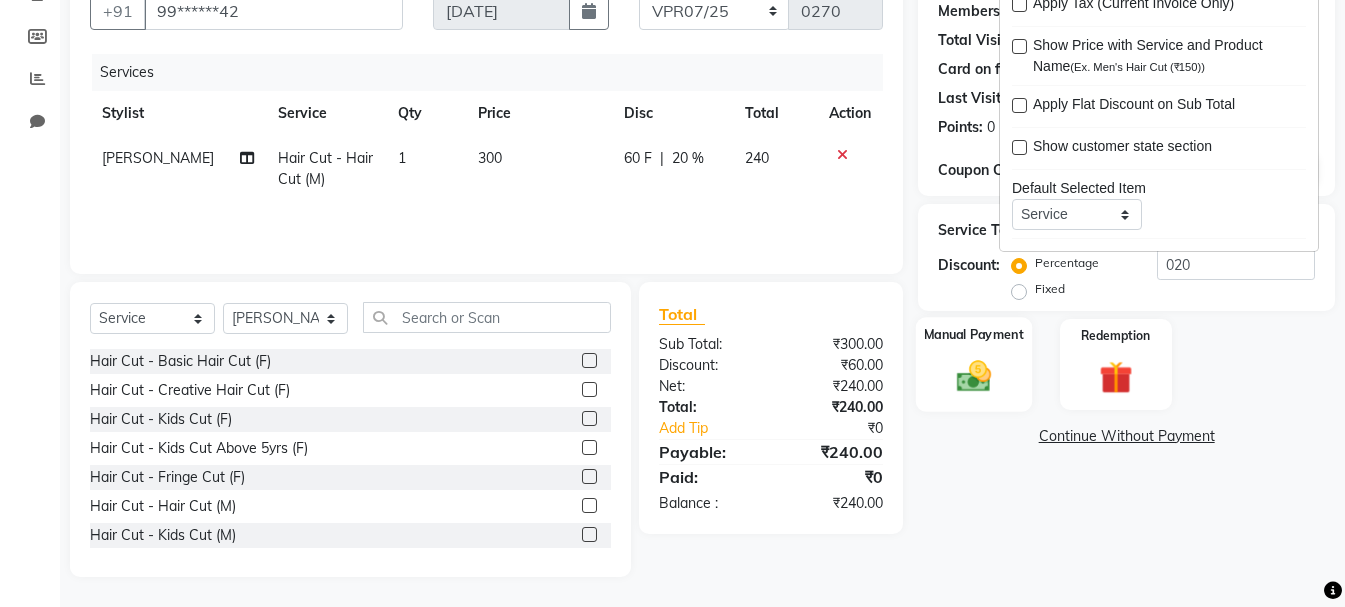 click 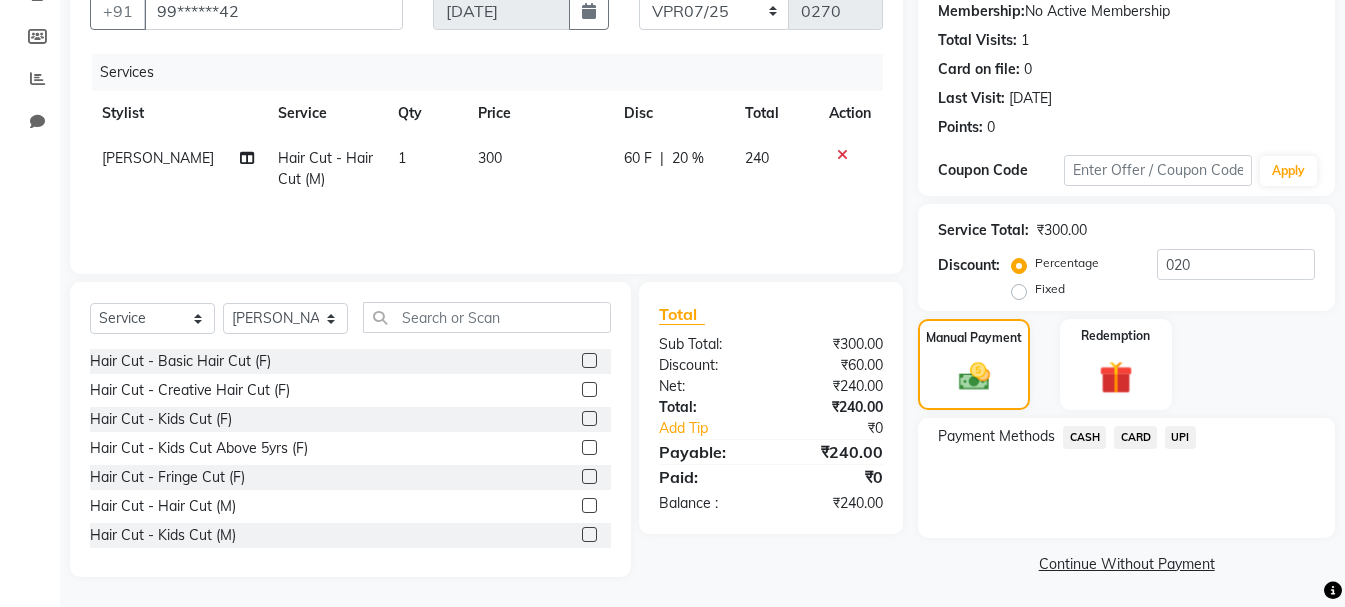 click on "UPI" 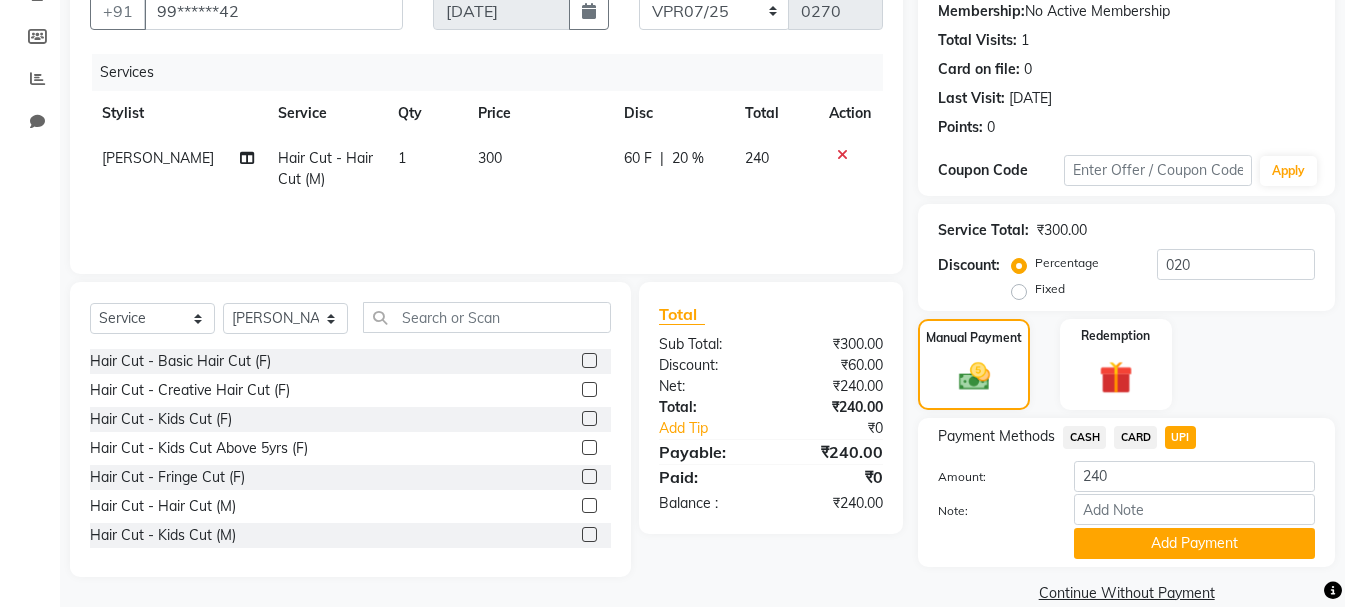 click on "CARD" 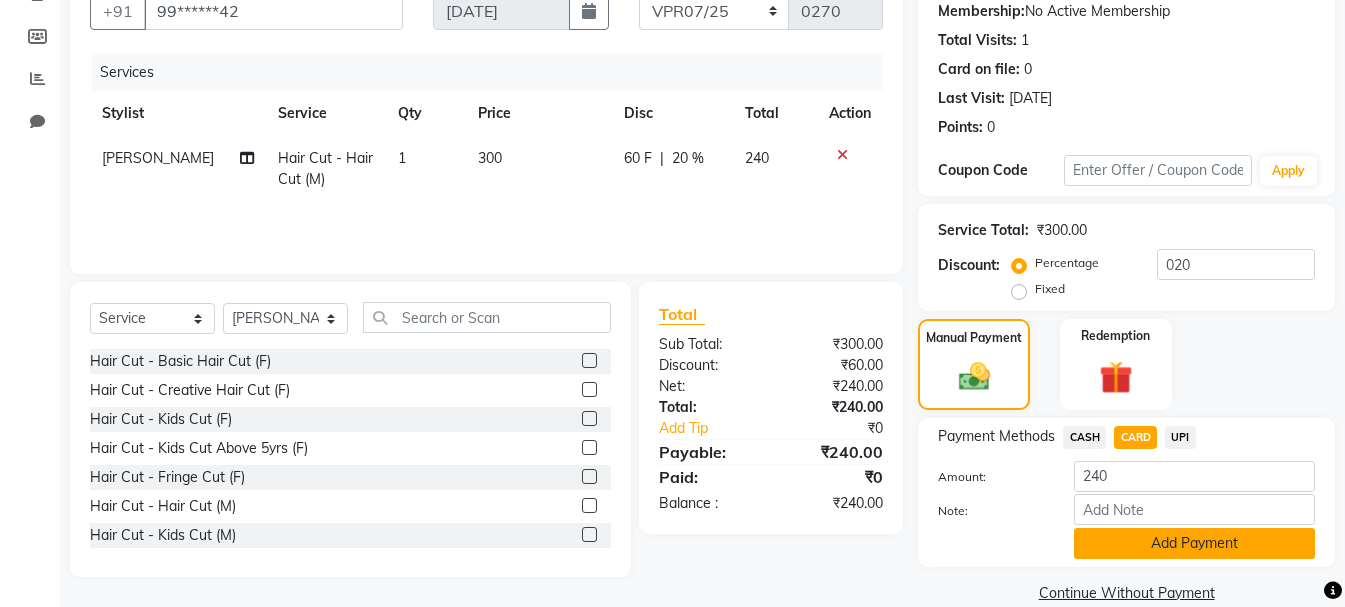 click on "Add Payment" 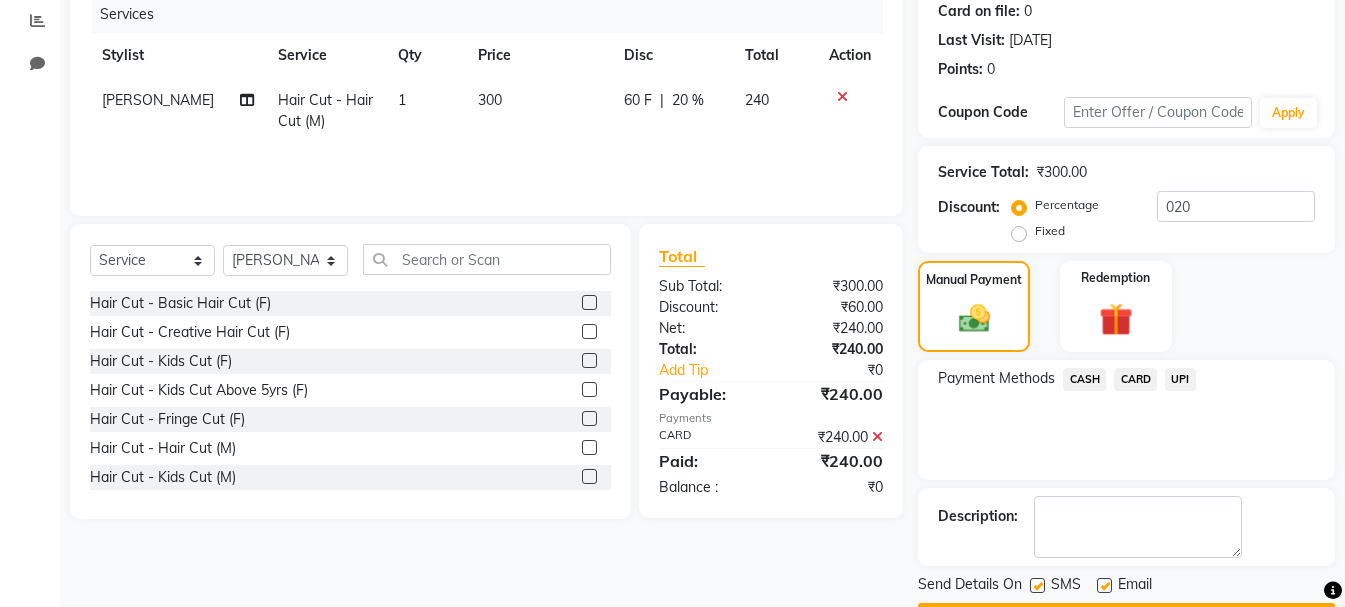 scroll, scrollTop: 309, scrollLeft: 0, axis: vertical 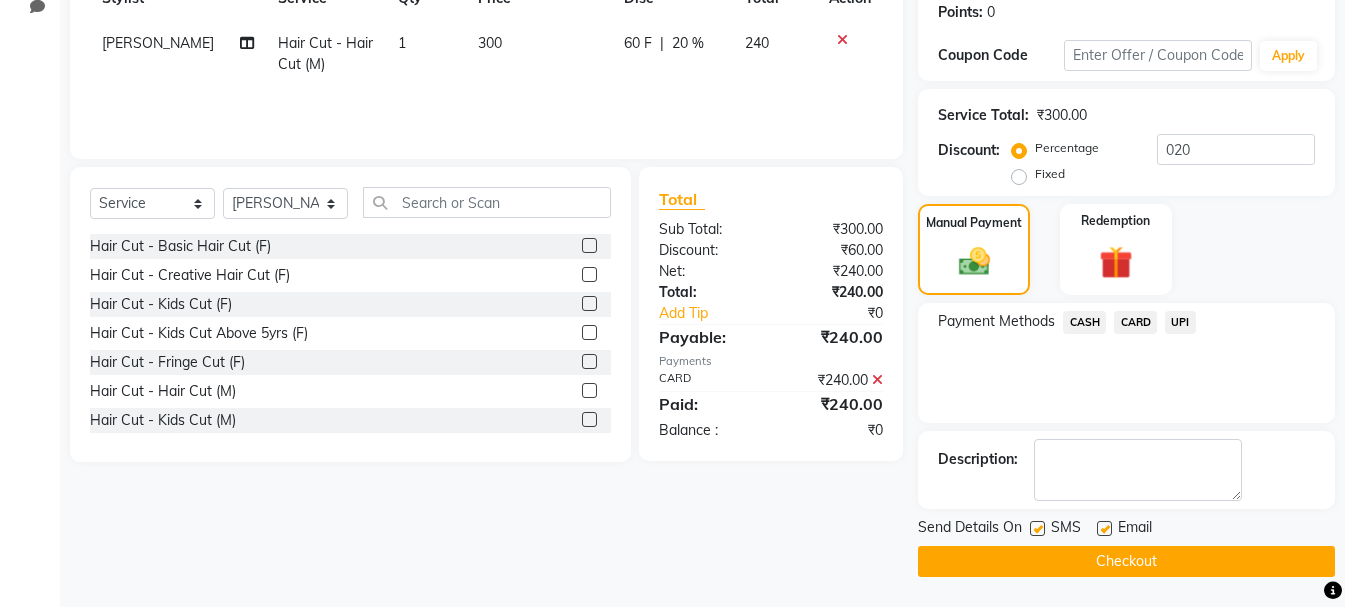 click on "Checkout" 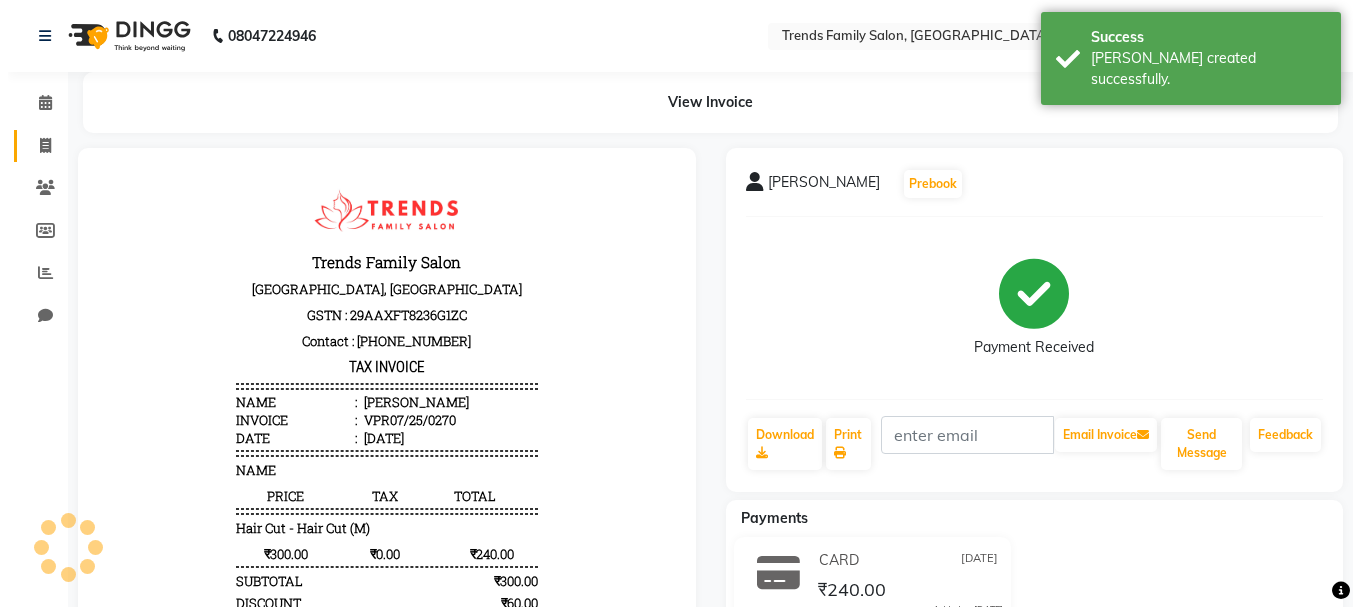 scroll, scrollTop: 0, scrollLeft: 0, axis: both 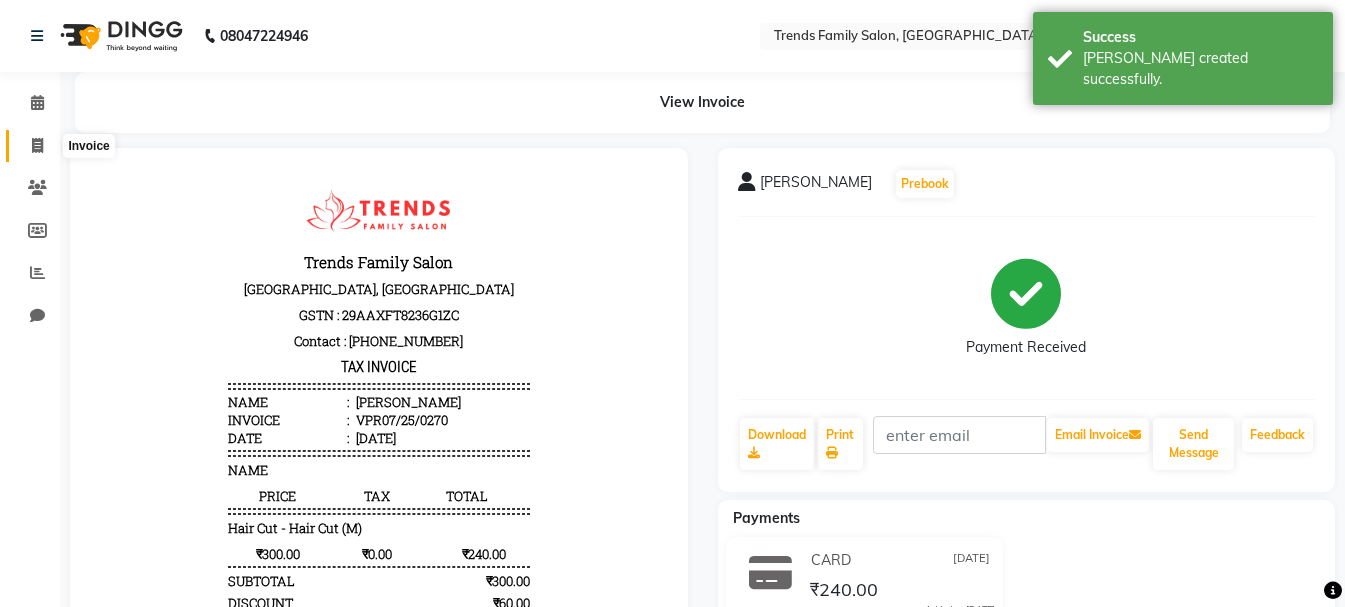 click 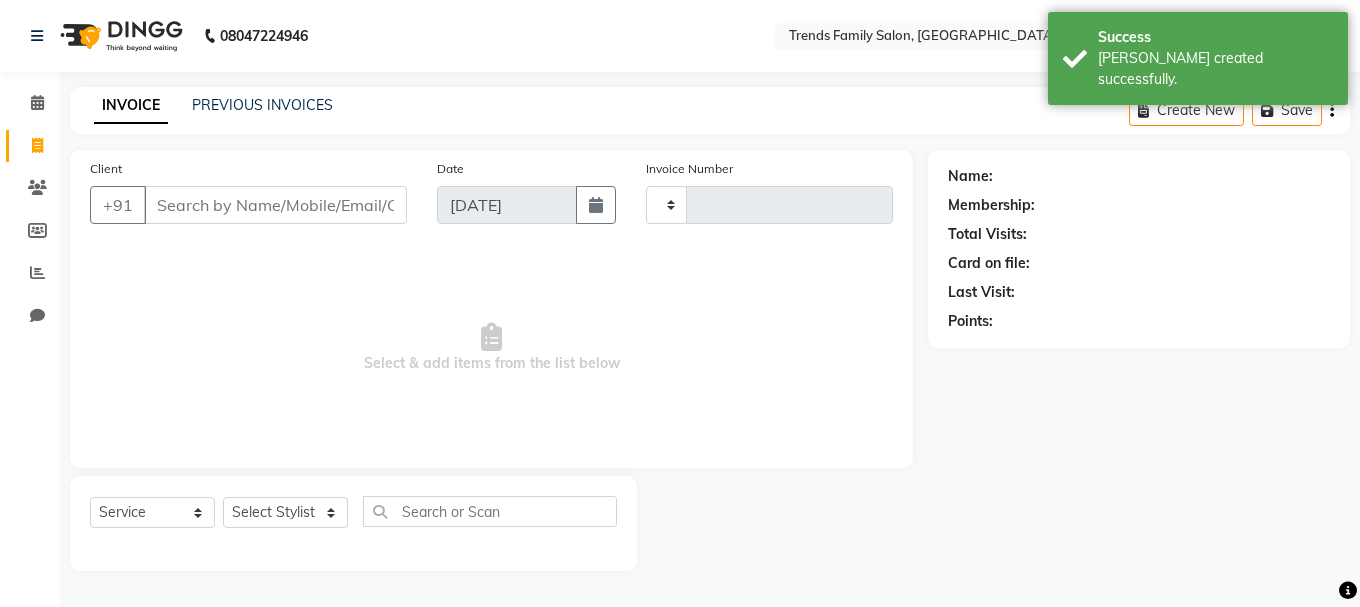 type on "0271" 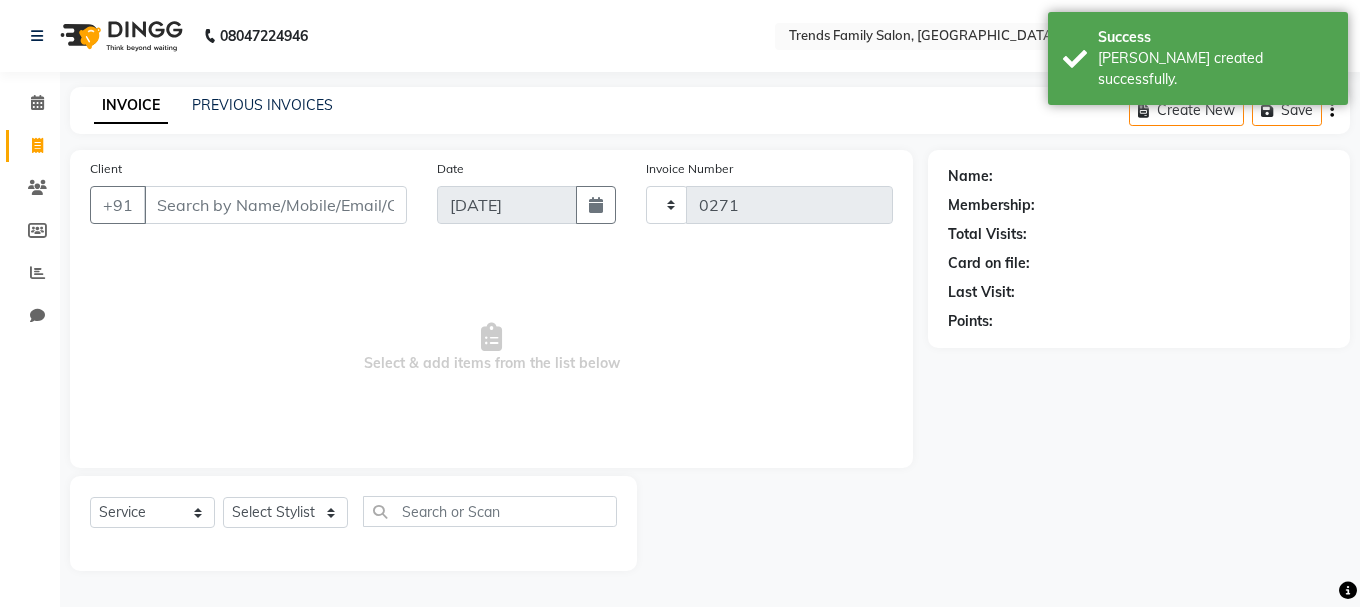 select on "8591" 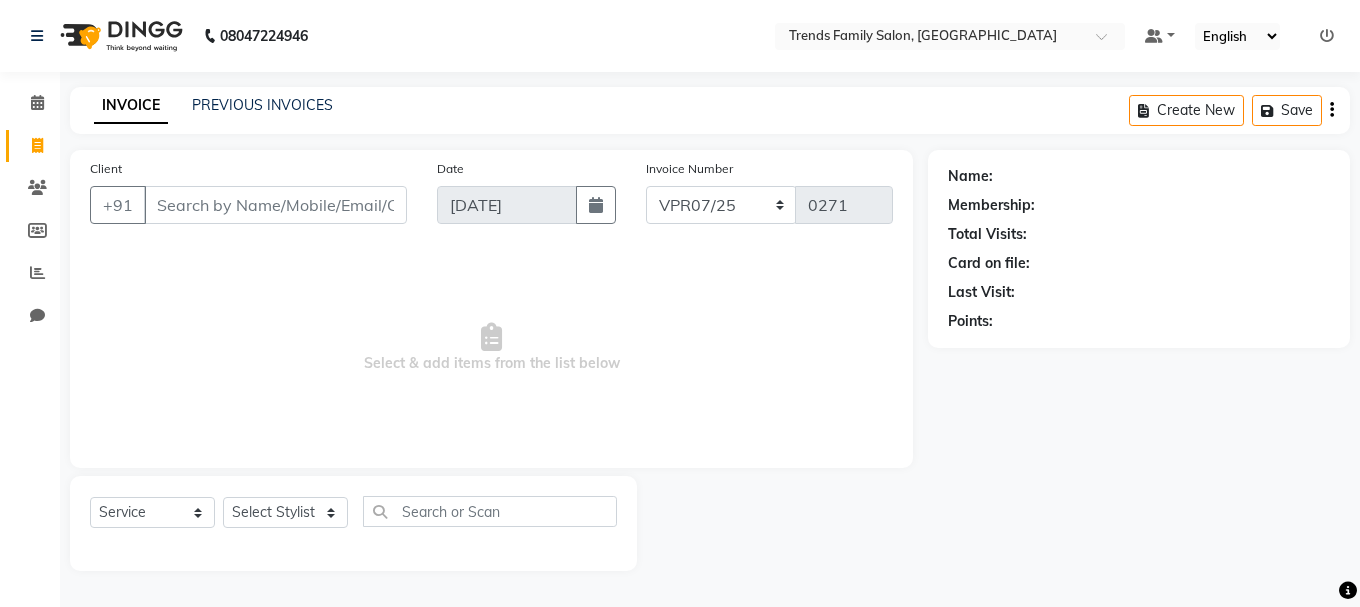 click on "Client" at bounding box center [275, 205] 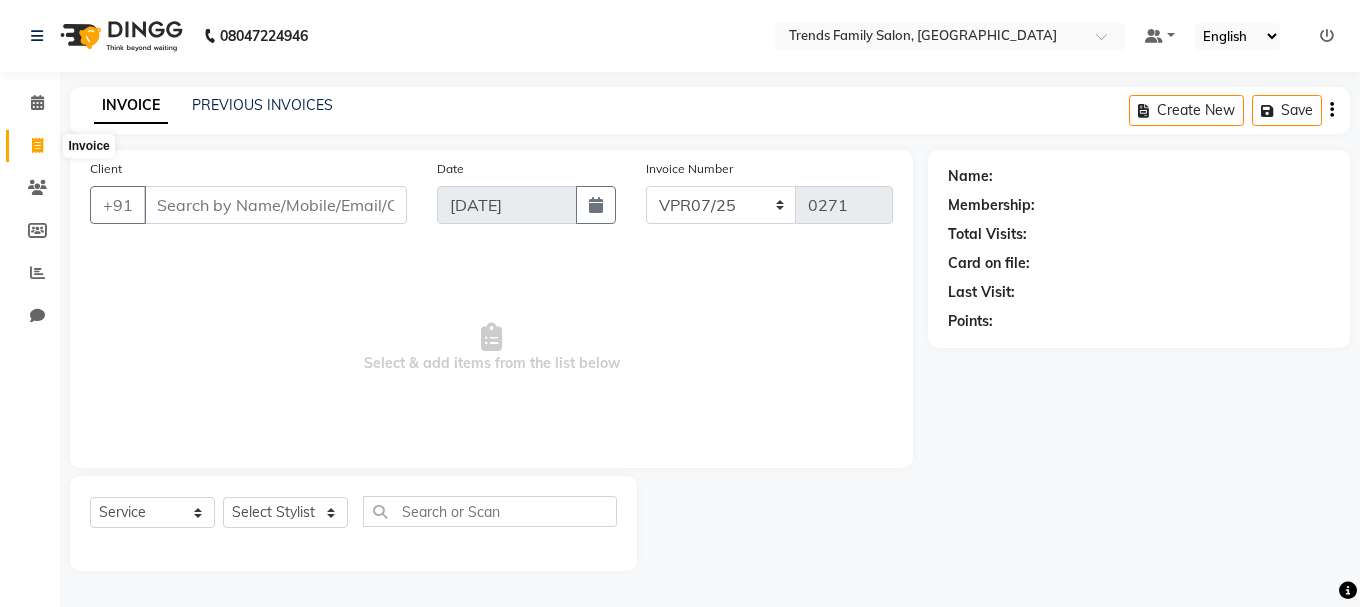 click 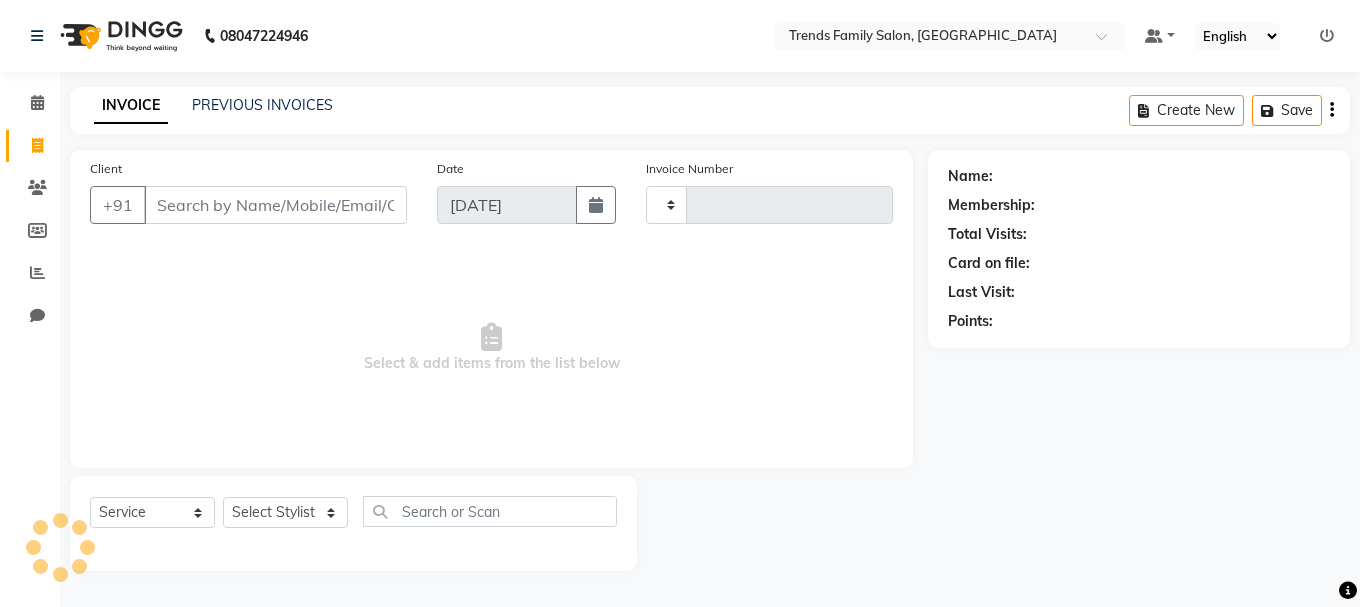 type on "0271" 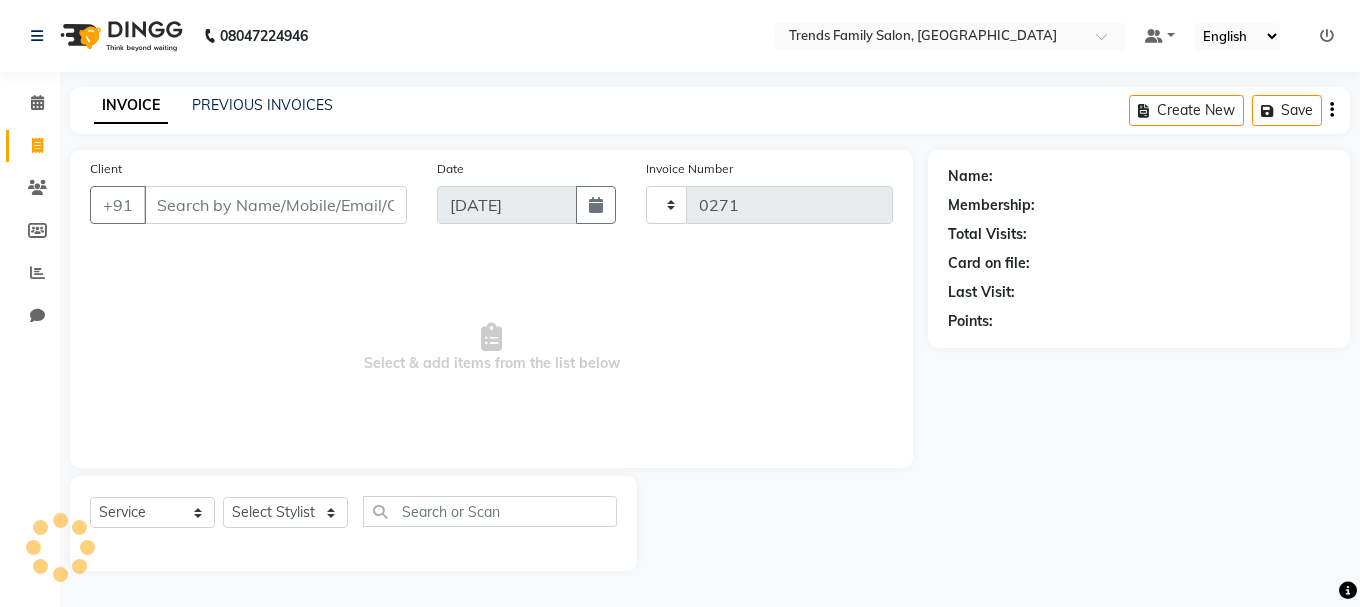 select on "8591" 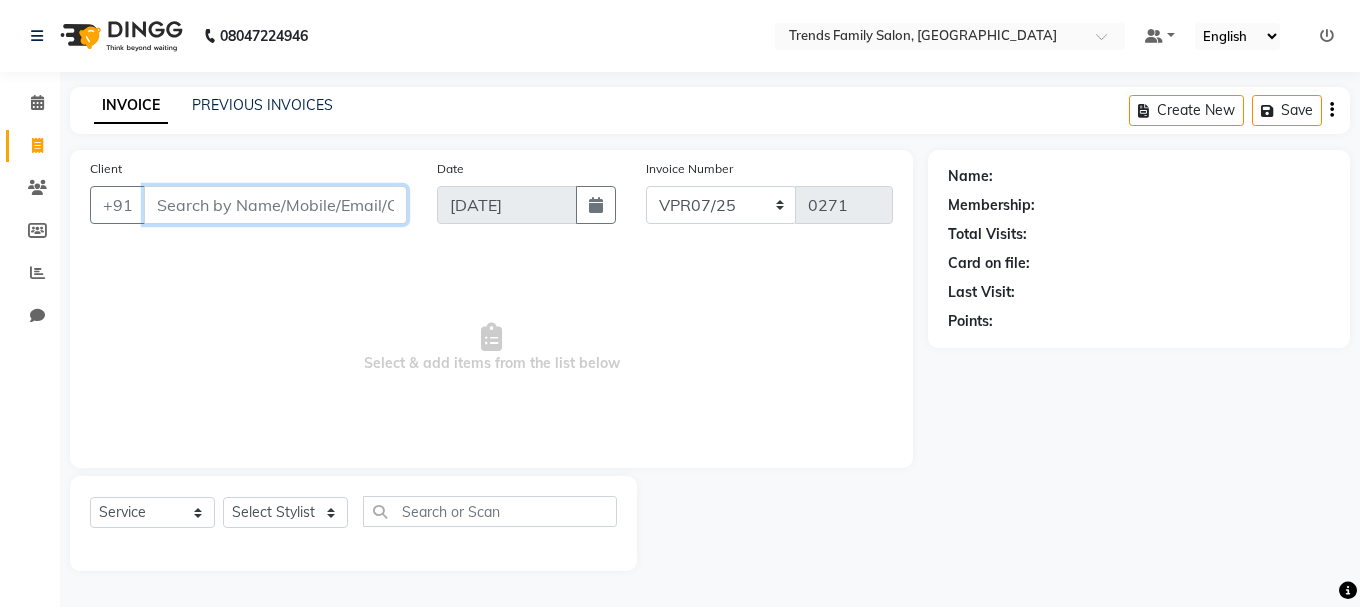 drag, startPoint x: 391, startPoint y: 207, endPoint x: 222, endPoint y: 215, distance: 169.18924 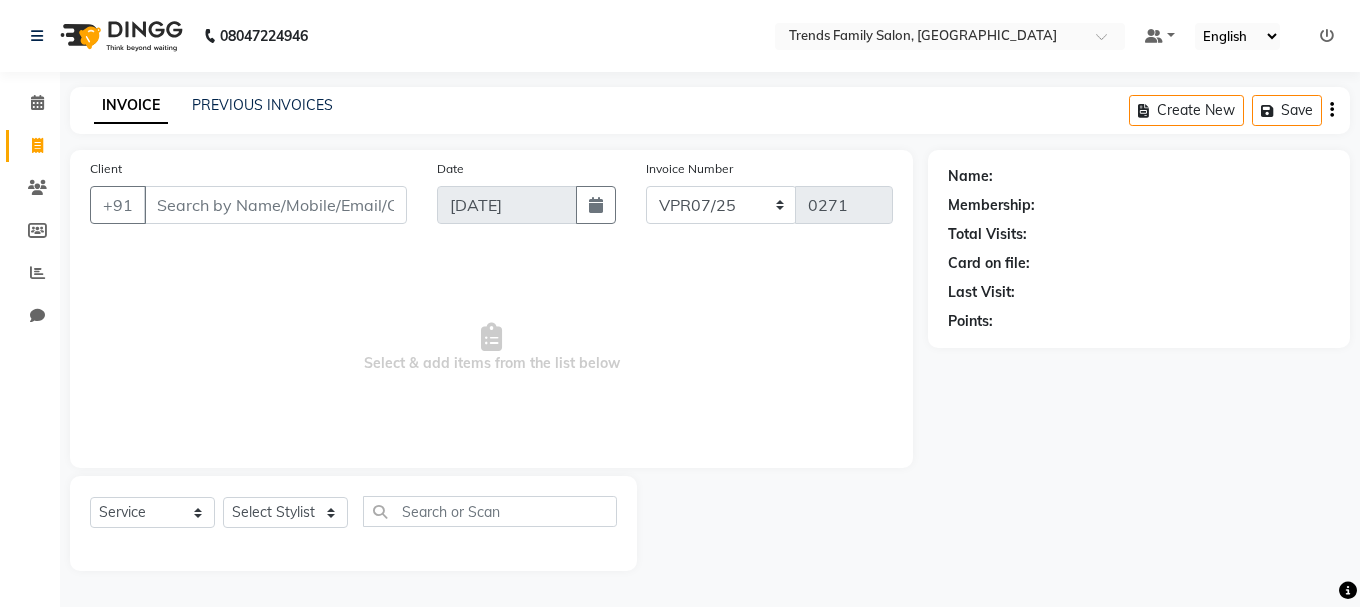 drag, startPoint x: 62, startPoint y: 524, endPoint x: 902, endPoint y: 375, distance: 853.11255 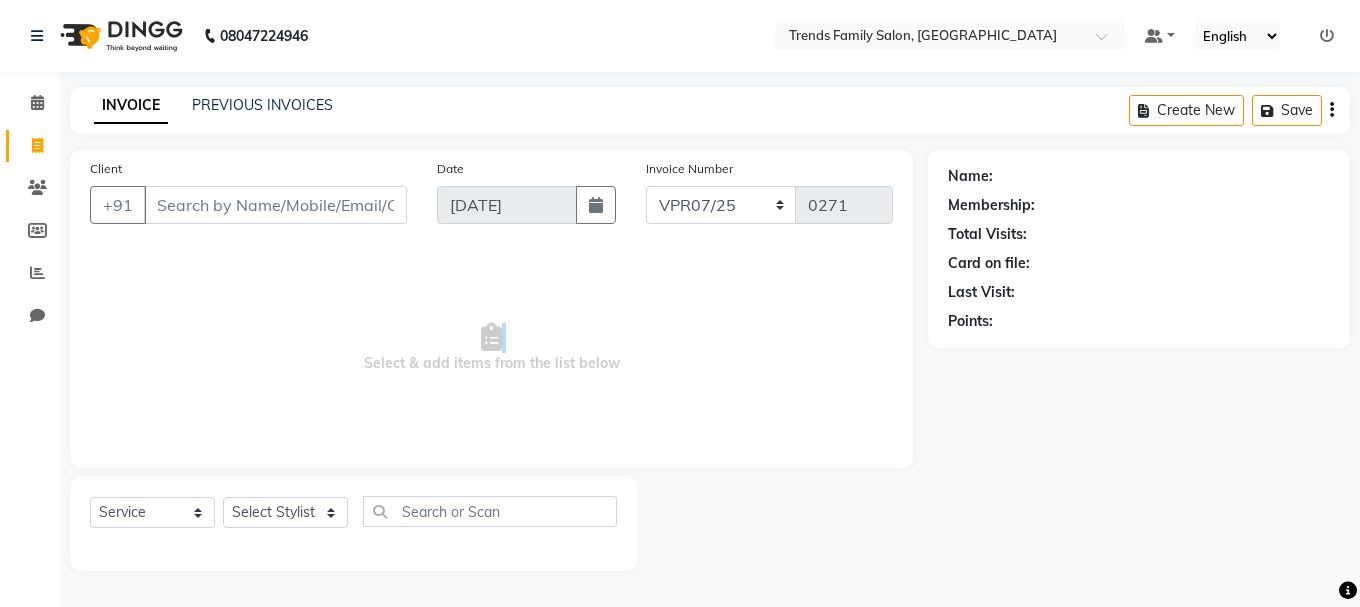 drag, startPoint x: 364, startPoint y: 355, endPoint x: 582, endPoint y: 348, distance: 218.11235 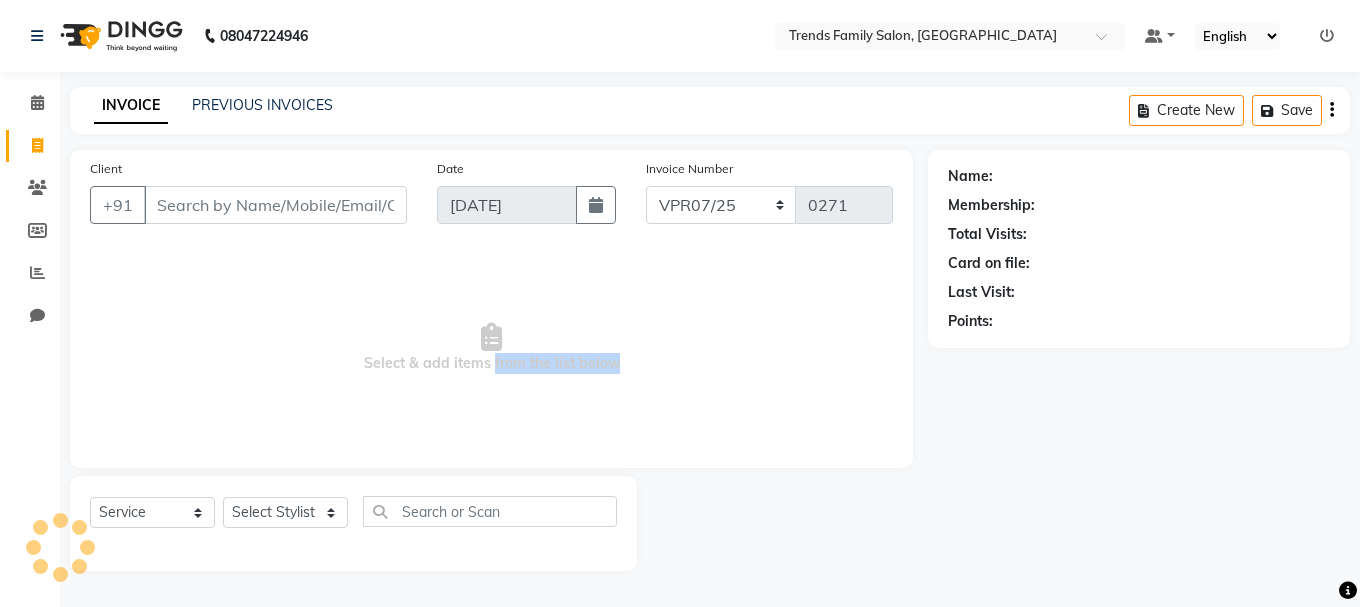 drag, startPoint x: 491, startPoint y: 354, endPoint x: 716, endPoint y: 372, distance: 225.71886 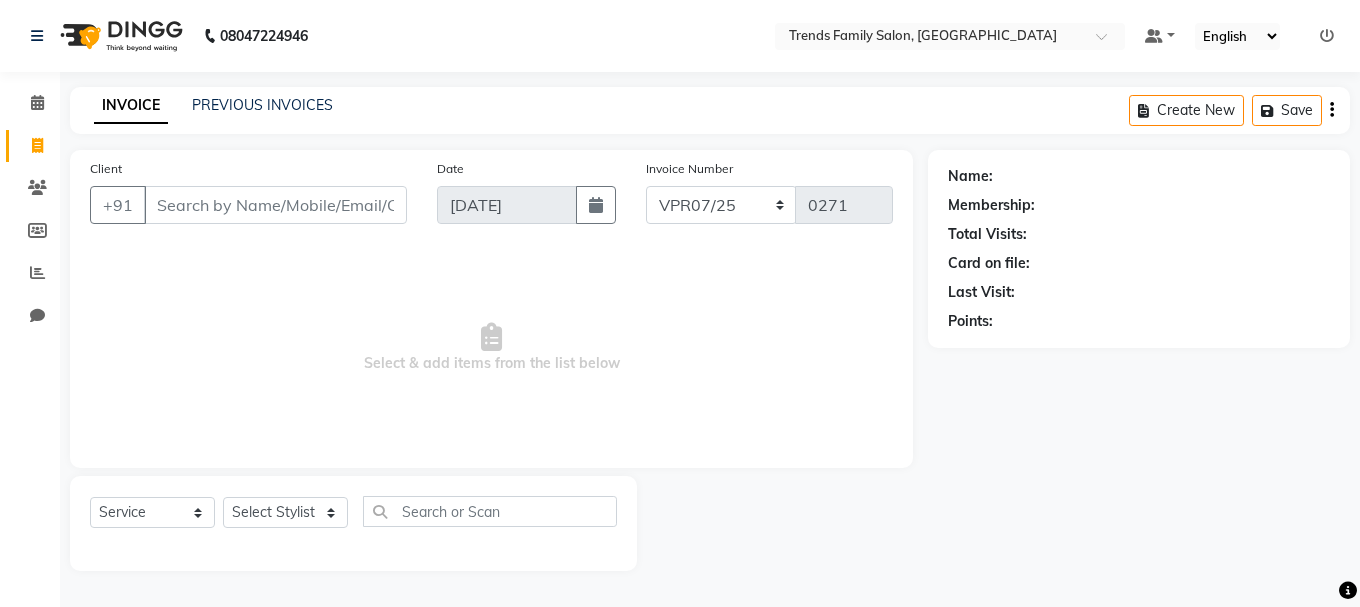 click on "Select & add items from the list below" at bounding box center (491, 348) 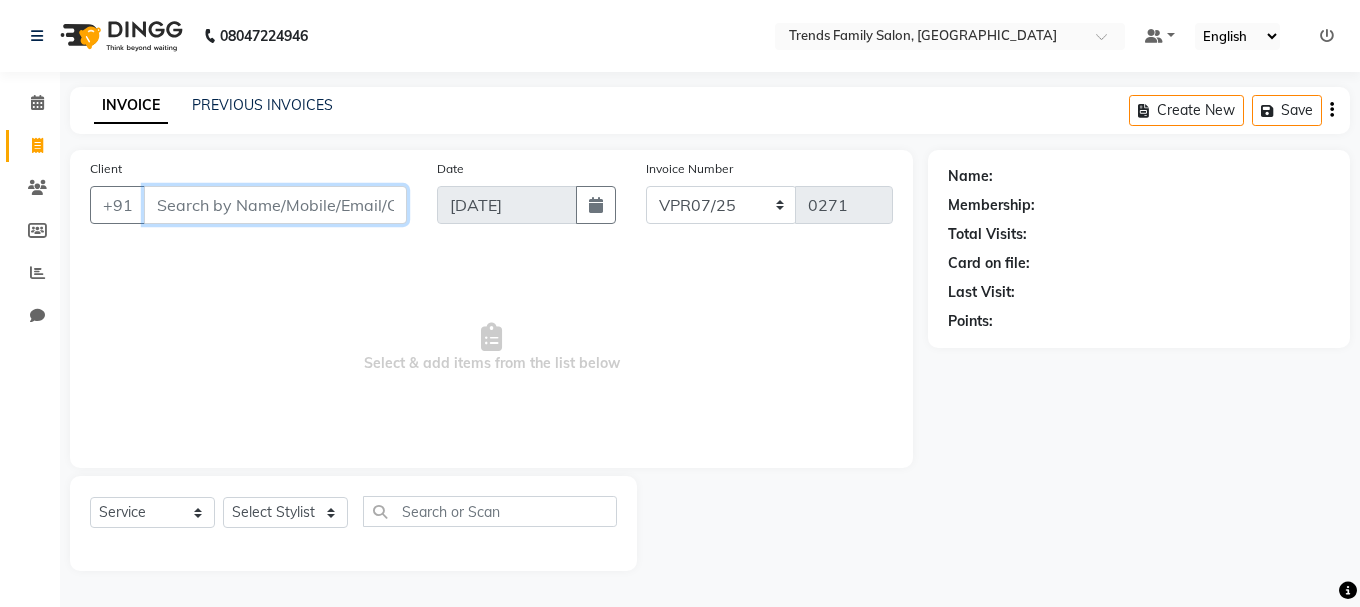 click on "Client" at bounding box center [275, 205] 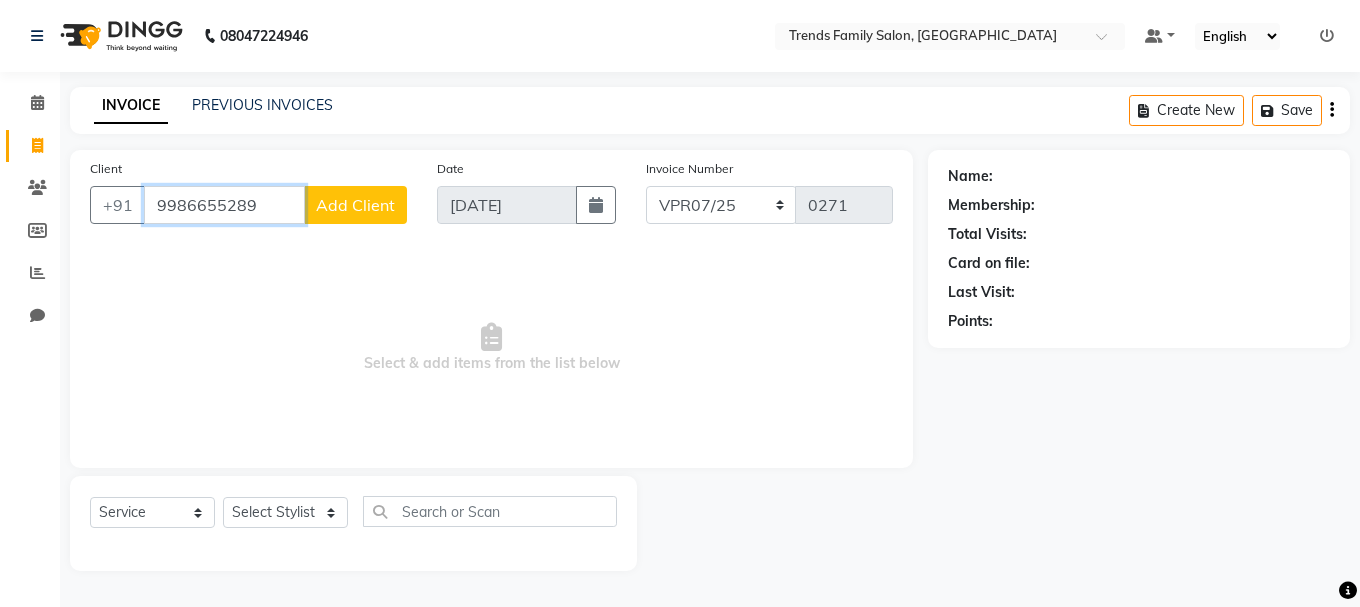 type on "9986655289" 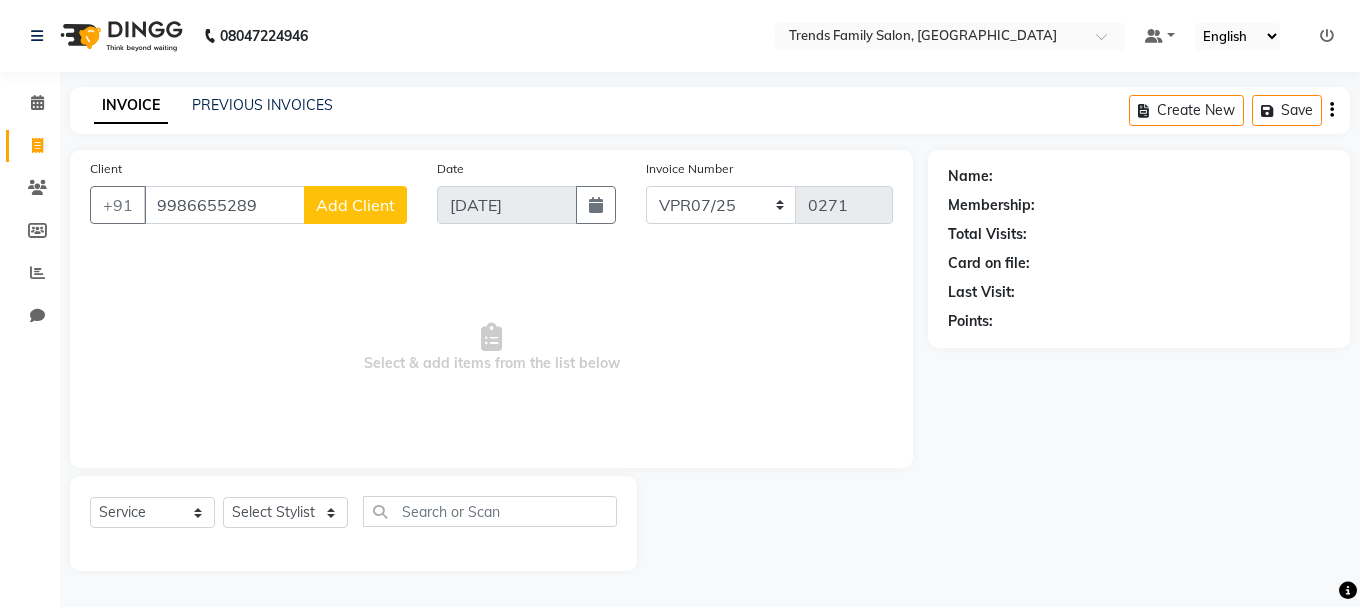 click on "Add Client" 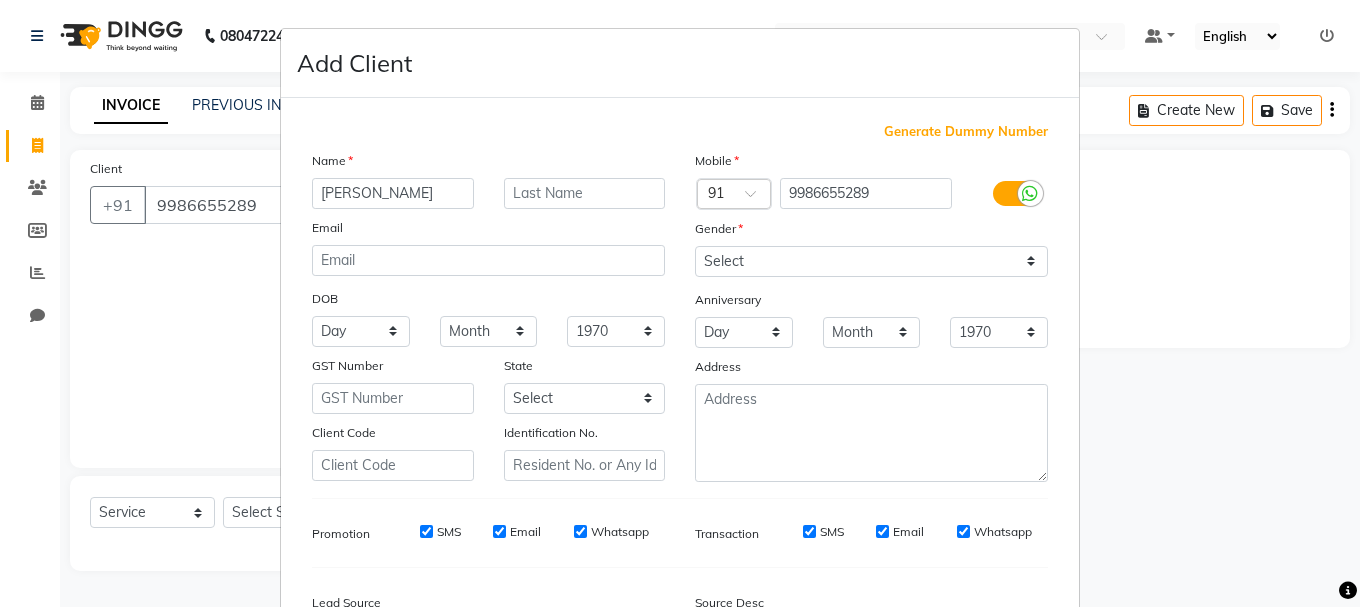 type on "[PERSON_NAME]" 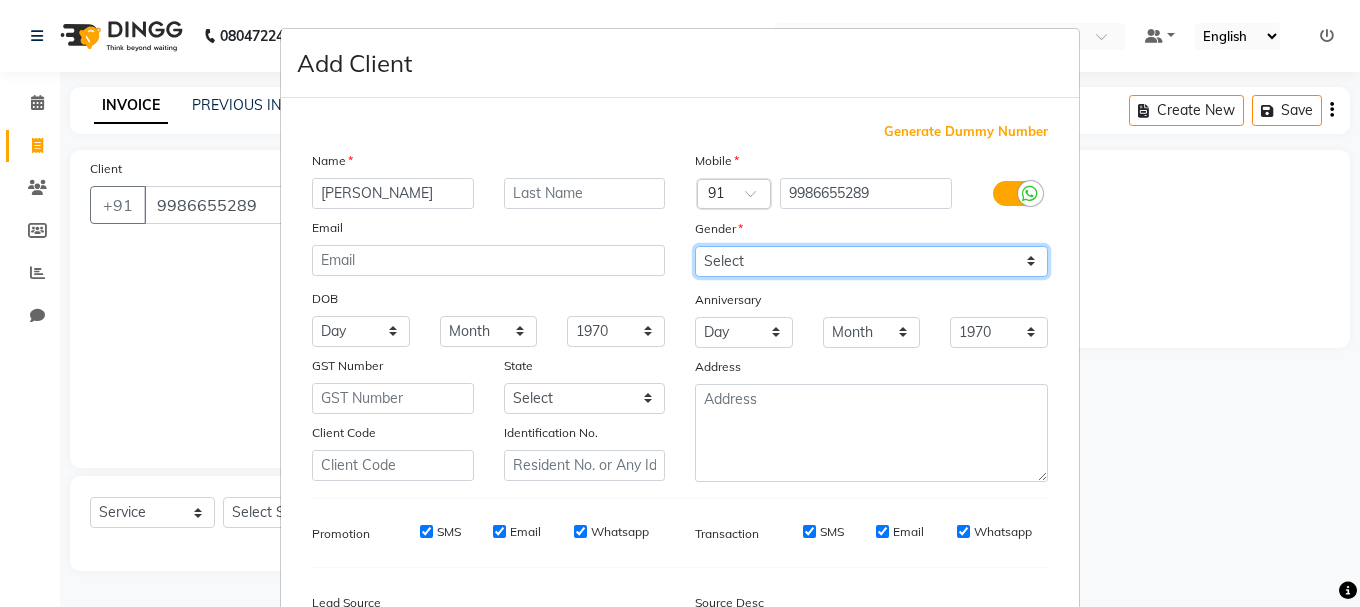 click on "Select [DEMOGRAPHIC_DATA] [DEMOGRAPHIC_DATA] Other Prefer Not To Say" at bounding box center [871, 261] 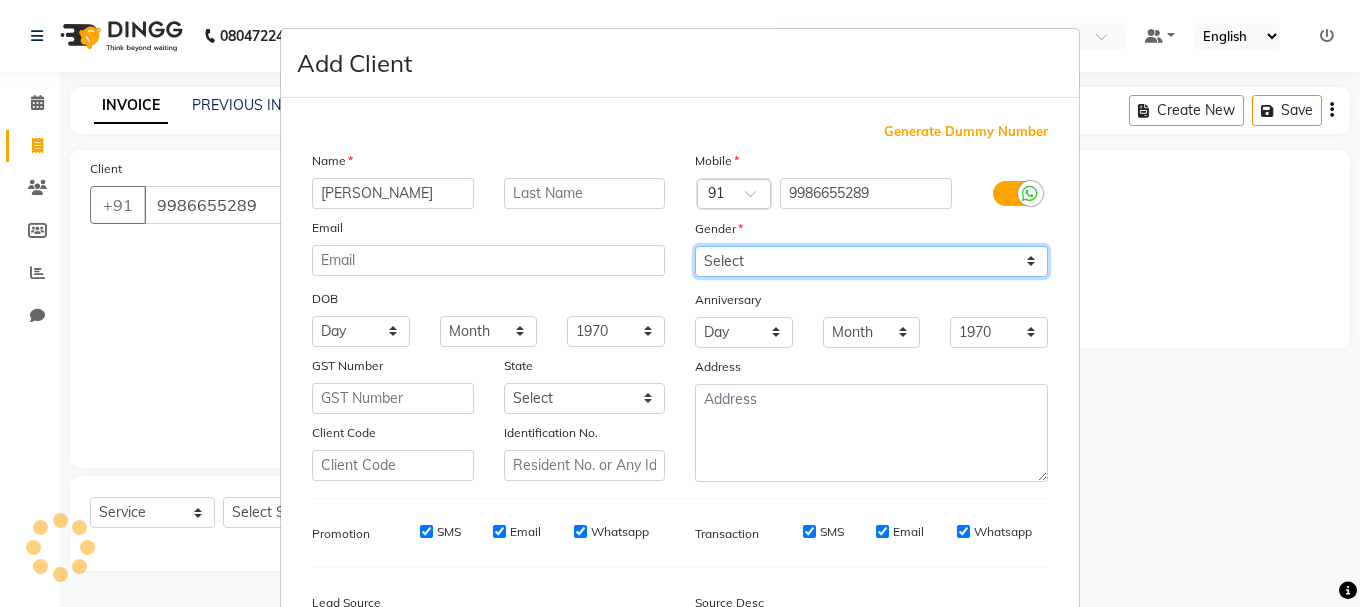 select on "[DEMOGRAPHIC_DATA]" 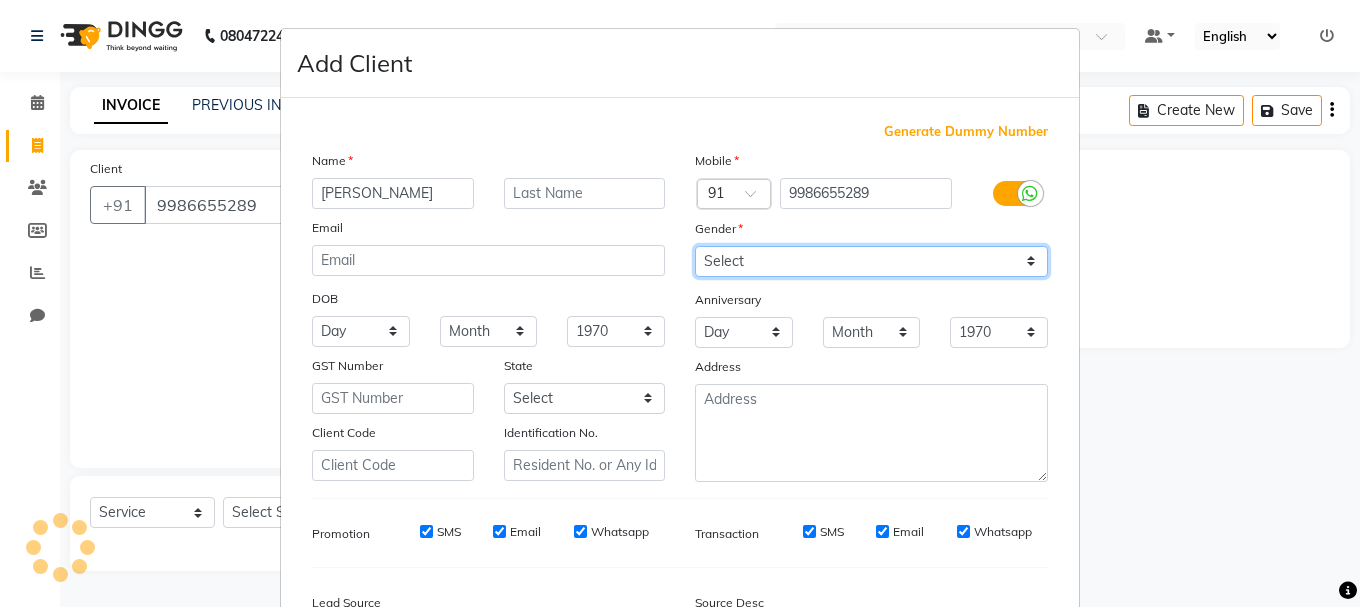 click on "Select [DEMOGRAPHIC_DATA] [DEMOGRAPHIC_DATA] Other Prefer Not To Say" at bounding box center [871, 261] 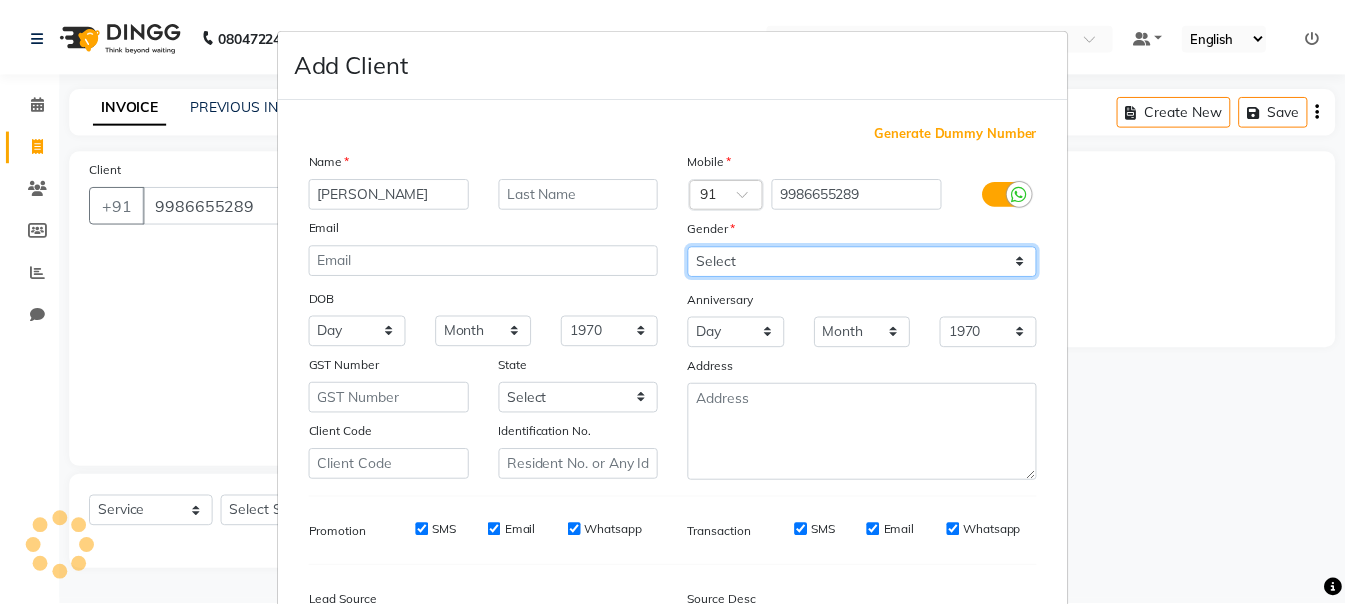 scroll, scrollTop: 242, scrollLeft: 0, axis: vertical 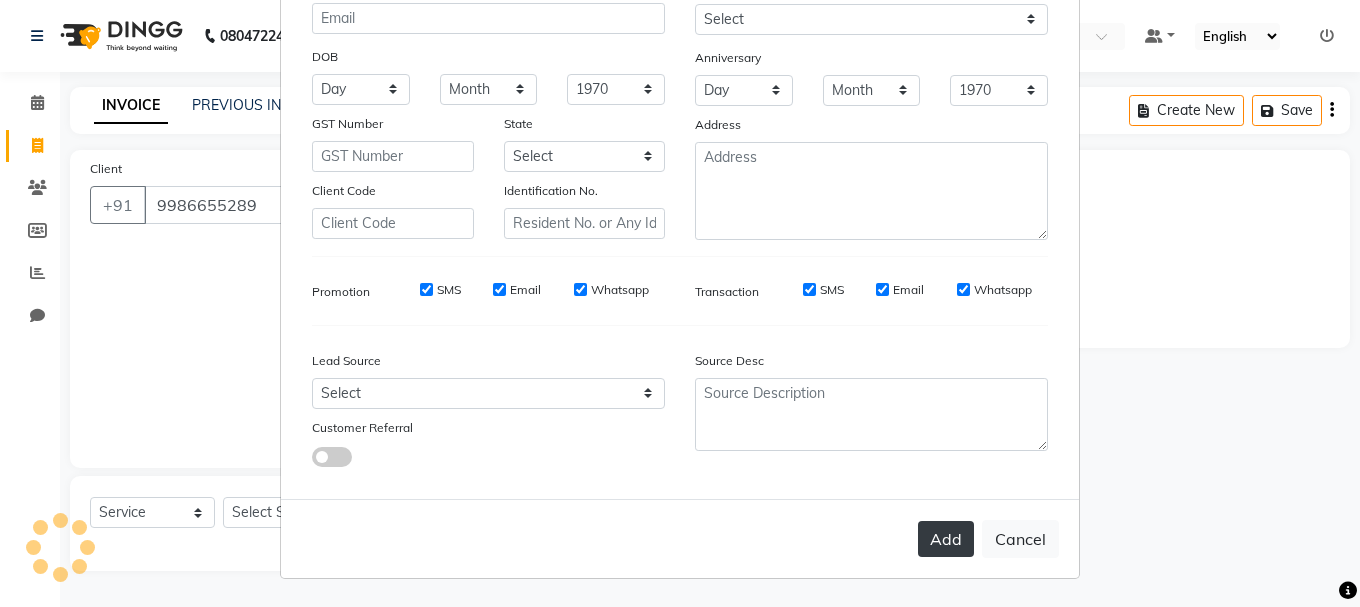 click on "Add" at bounding box center [946, 539] 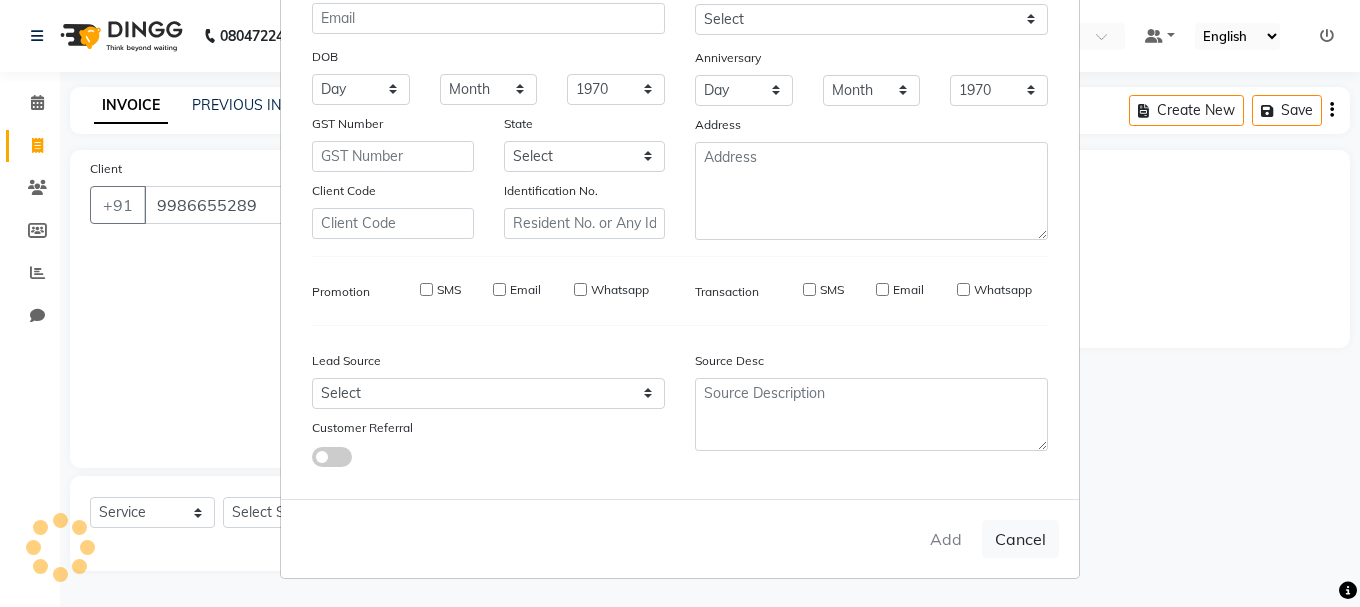 type on "99******89" 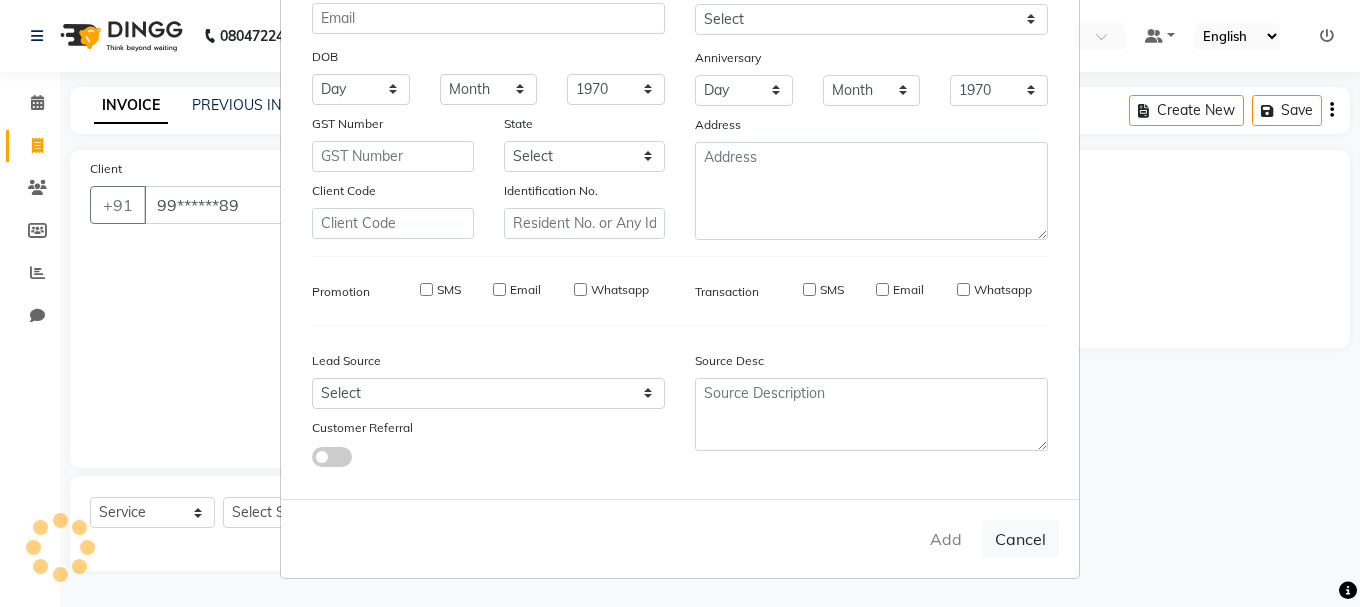 select 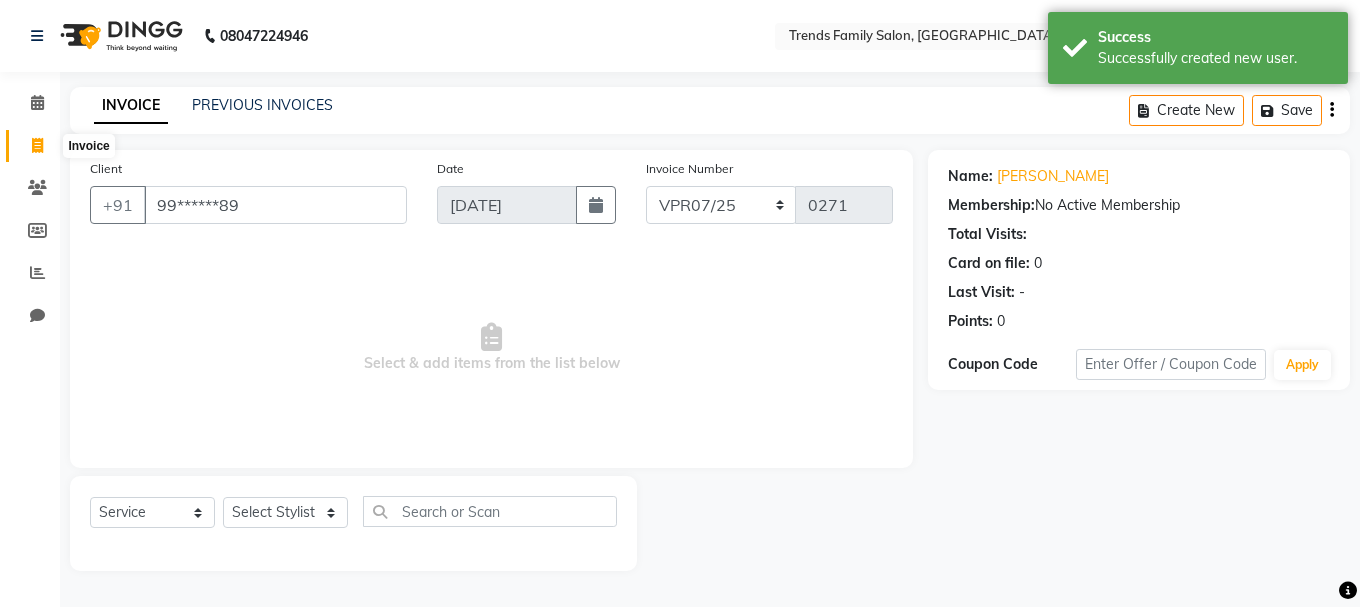 click 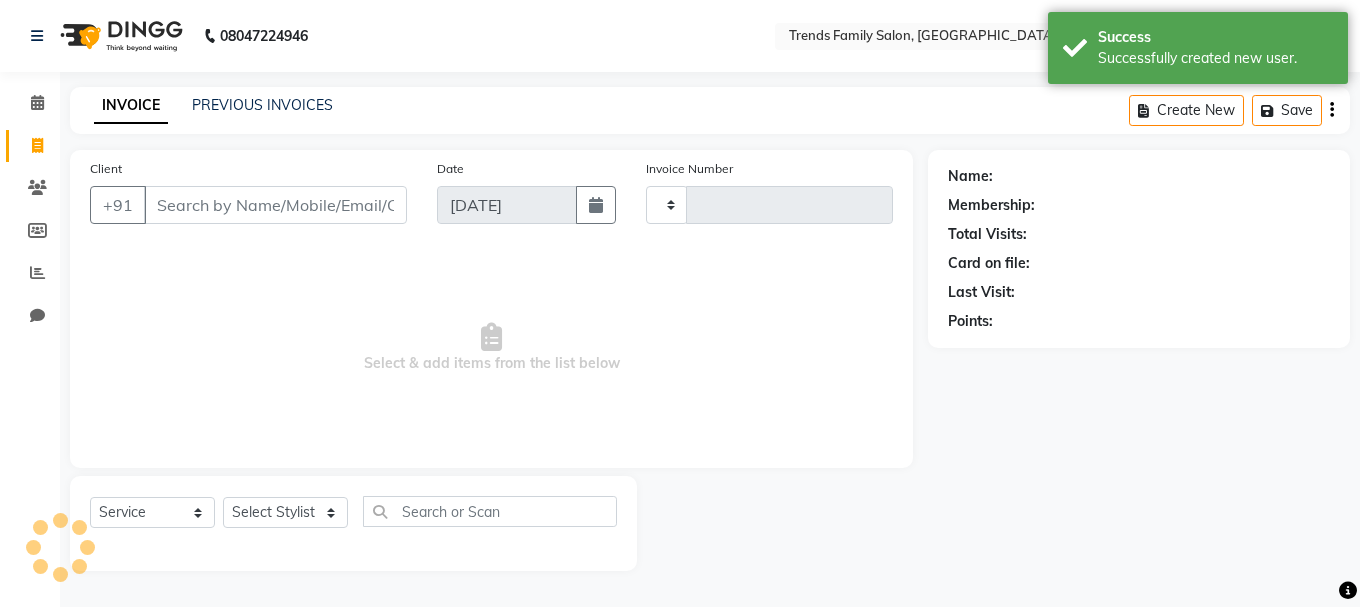 type on "0271" 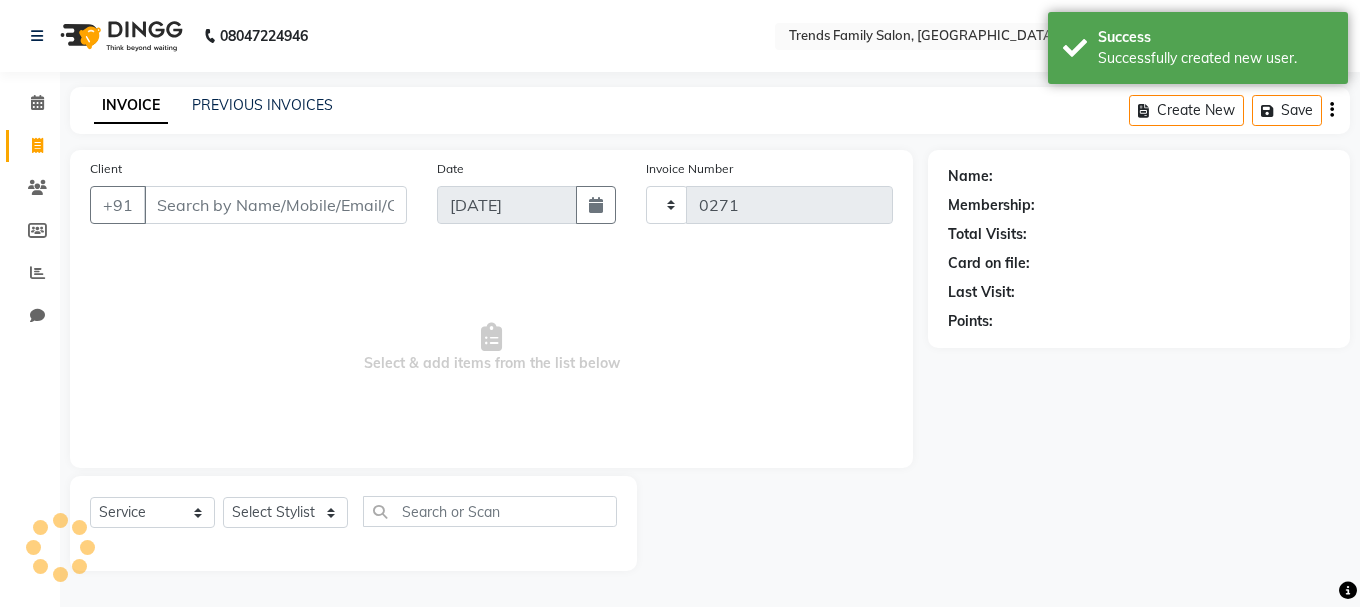 select on "8591" 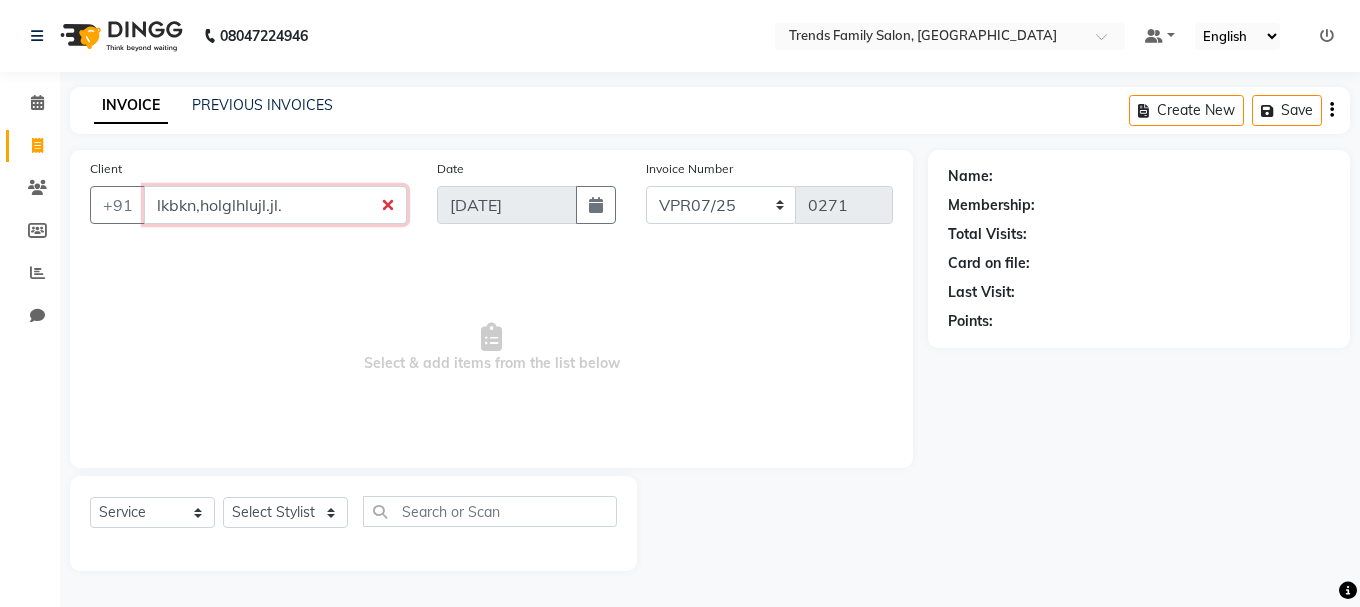click on "lkbkn,holglhlujl.jl." at bounding box center (275, 205) 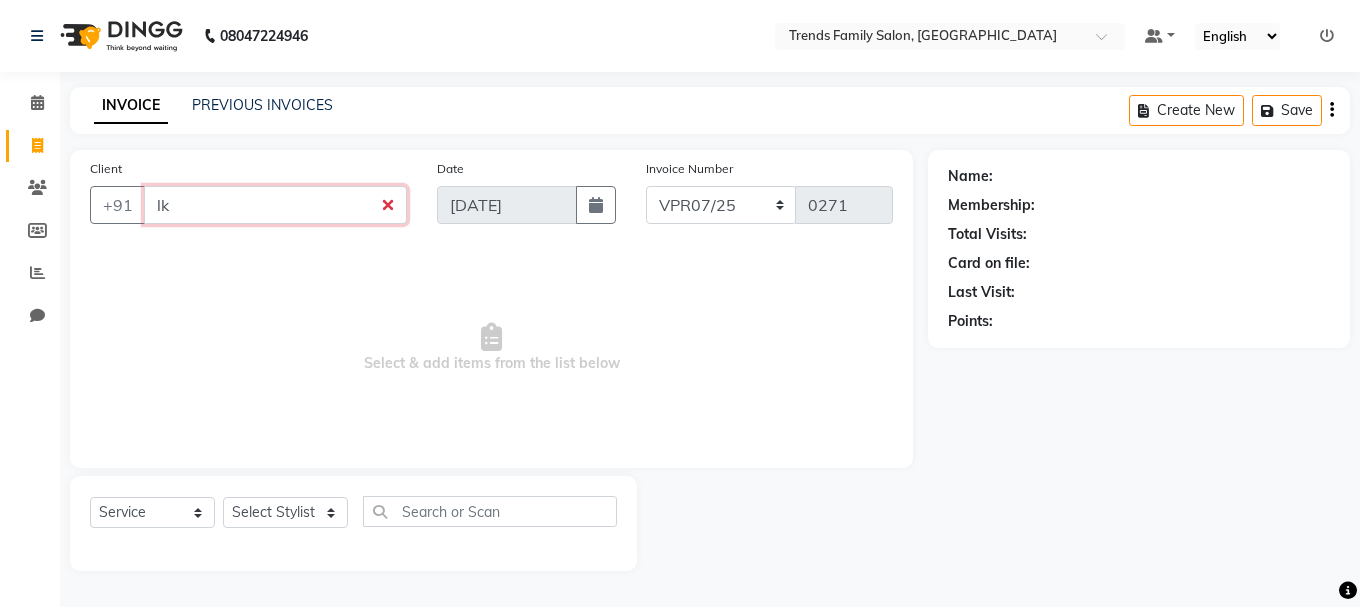 type on "l" 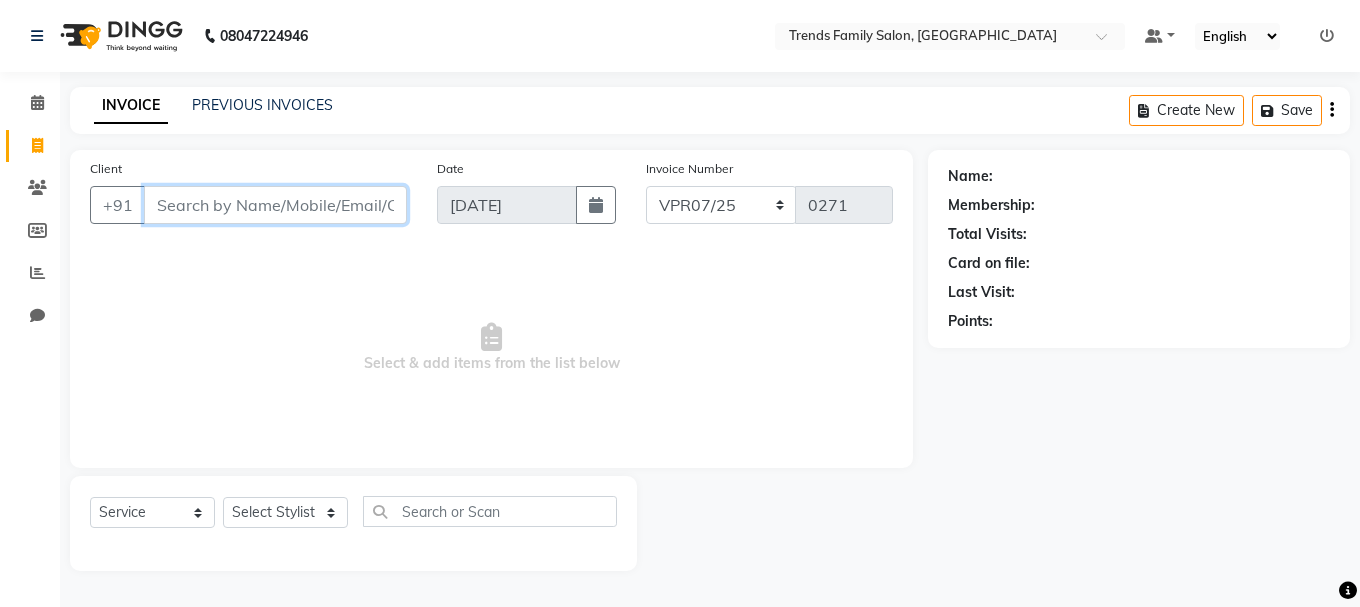 click on "Client" at bounding box center (275, 205) 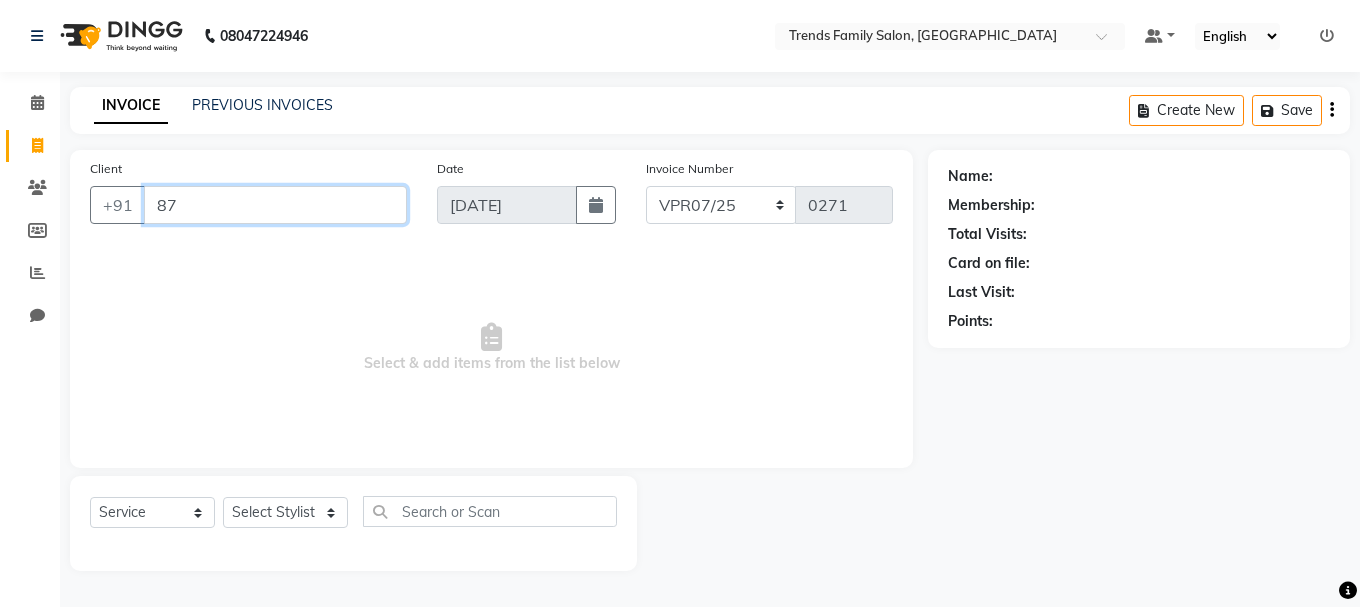 type on "8" 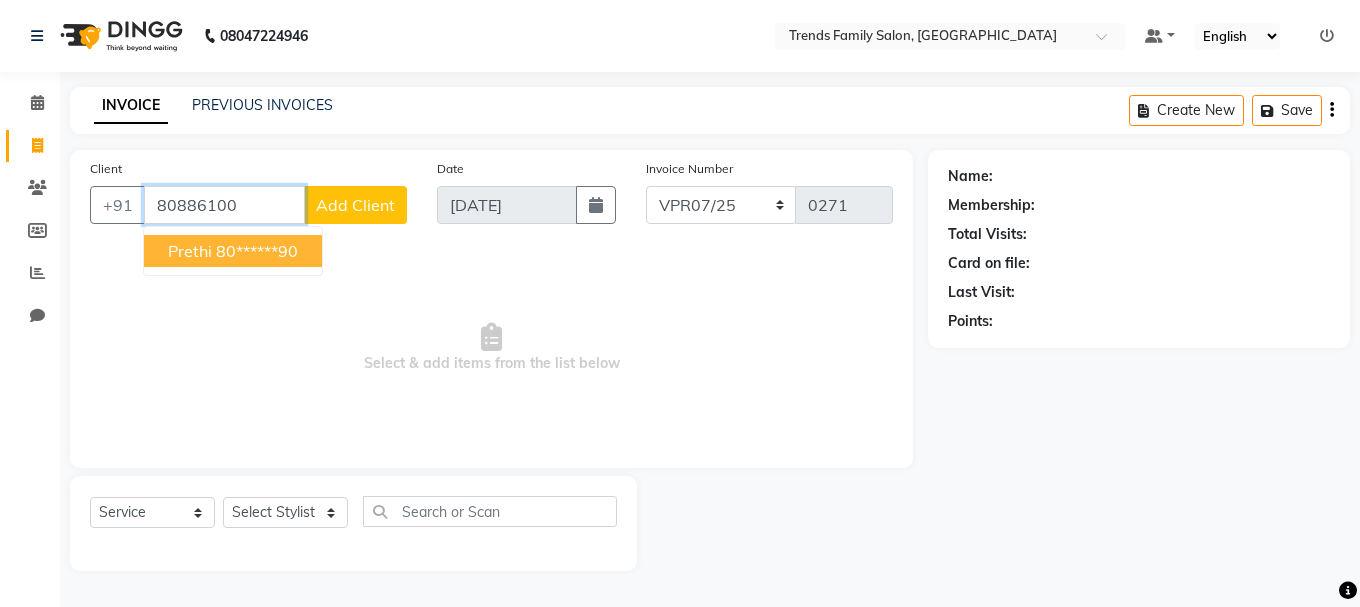click on "Prethi  80******90" at bounding box center [233, 251] 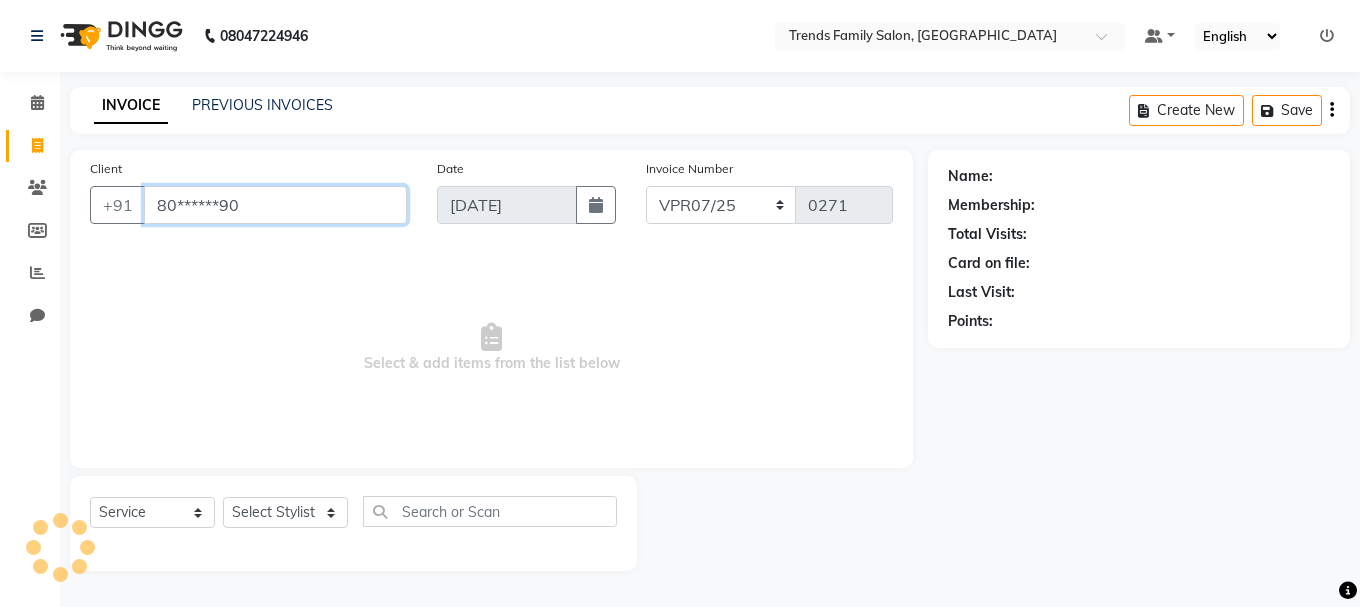 type on "80******90" 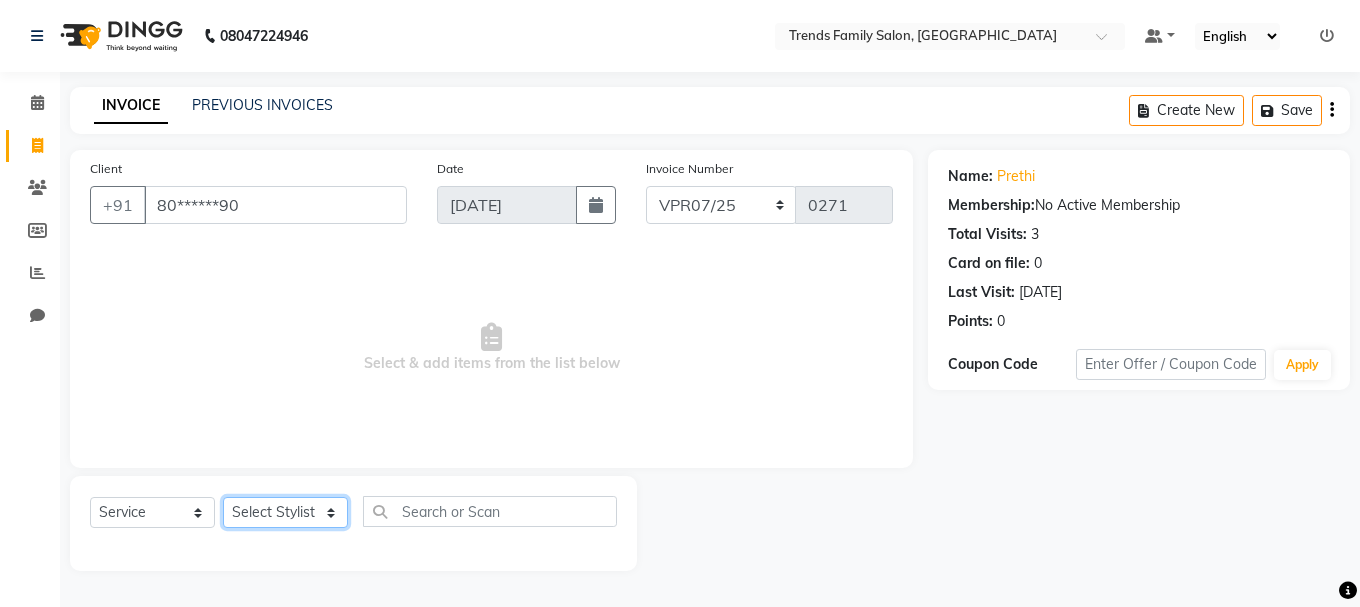 click on "Select Stylist [PERSON_NAME] Alsa Amaritha Ashwini [PERSON_NAME] Bhaktha Bhumi Danish Dolma [PERSON_NAME] [PERSON_NAME] Lakshmi  Maya [PERSON_NAME] [PERSON_NAME] [PERSON_NAME] [PERSON_NAME] [PERSON_NAME] [PERSON_NAME] Sawsthika Shadav [PERSON_NAME] Sony [PERSON_NAME] [PERSON_NAME]" 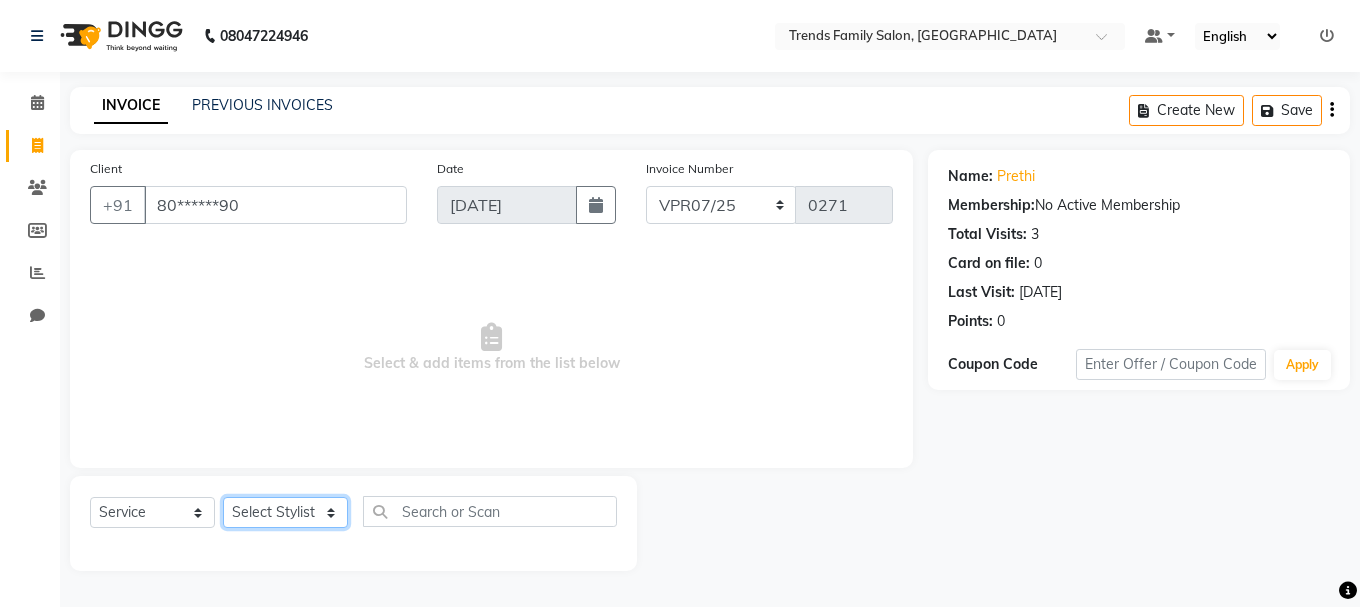 select on "79571" 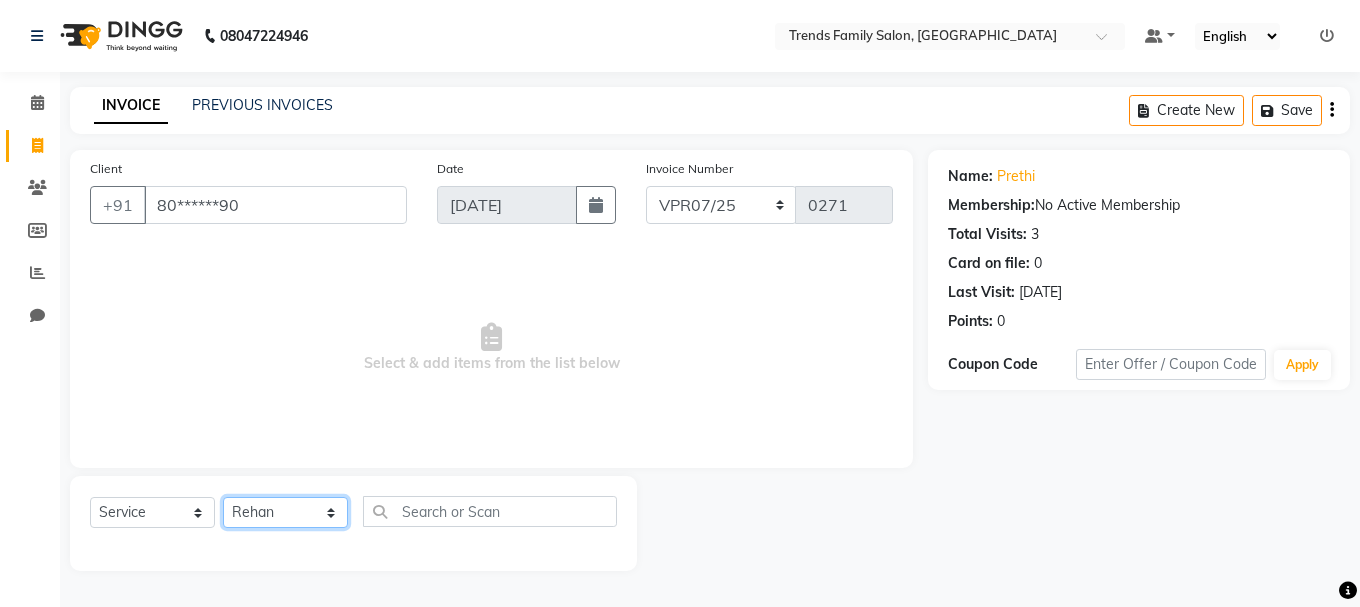 click on "Select Stylist [PERSON_NAME] Alsa Amaritha Ashwini [PERSON_NAME] Bhaktha Bhumi Danish Dolma [PERSON_NAME] [PERSON_NAME] Lakshmi  Maya [PERSON_NAME] [PERSON_NAME] [PERSON_NAME] [PERSON_NAME] [PERSON_NAME] [PERSON_NAME] Sawsthika Shadav [PERSON_NAME] Sony [PERSON_NAME] [PERSON_NAME]" 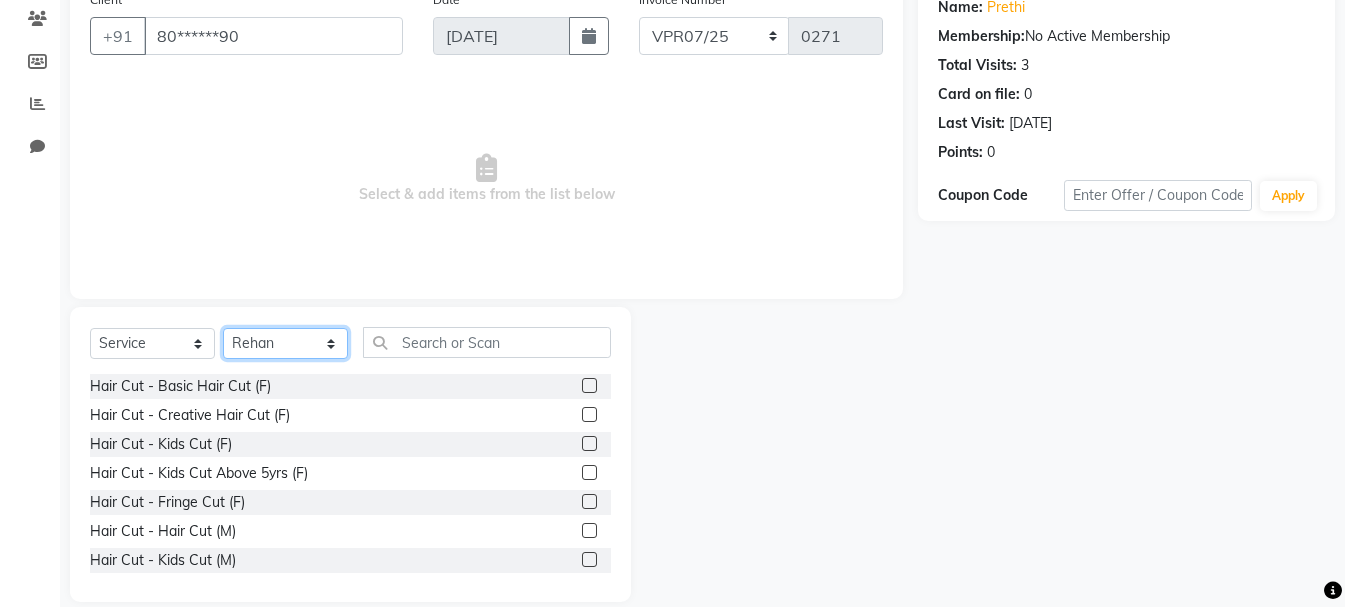 scroll, scrollTop: 194, scrollLeft: 0, axis: vertical 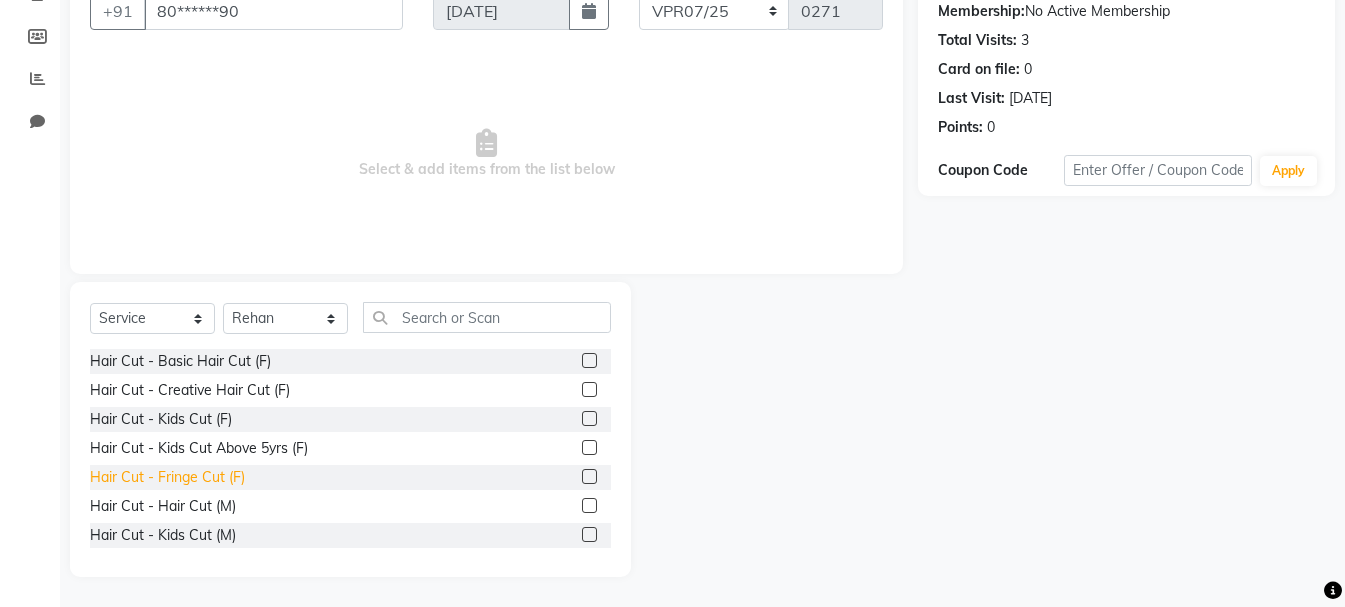 click on "Hair Cut - Fringe Cut (F)" 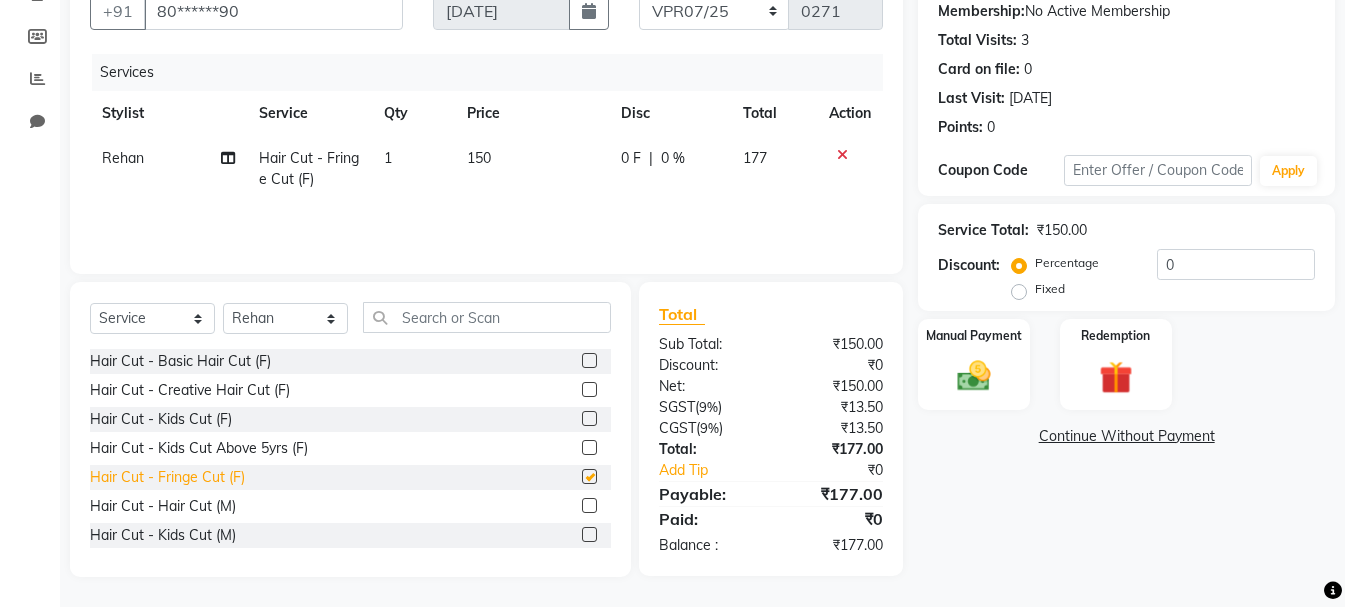 checkbox on "false" 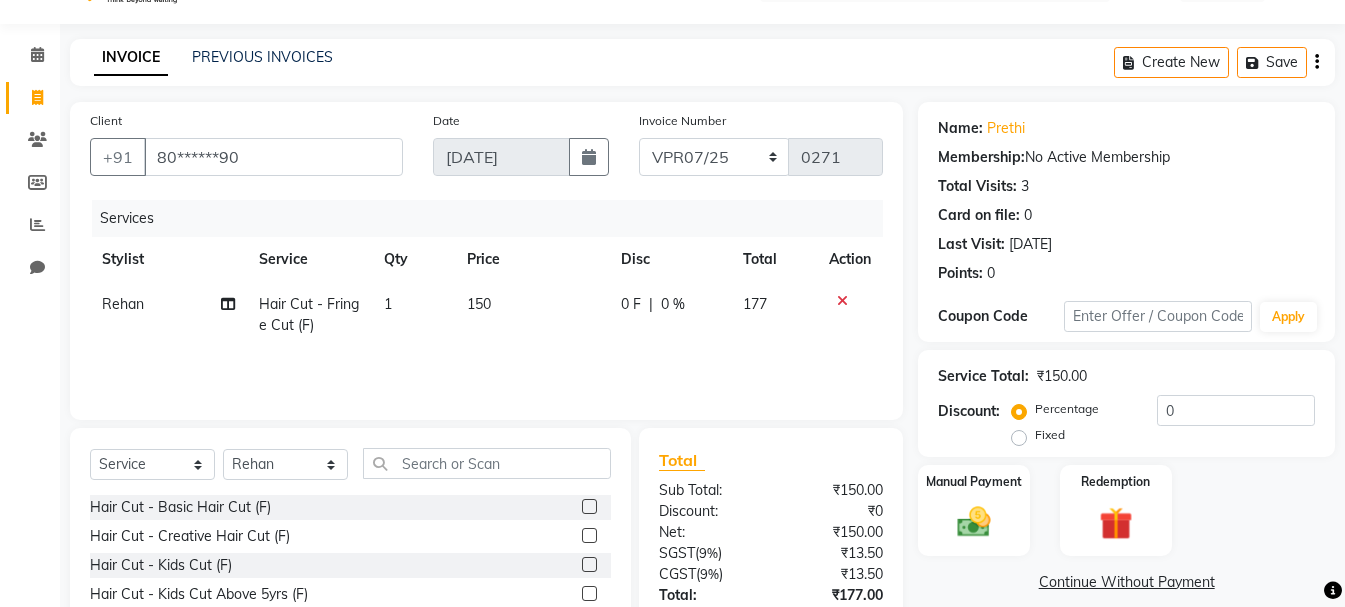 scroll, scrollTop: 0, scrollLeft: 0, axis: both 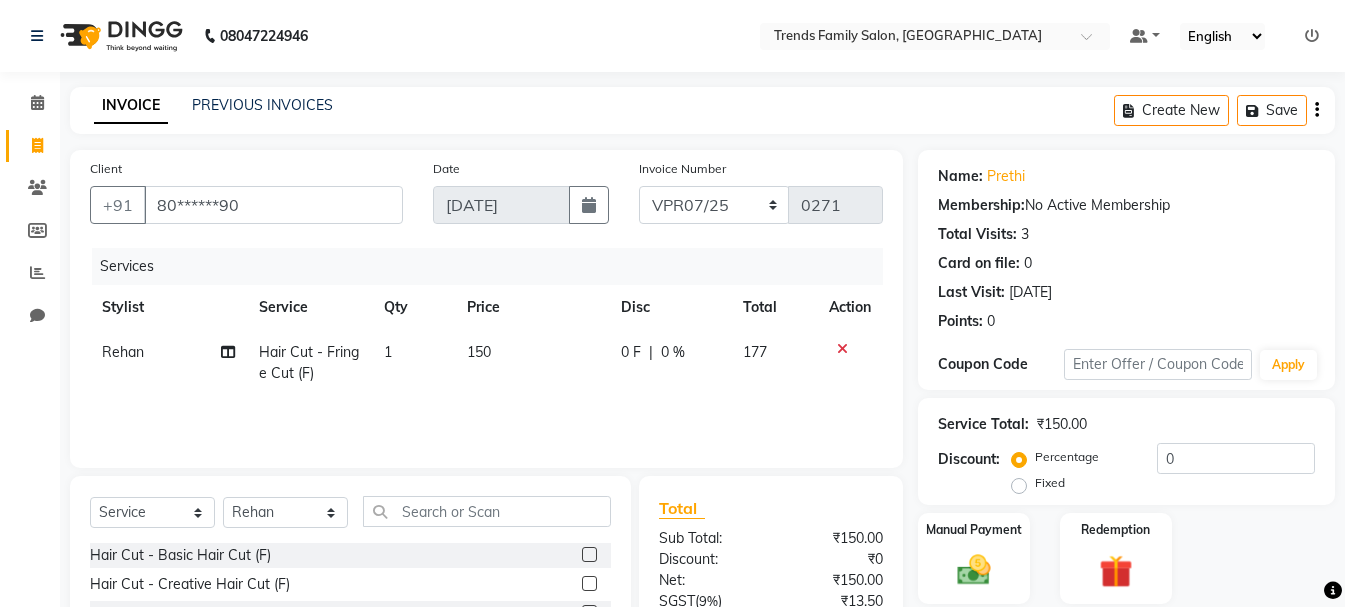 click 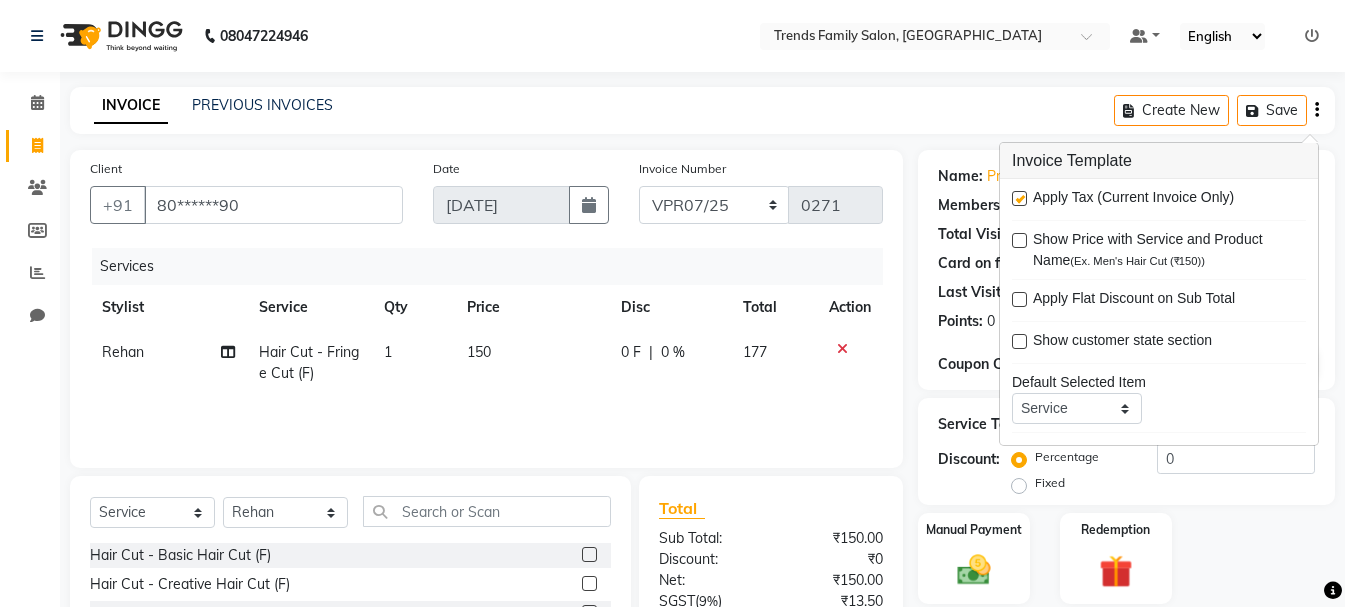 click at bounding box center (1019, 198) 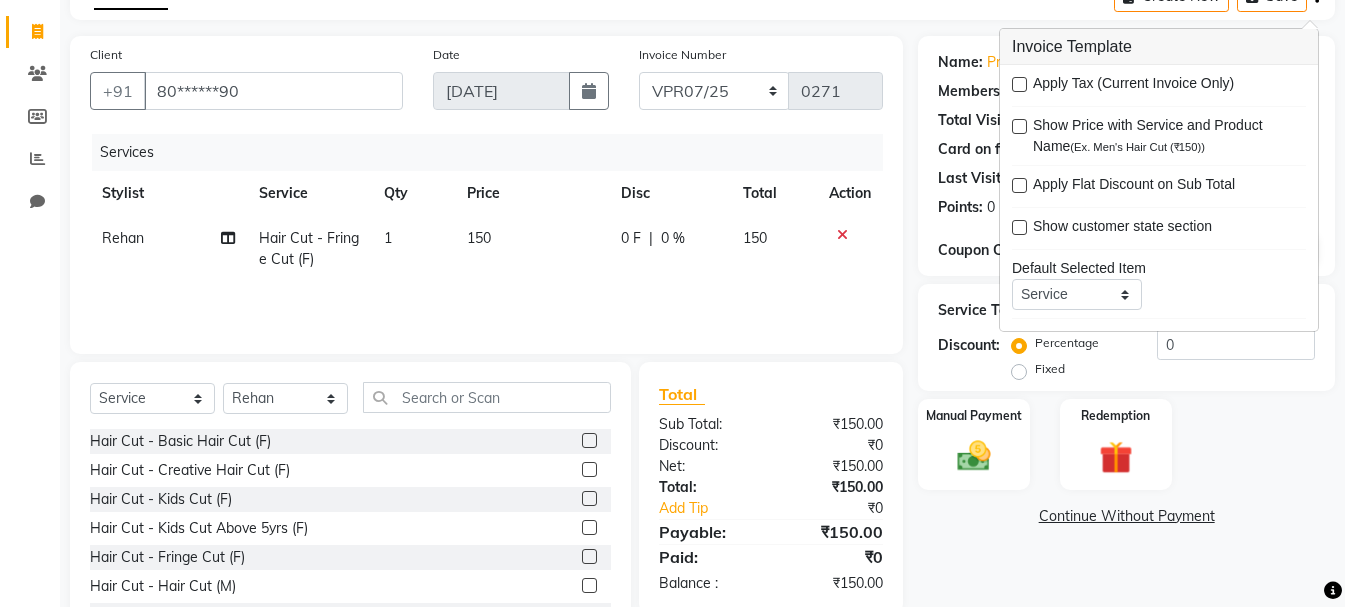 scroll, scrollTop: 194, scrollLeft: 0, axis: vertical 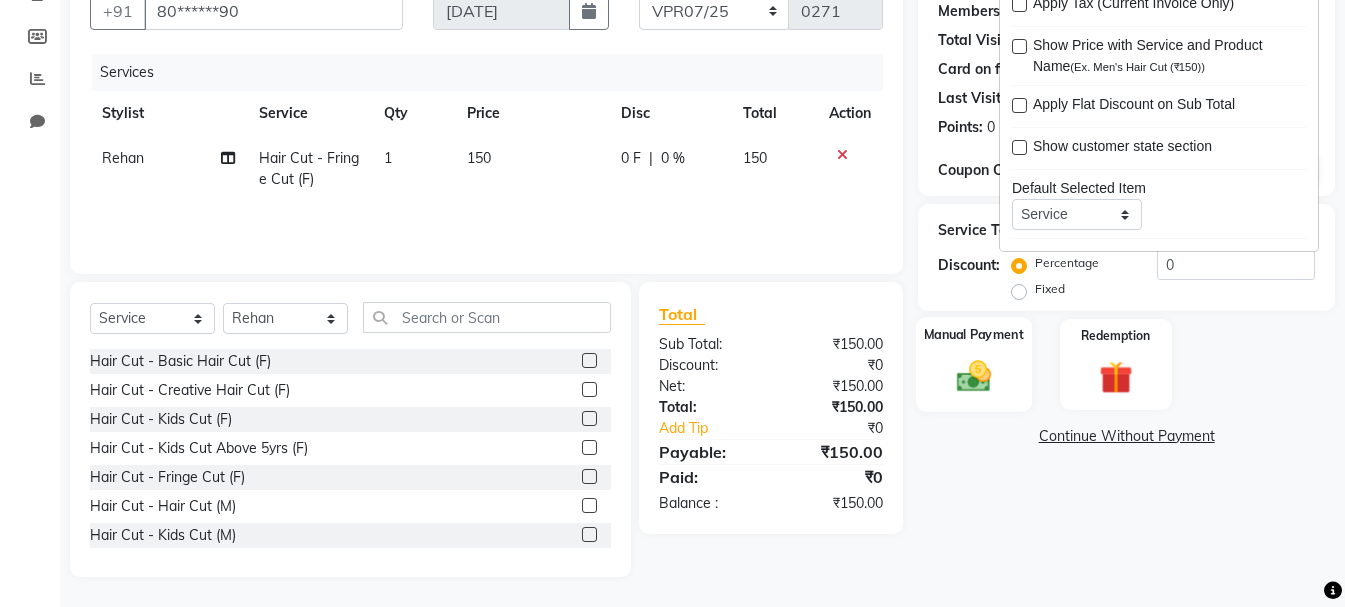 click 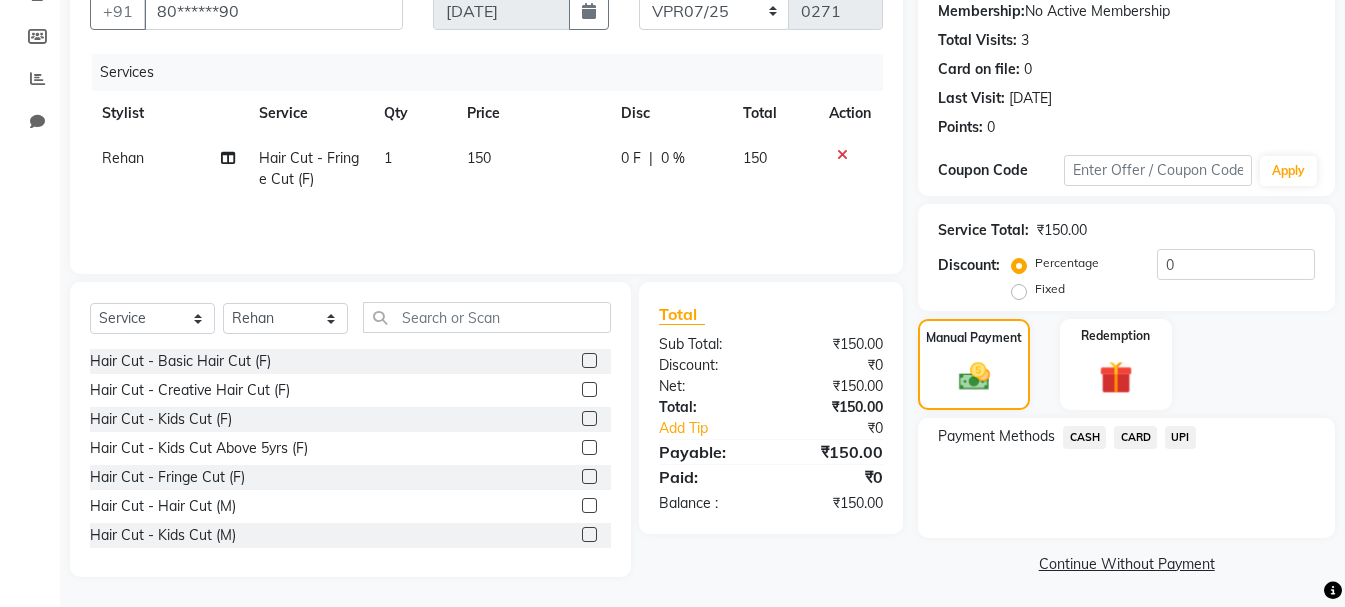 click on "UPI" 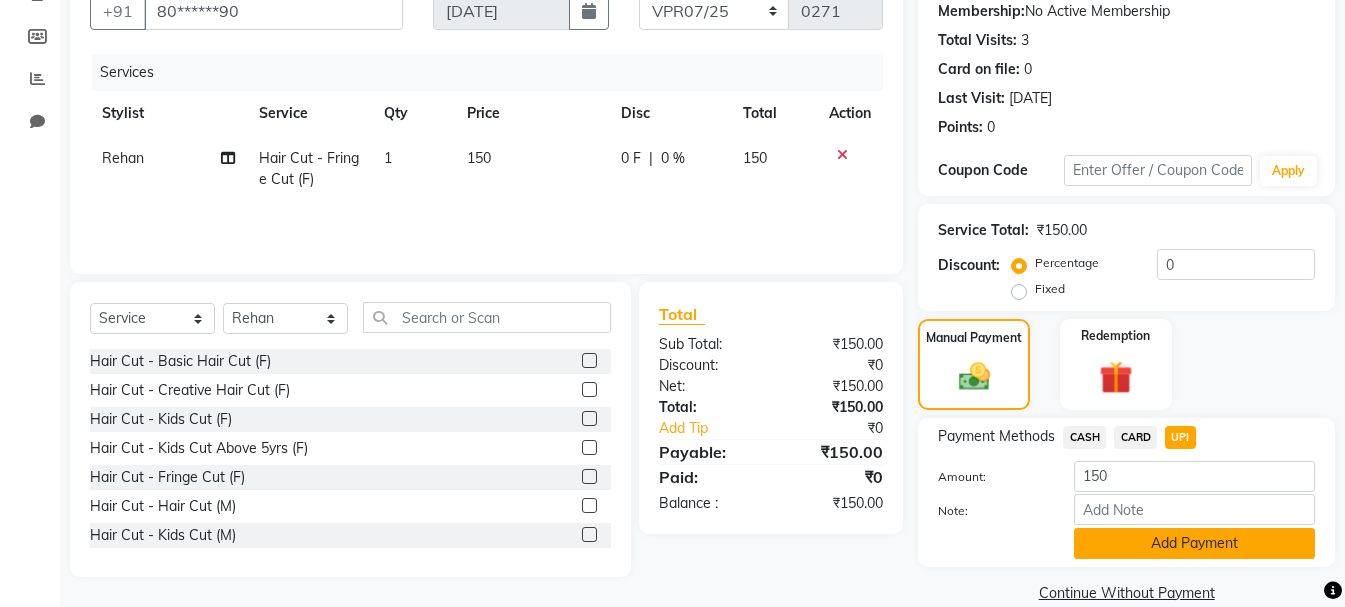 click on "Add Payment" 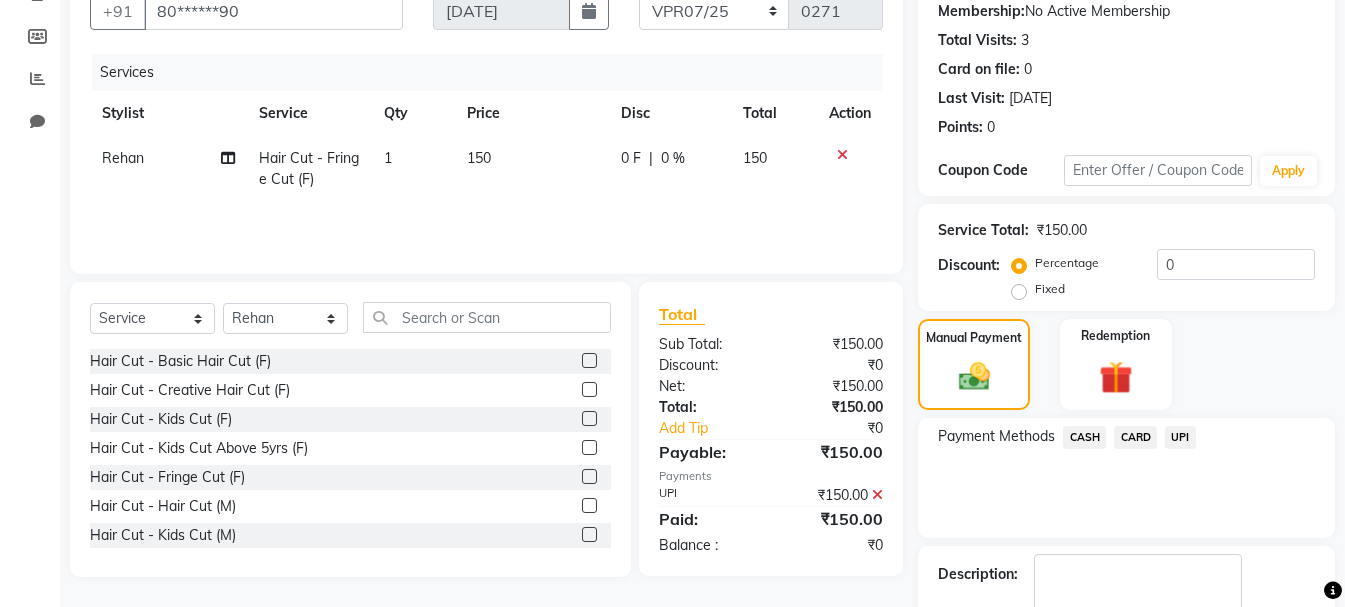 scroll, scrollTop: 309, scrollLeft: 0, axis: vertical 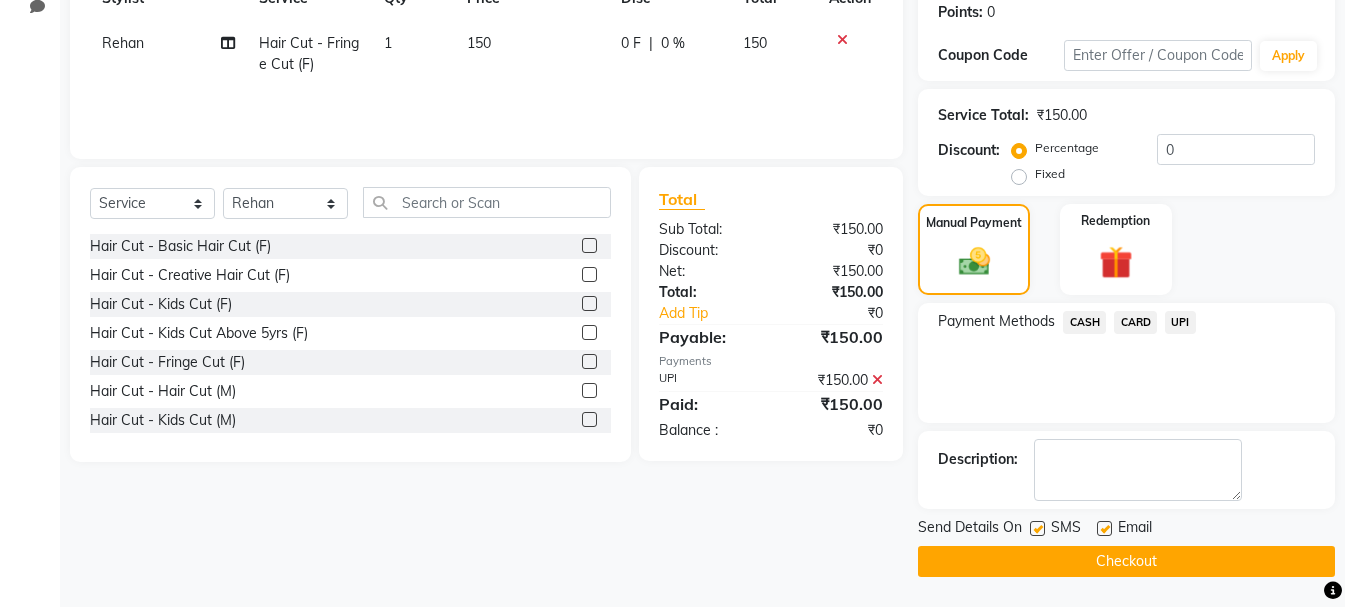 click on "Checkout" 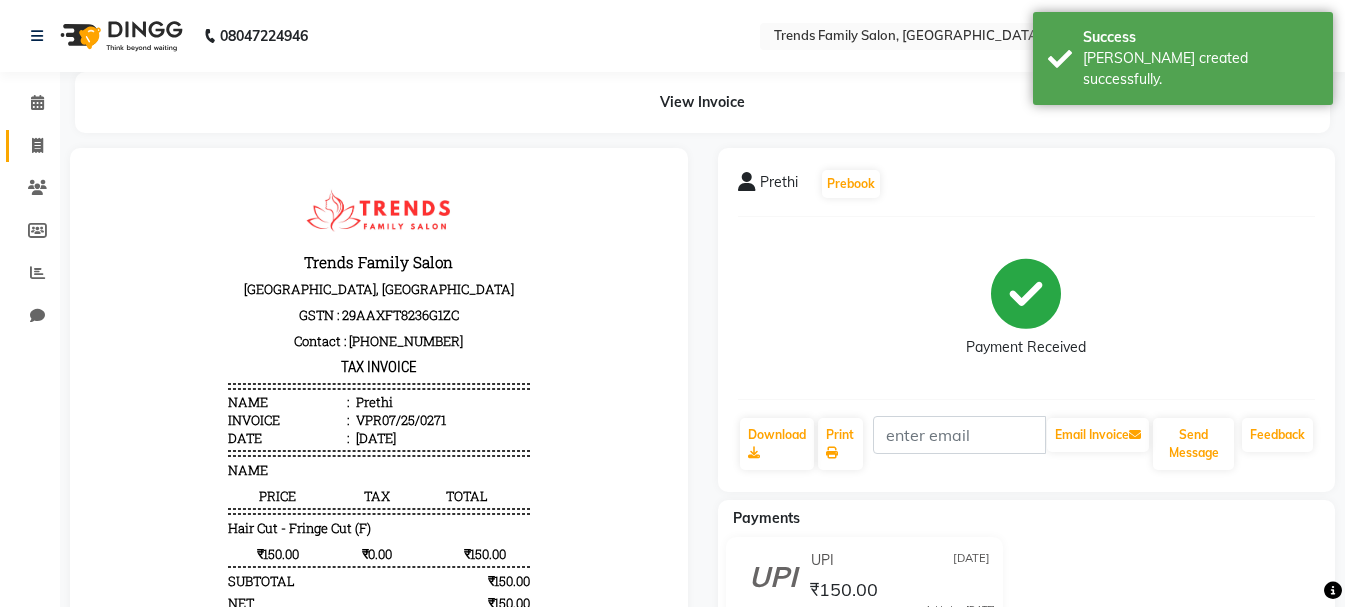 scroll, scrollTop: 0, scrollLeft: 0, axis: both 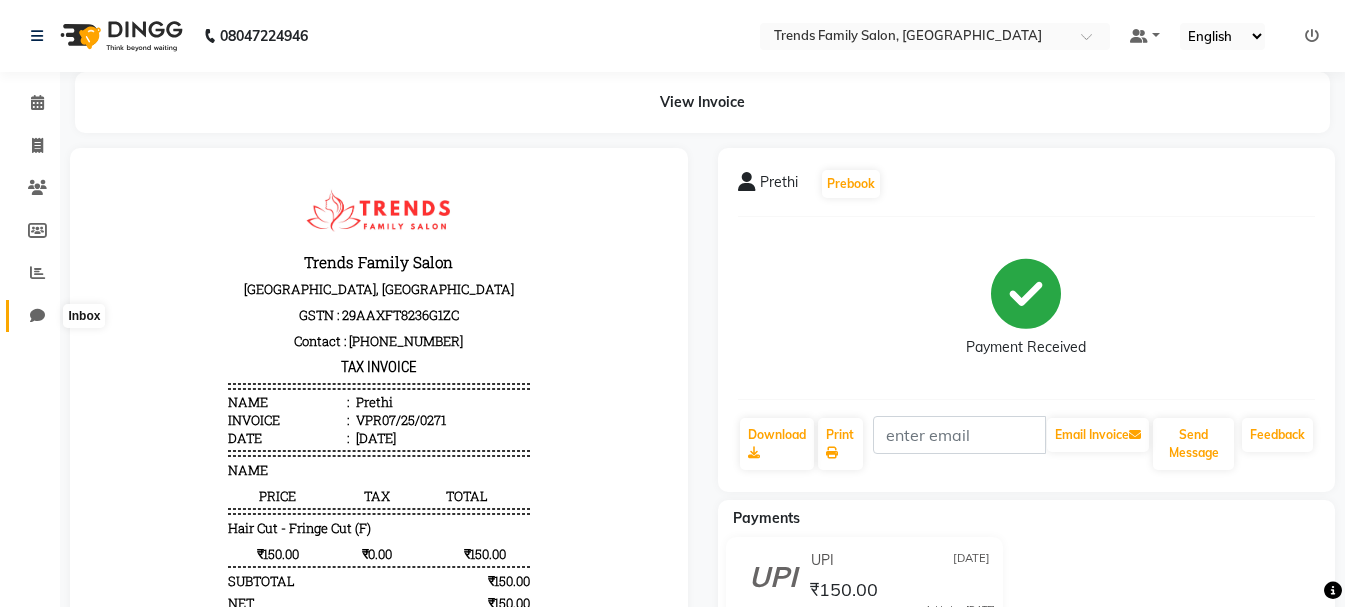 click 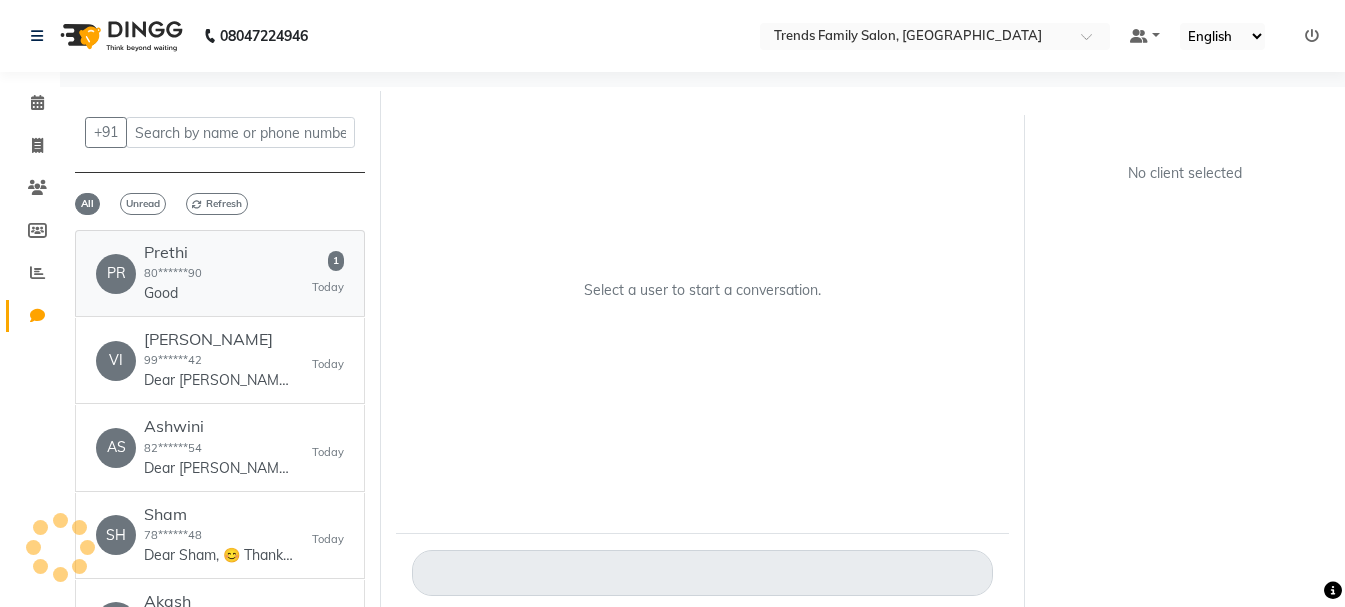 click on "PR   Prethi  80******90  Good   1   [DATE]" 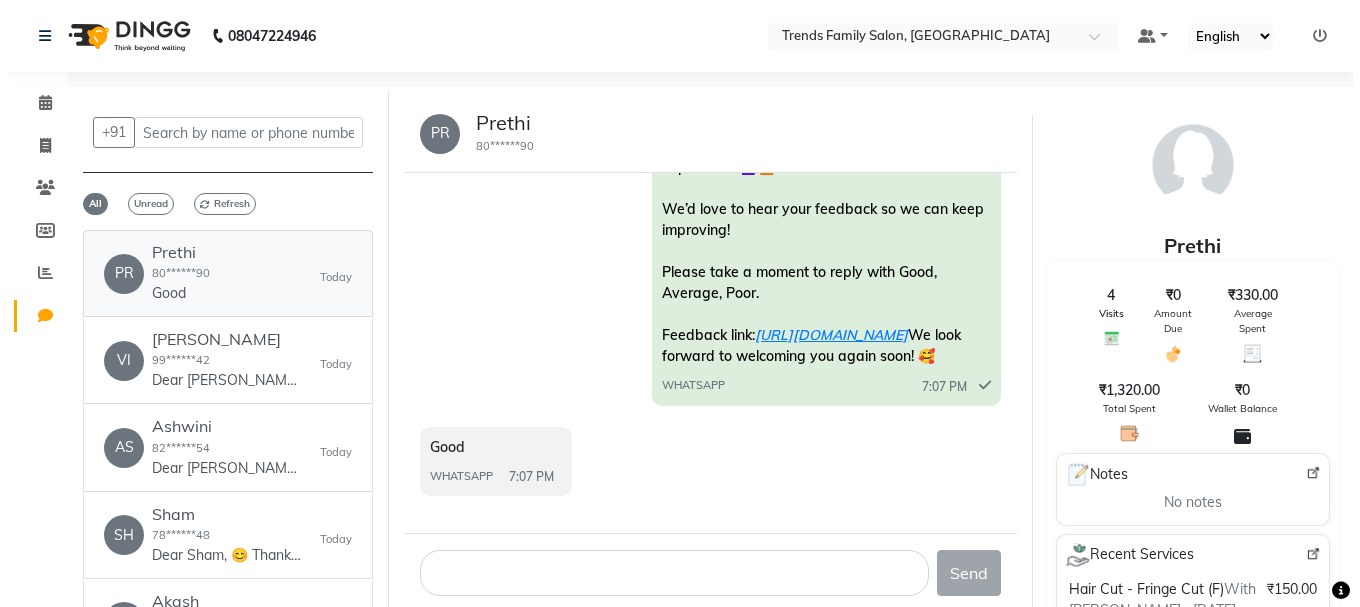 scroll, scrollTop: 2291, scrollLeft: 0, axis: vertical 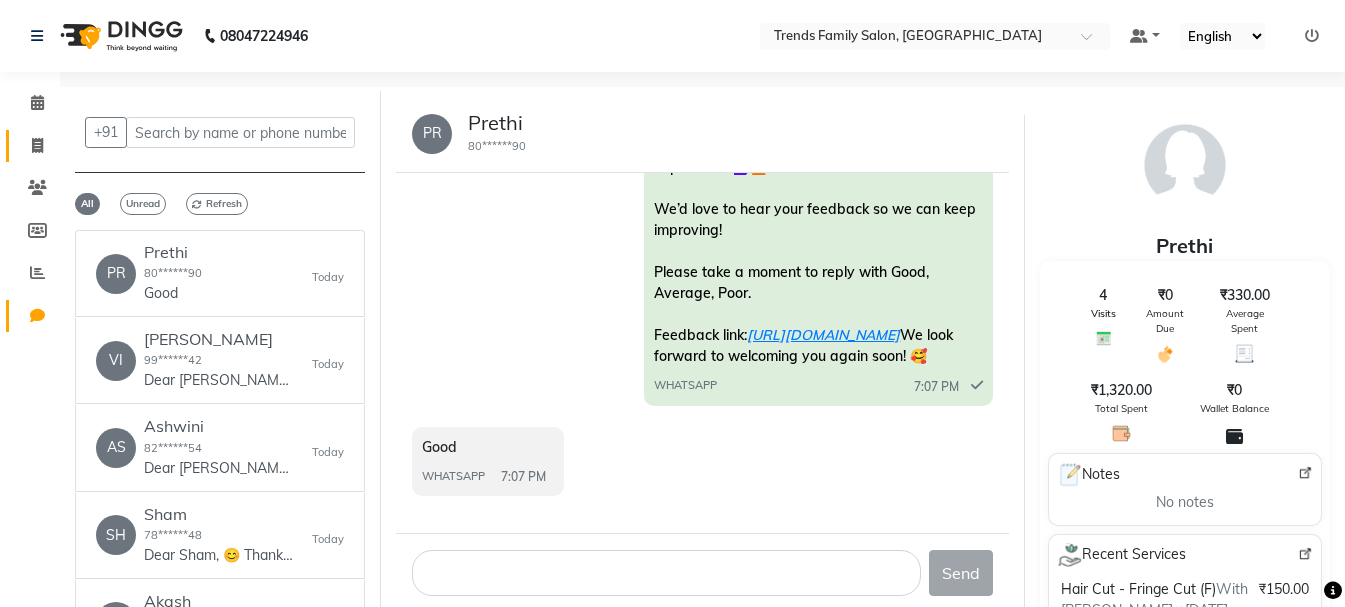 click on "Invoice" 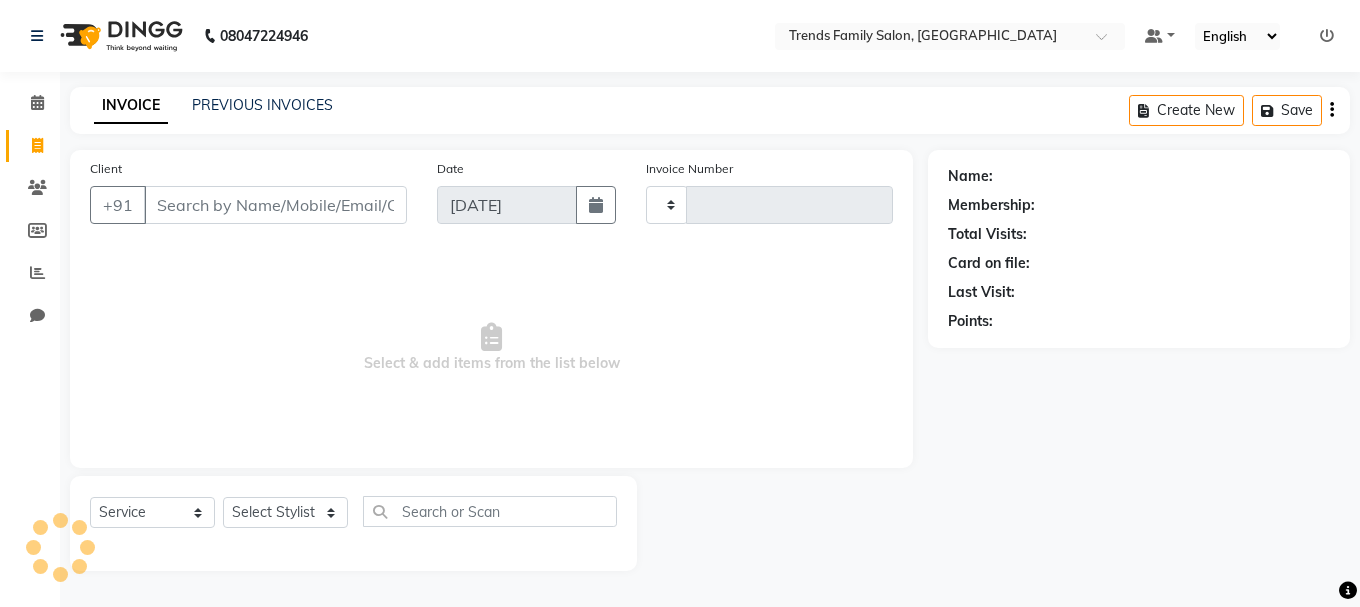 type on "0272" 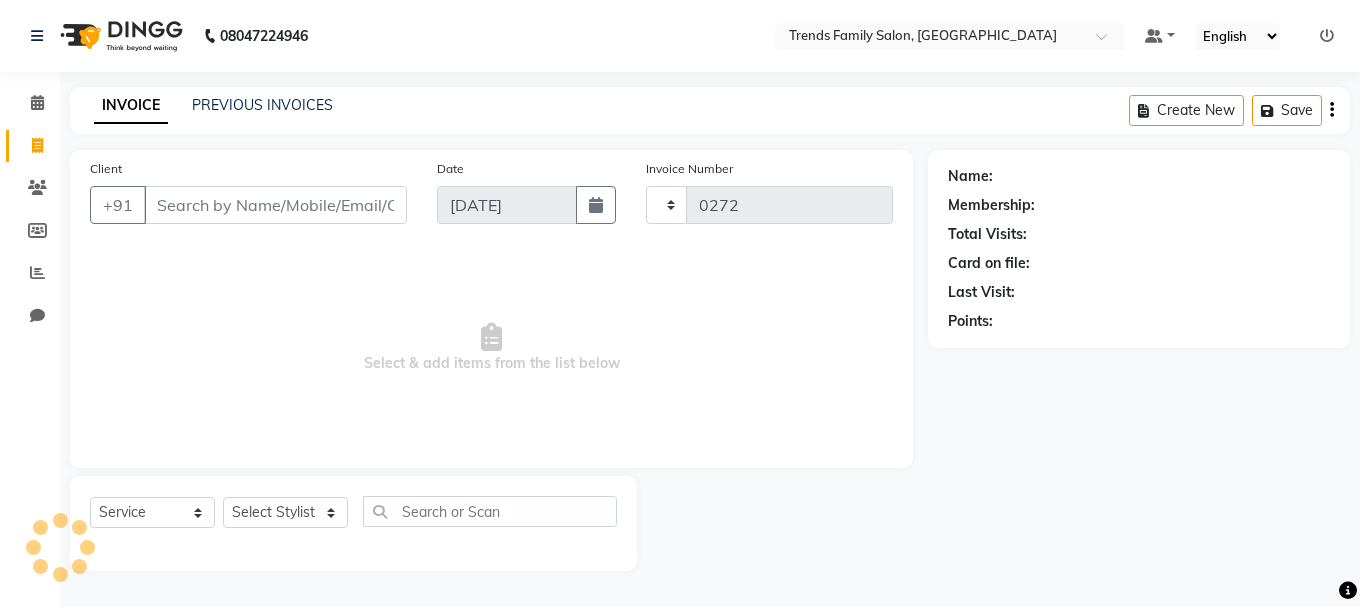 select on "8591" 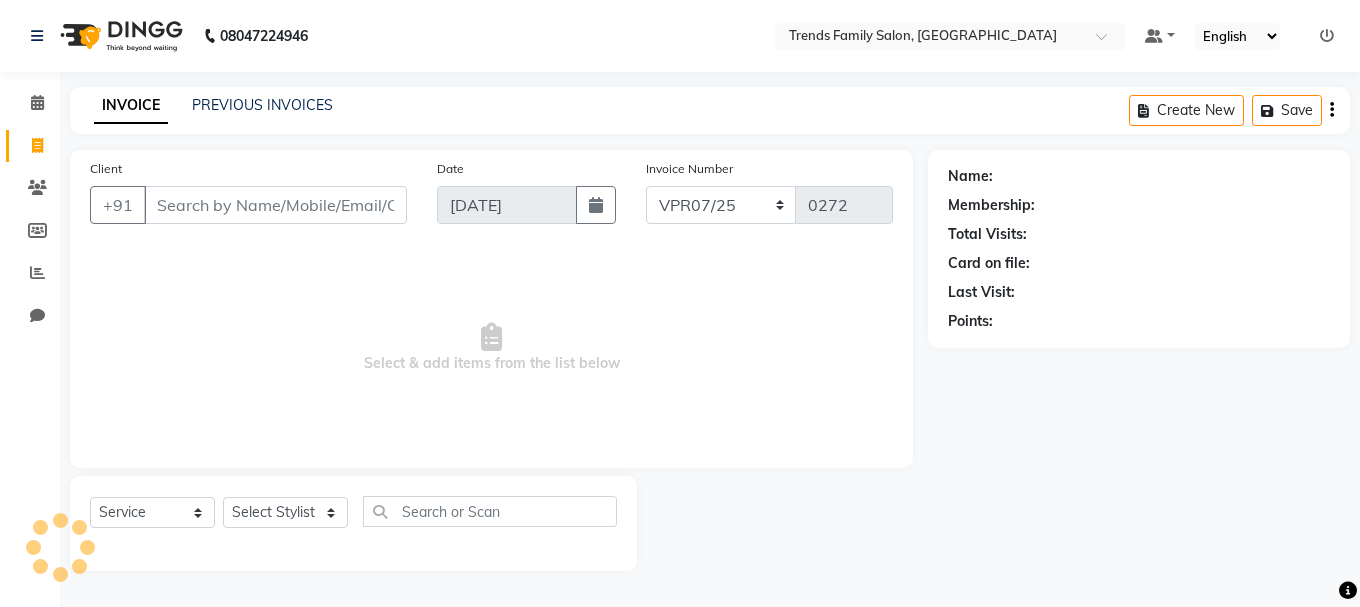 click on "Client" at bounding box center (275, 205) 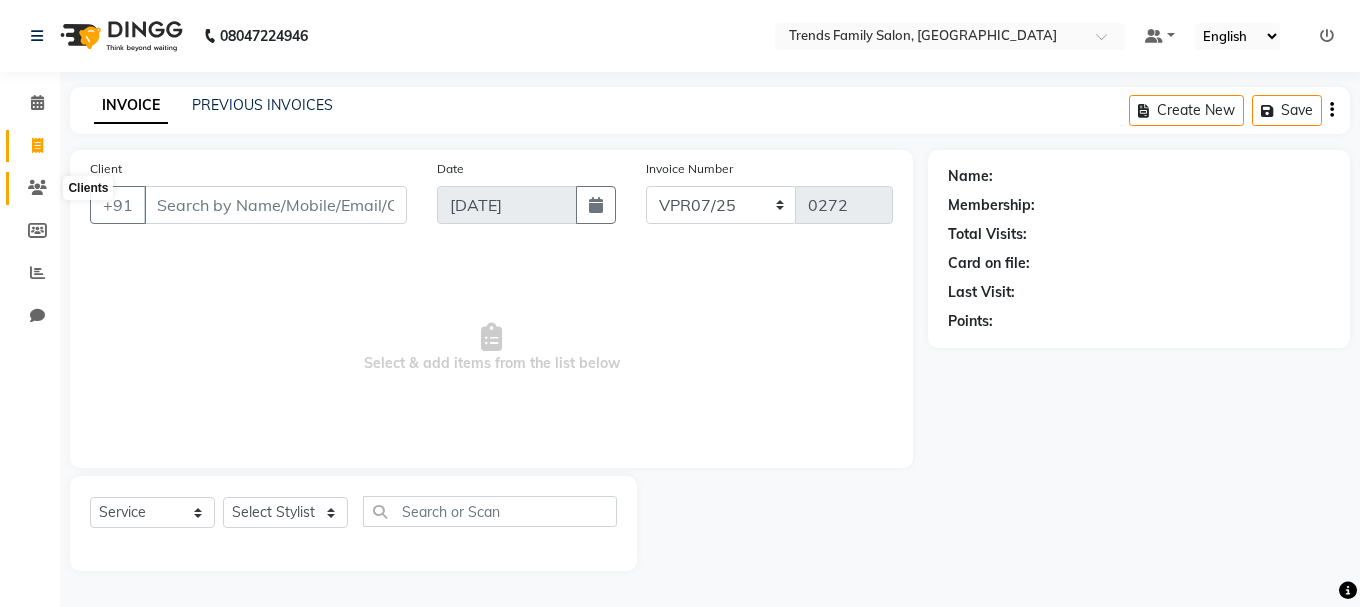 click 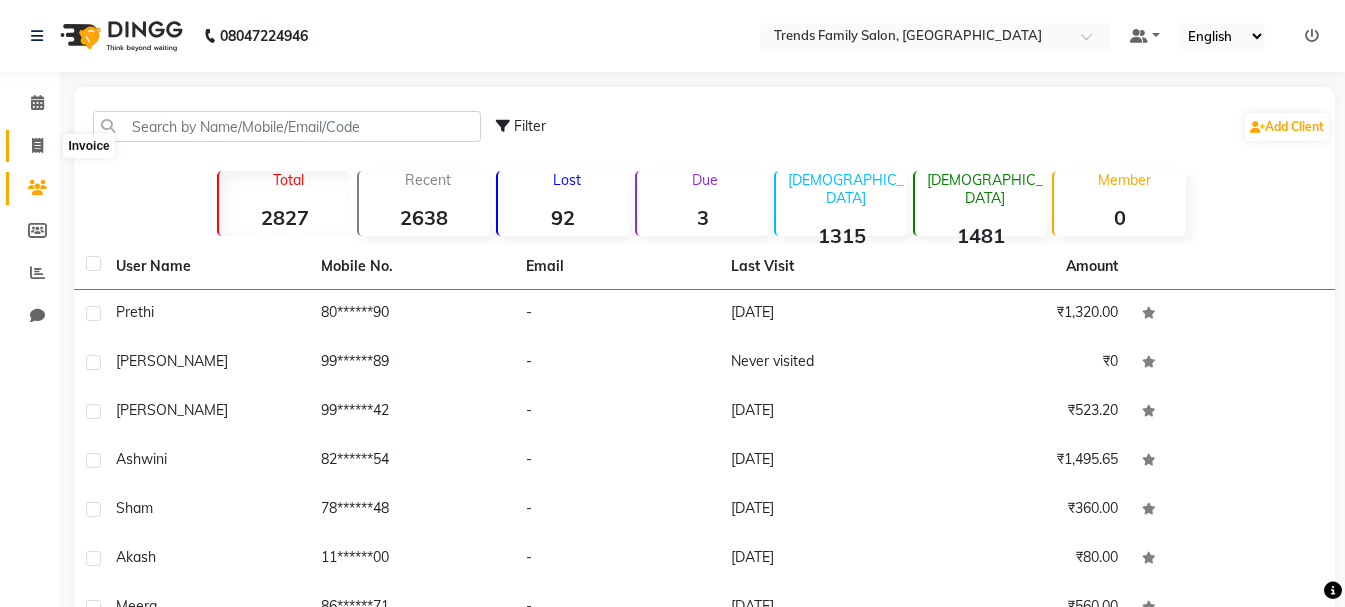 click 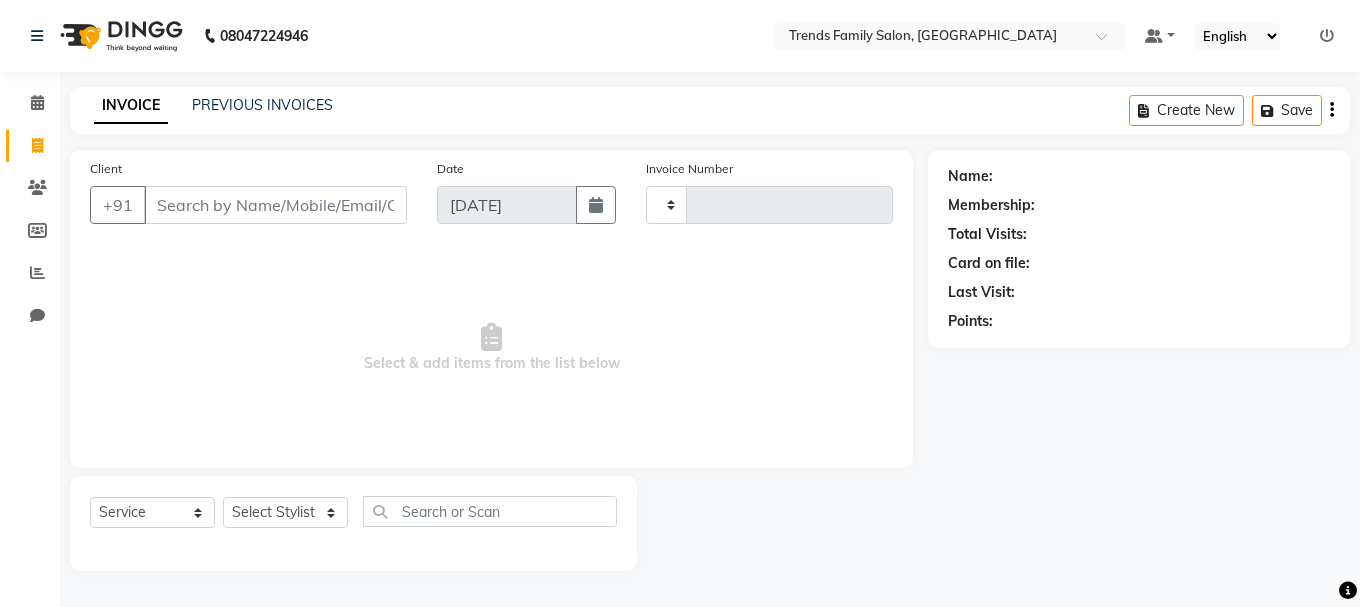 type on "0272" 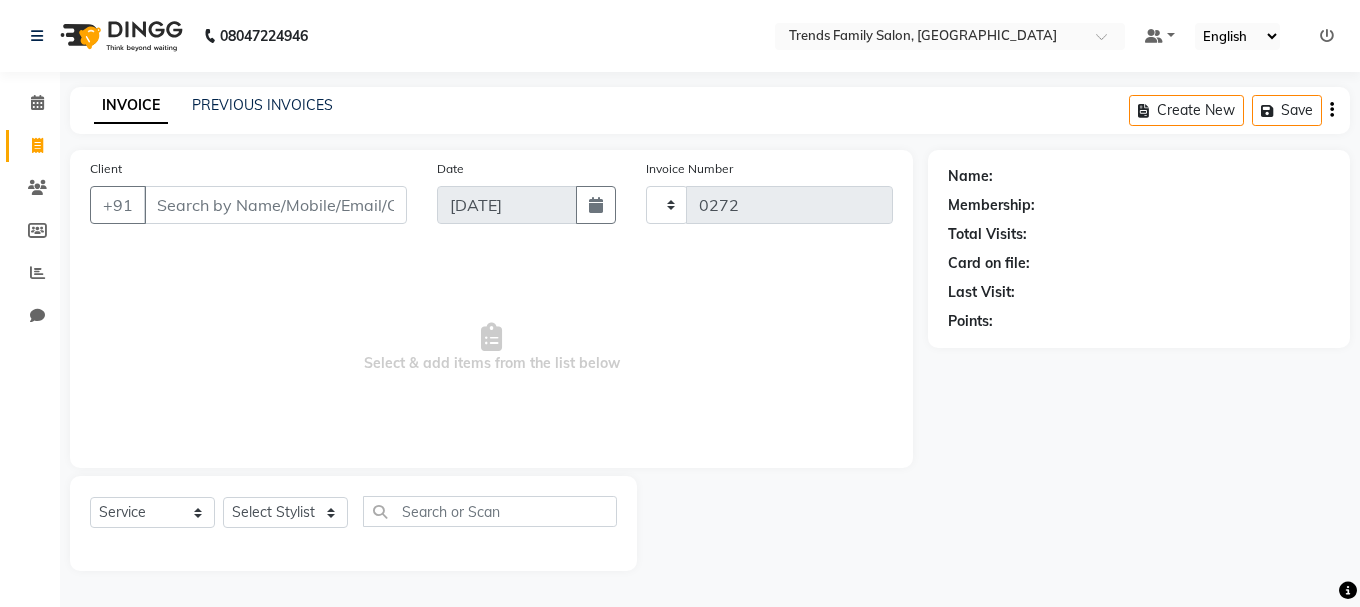 click on "Client" at bounding box center [275, 205] 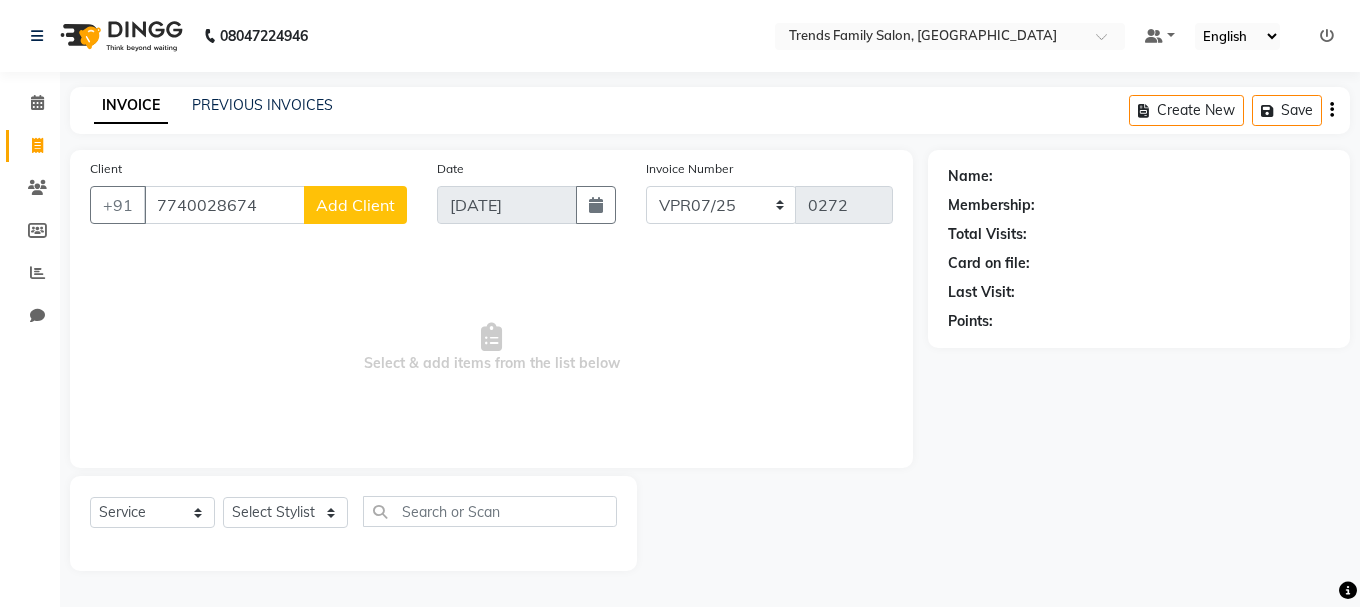 type on "7740028674" 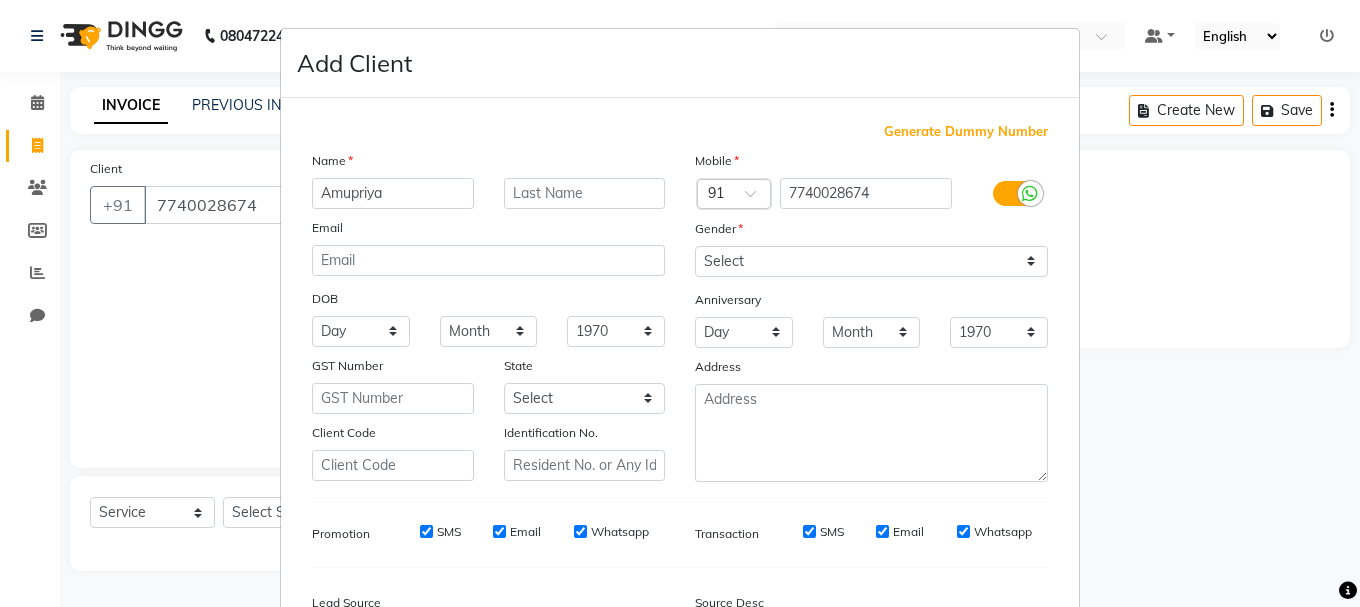 click on "Amupriya" at bounding box center (393, 193) 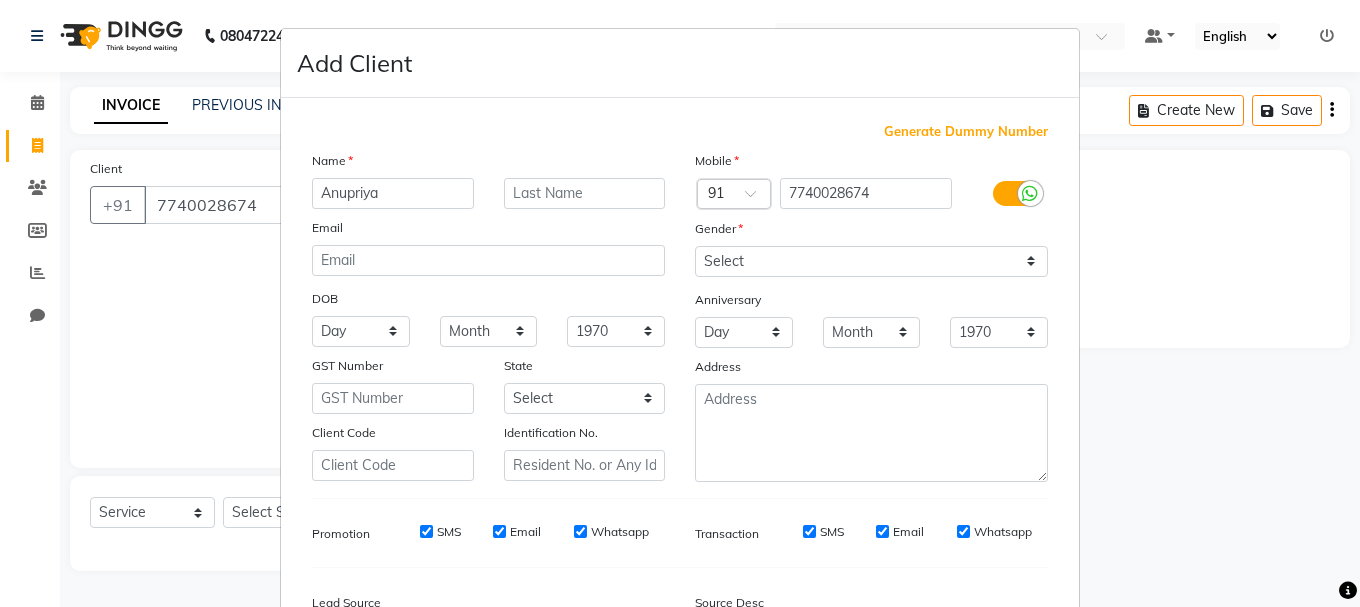 click on "Anupriya" at bounding box center (393, 193) 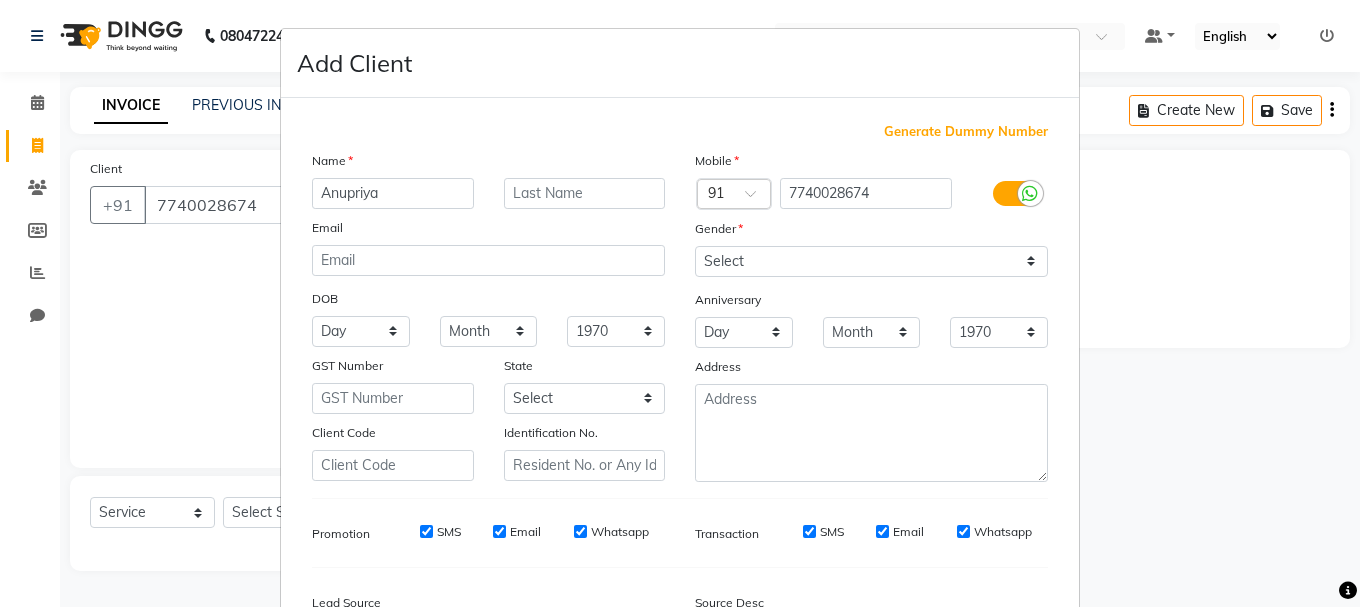 drag, startPoint x: 443, startPoint y: 190, endPoint x: 163, endPoint y: 334, distance: 314.8587 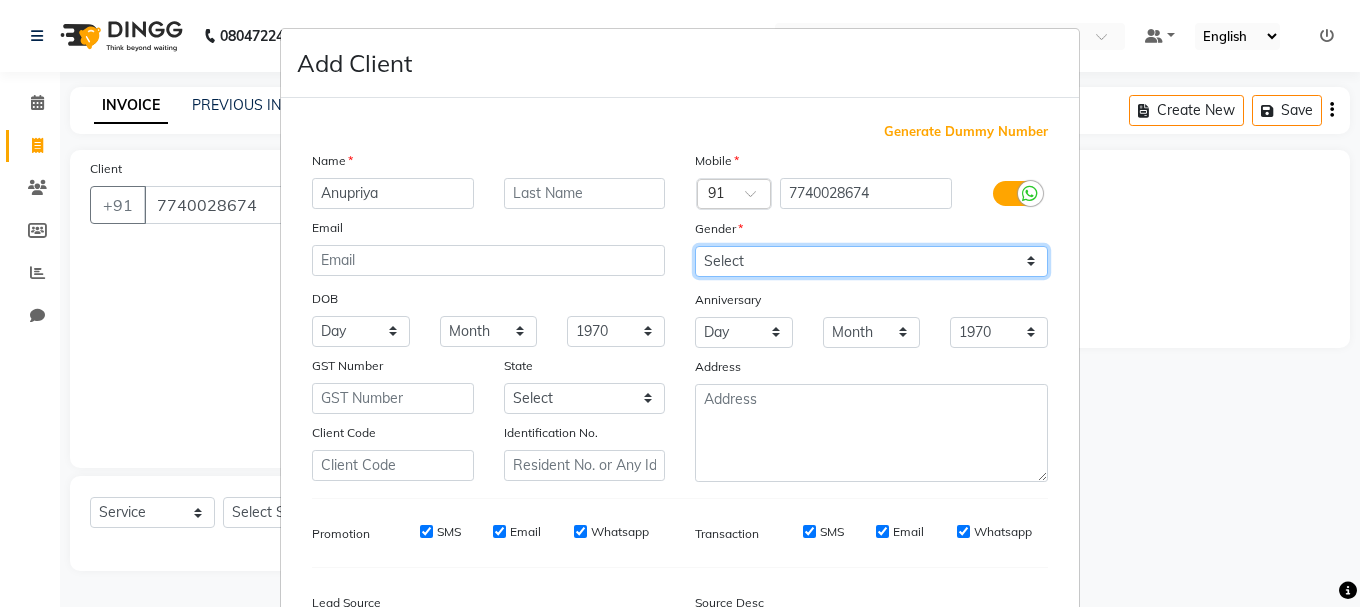 click on "Select [DEMOGRAPHIC_DATA] [DEMOGRAPHIC_DATA] Other Prefer Not To Say" at bounding box center [871, 261] 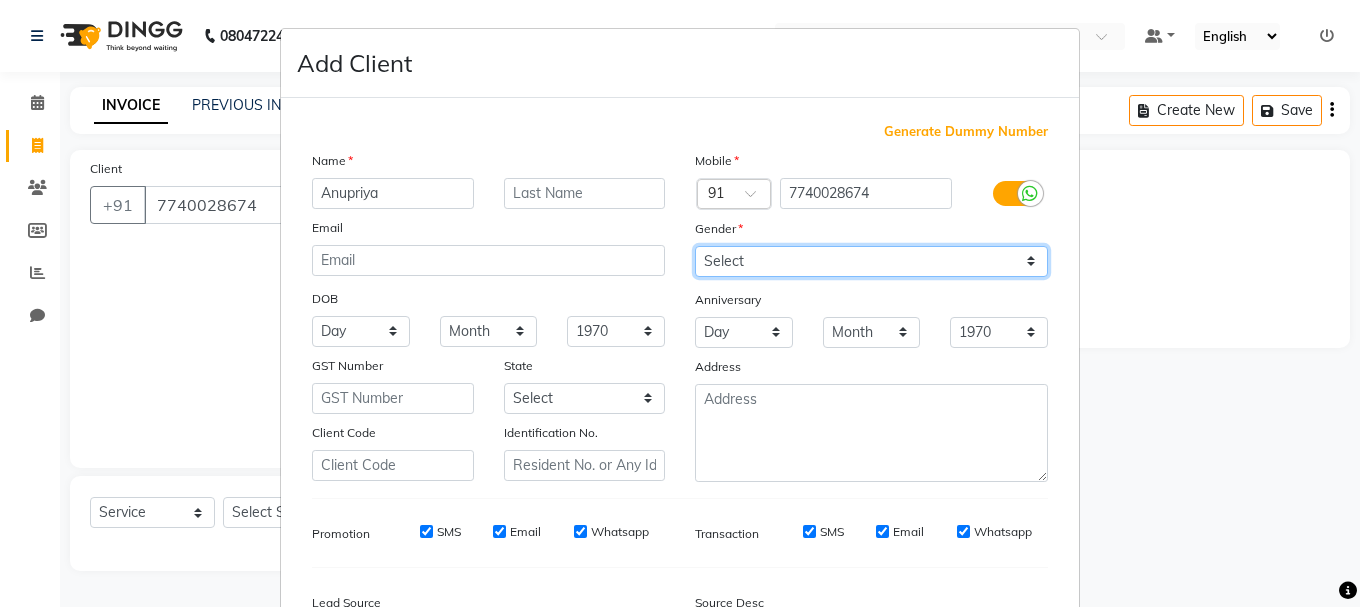 select on "[DEMOGRAPHIC_DATA]" 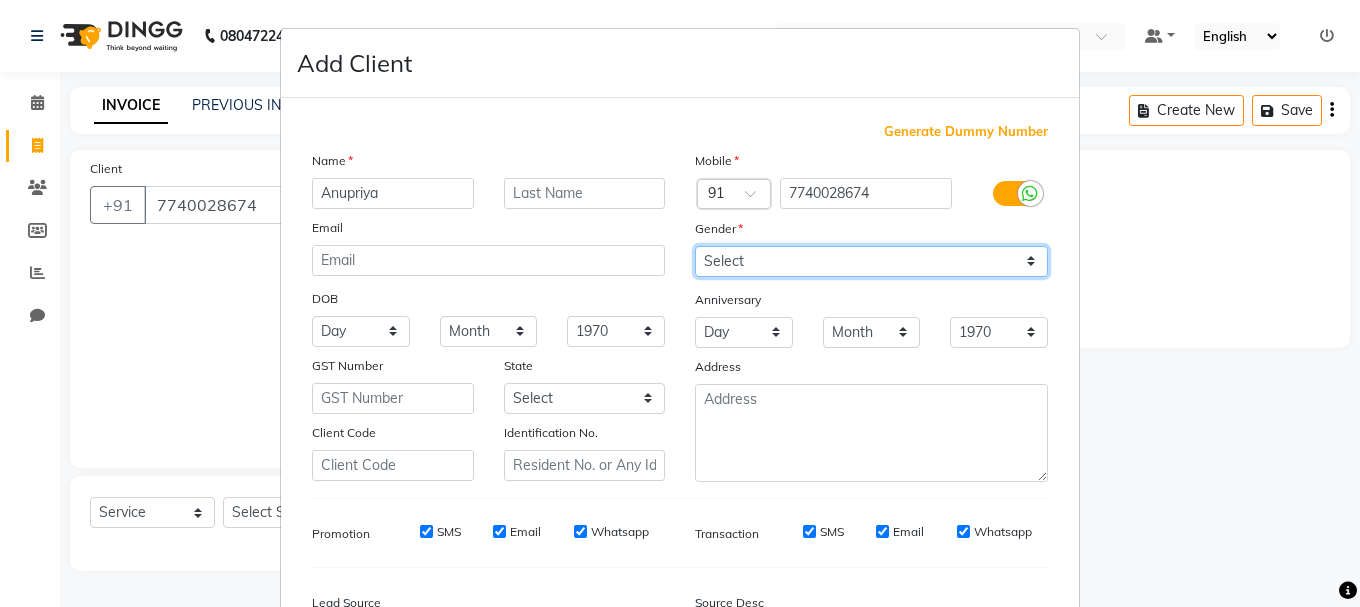 click on "Select [DEMOGRAPHIC_DATA] [DEMOGRAPHIC_DATA] Other Prefer Not To Say" at bounding box center (871, 261) 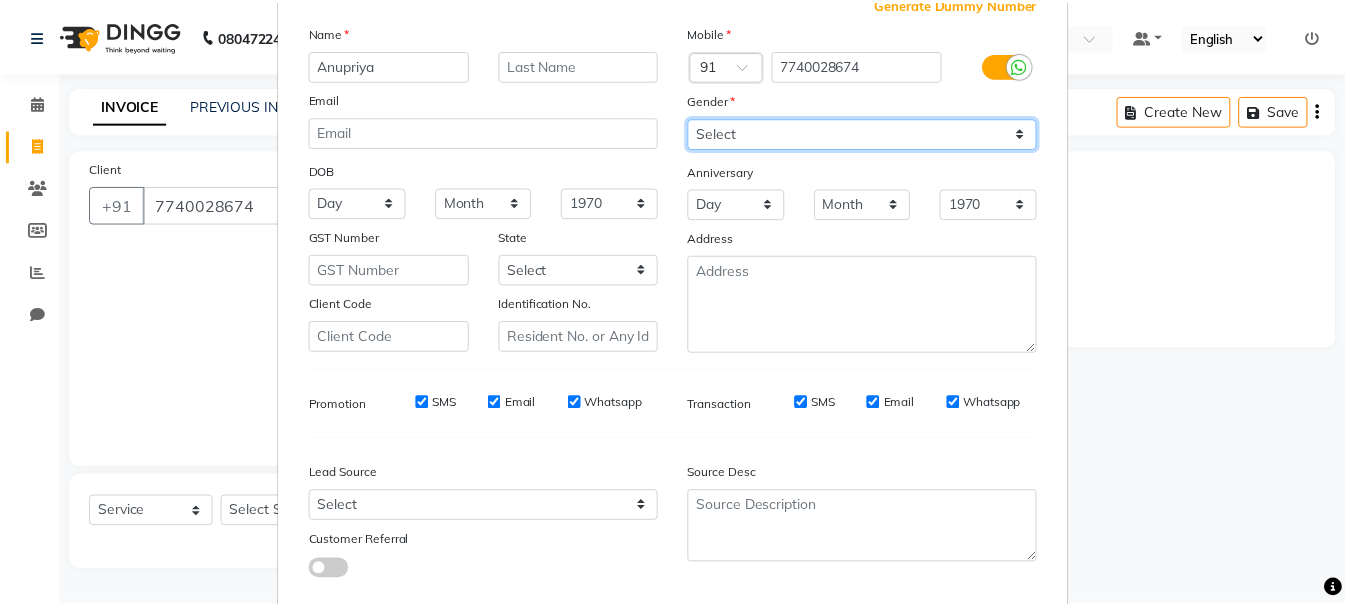scroll, scrollTop: 242, scrollLeft: 0, axis: vertical 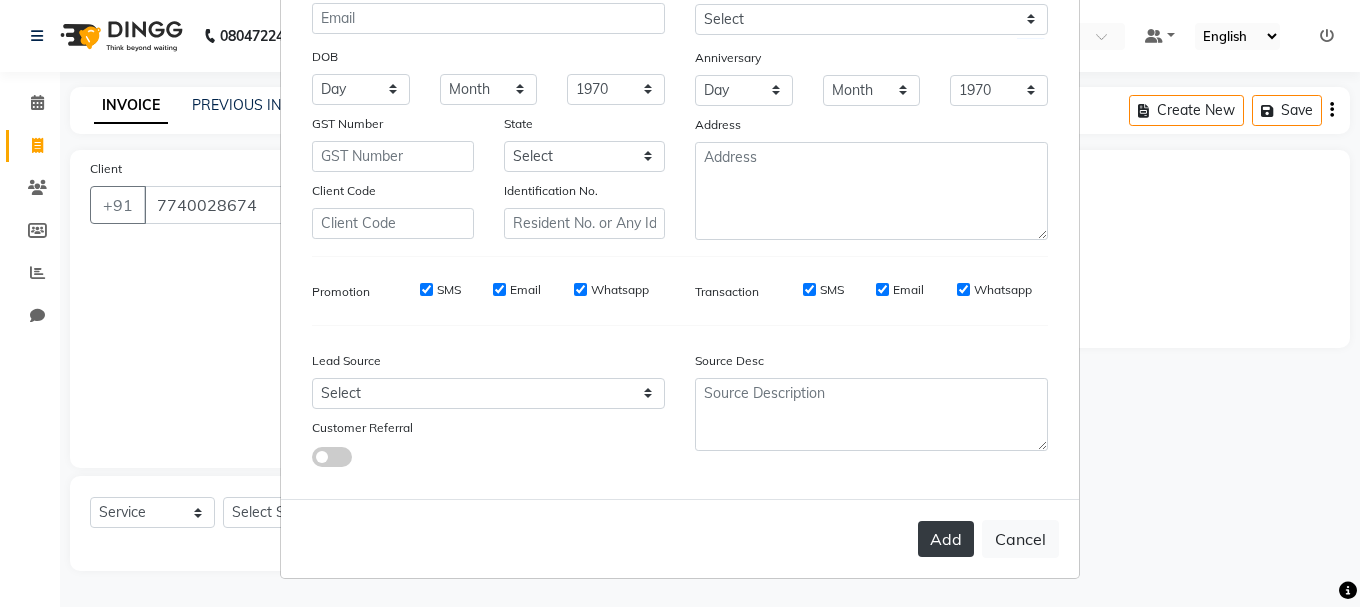 click on "Add" at bounding box center [946, 539] 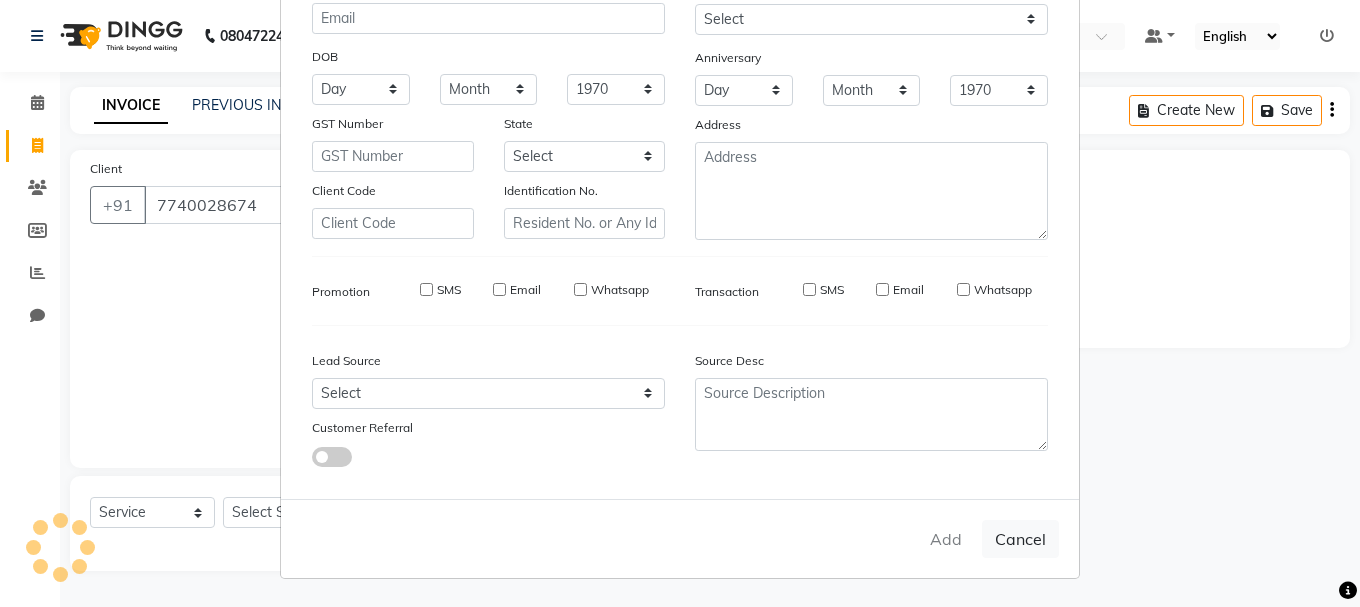 type on "77******74" 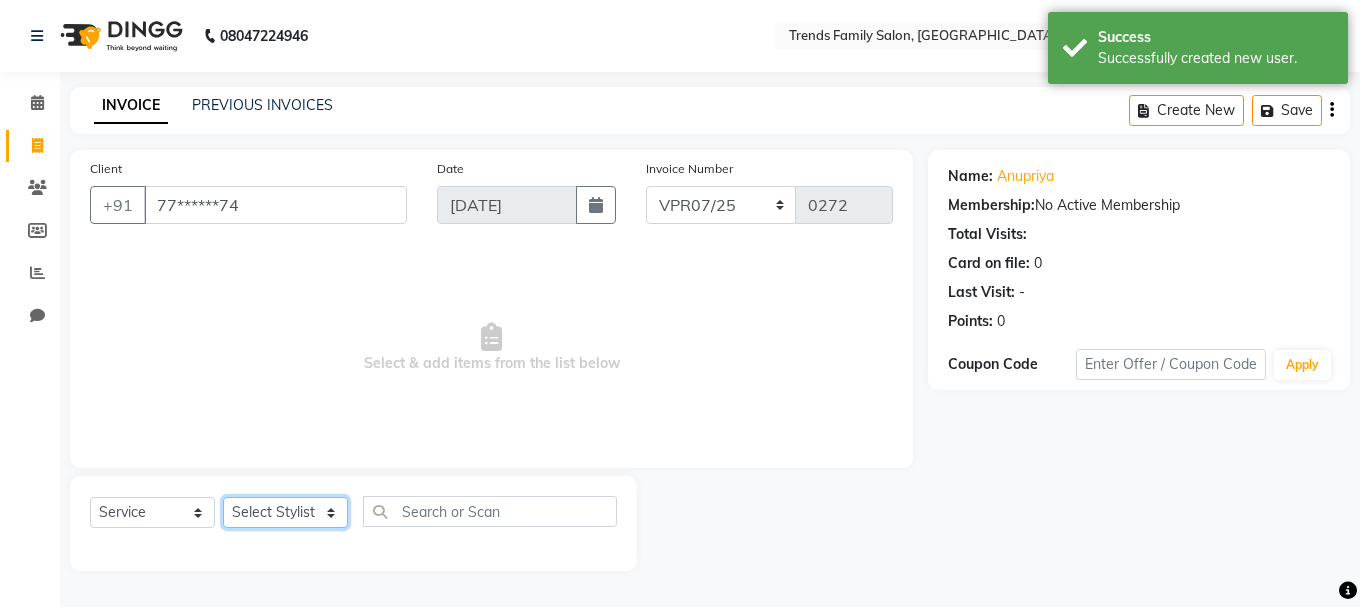 click on "Select Stylist [PERSON_NAME] Alsa Amaritha Ashwini [PERSON_NAME] Bhaktha Bhumi Danish Dolma [PERSON_NAME] [PERSON_NAME] Lakshmi  Maya [PERSON_NAME] [PERSON_NAME] [PERSON_NAME] [PERSON_NAME] [PERSON_NAME] [PERSON_NAME] Sawsthika Shadav [PERSON_NAME] Sony [PERSON_NAME] [PERSON_NAME]" 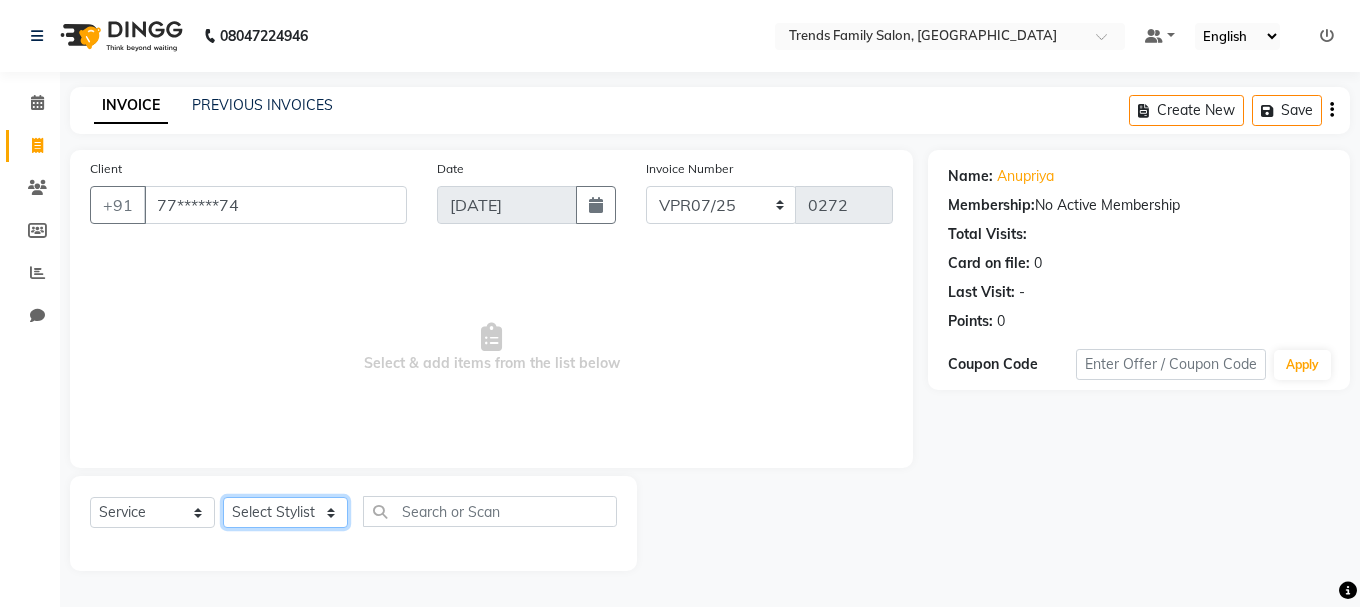 select on "79571" 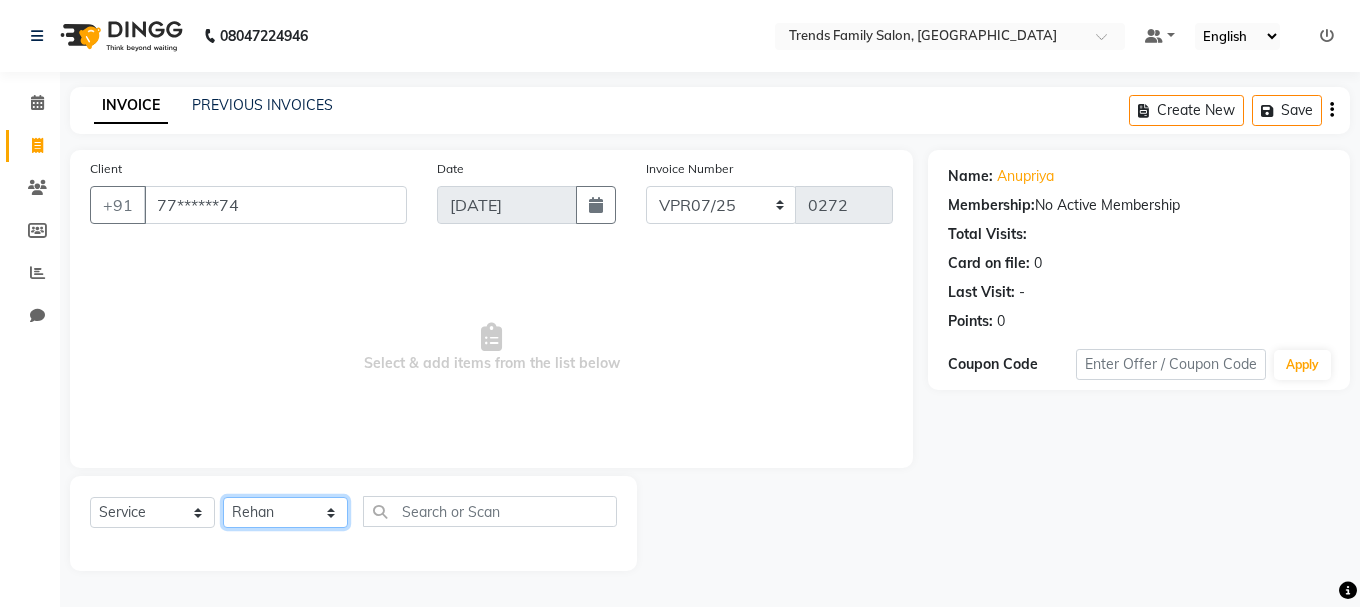 click on "Select Stylist [PERSON_NAME] Alsa Amaritha Ashwini [PERSON_NAME] Bhaktha Bhumi Danish Dolma [PERSON_NAME] [PERSON_NAME] Lakshmi  Maya [PERSON_NAME] [PERSON_NAME] [PERSON_NAME] [PERSON_NAME] [PERSON_NAME] [PERSON_NAME] Sawsthika Shadav [PERSON_NAME] Sony [PERSON_NAME] [PERSON_NAME]" 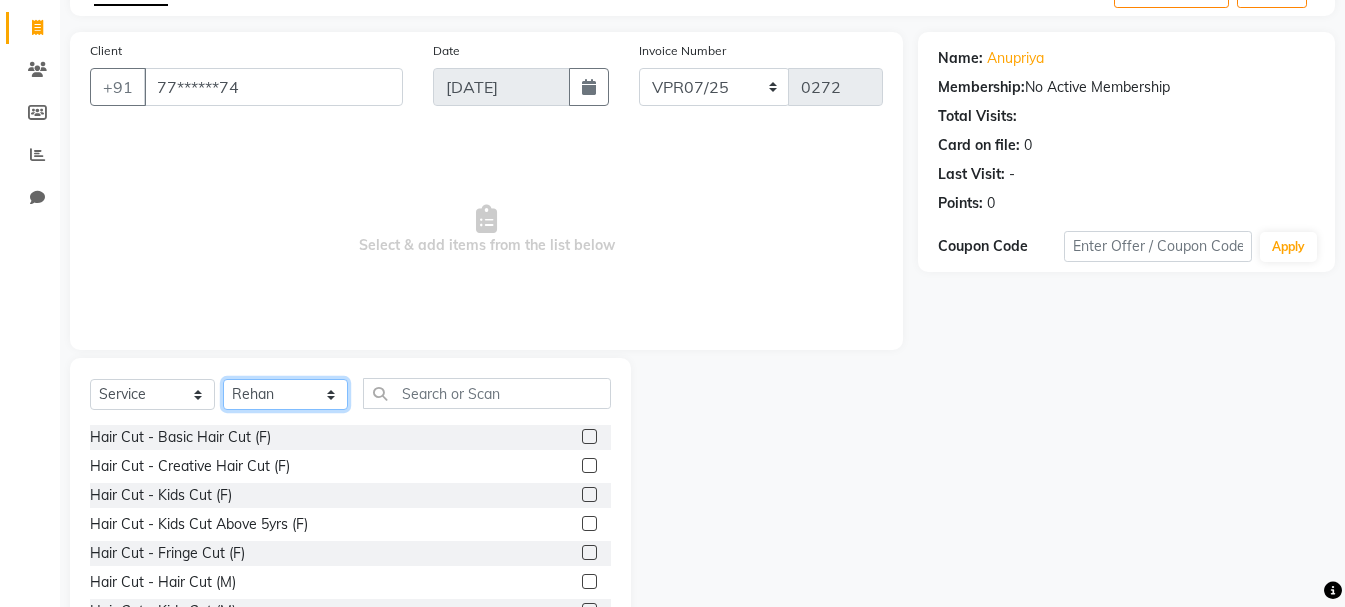 scroll, scrollTop: 194, scrollLeft: 0, axis: vertical 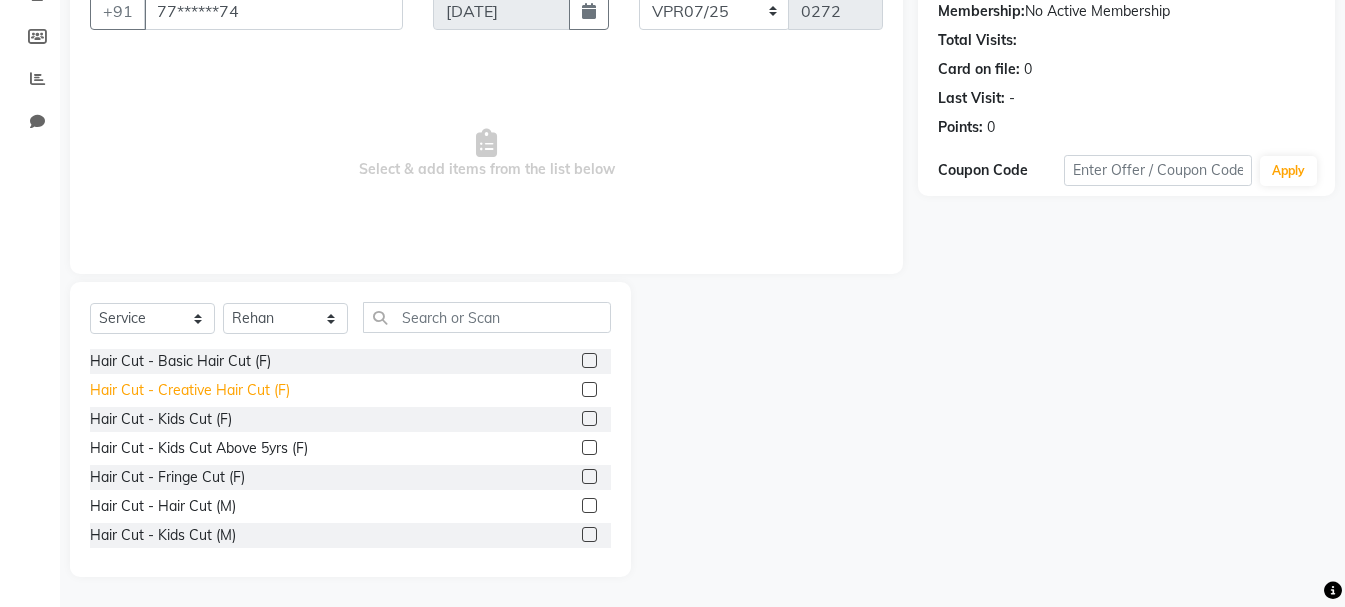 click on "Hair Cut - Creative Hair Cut (F)" 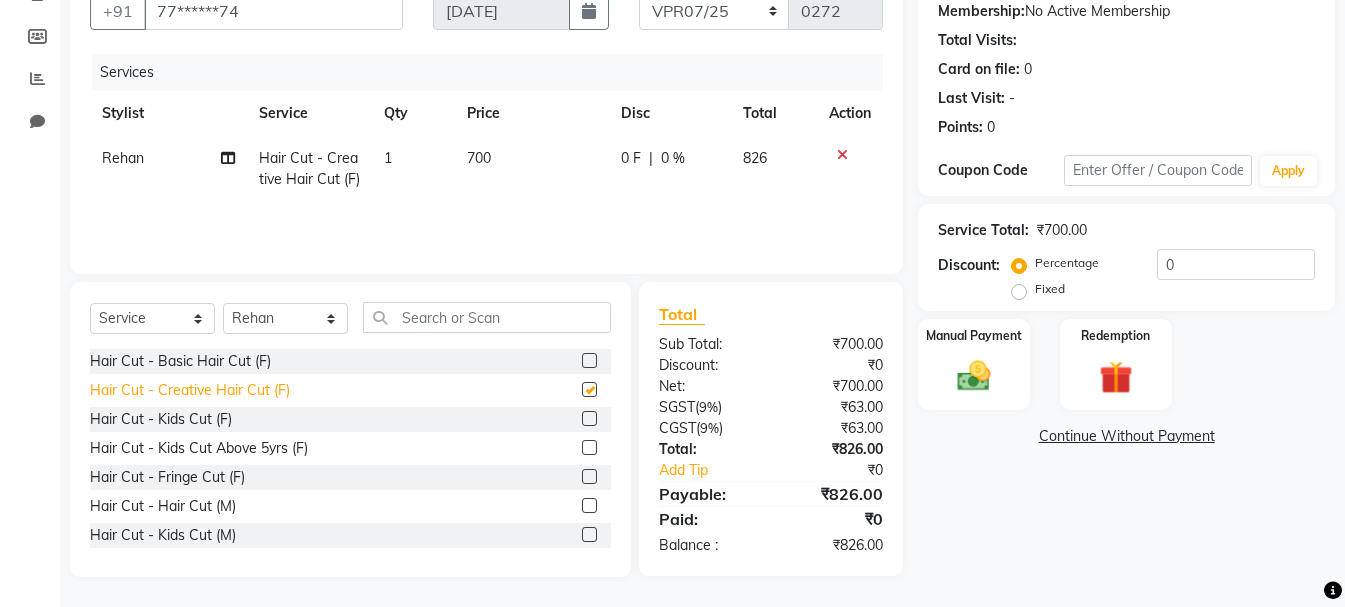 checkbox on "false" 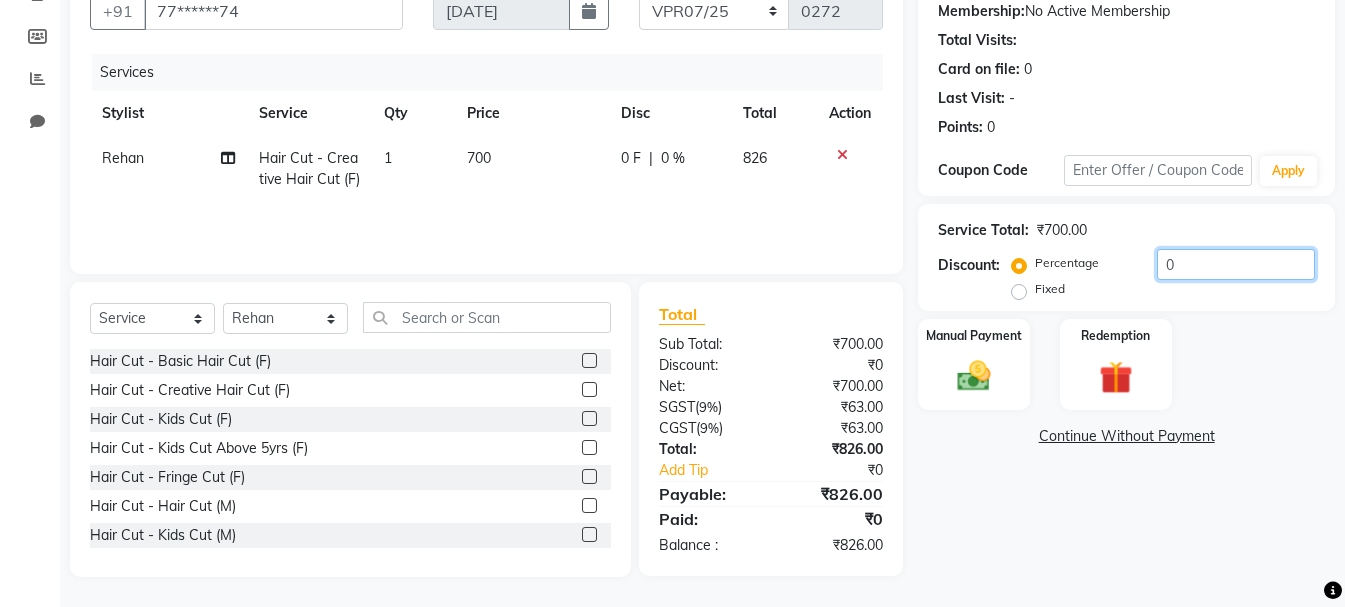 click on "0" 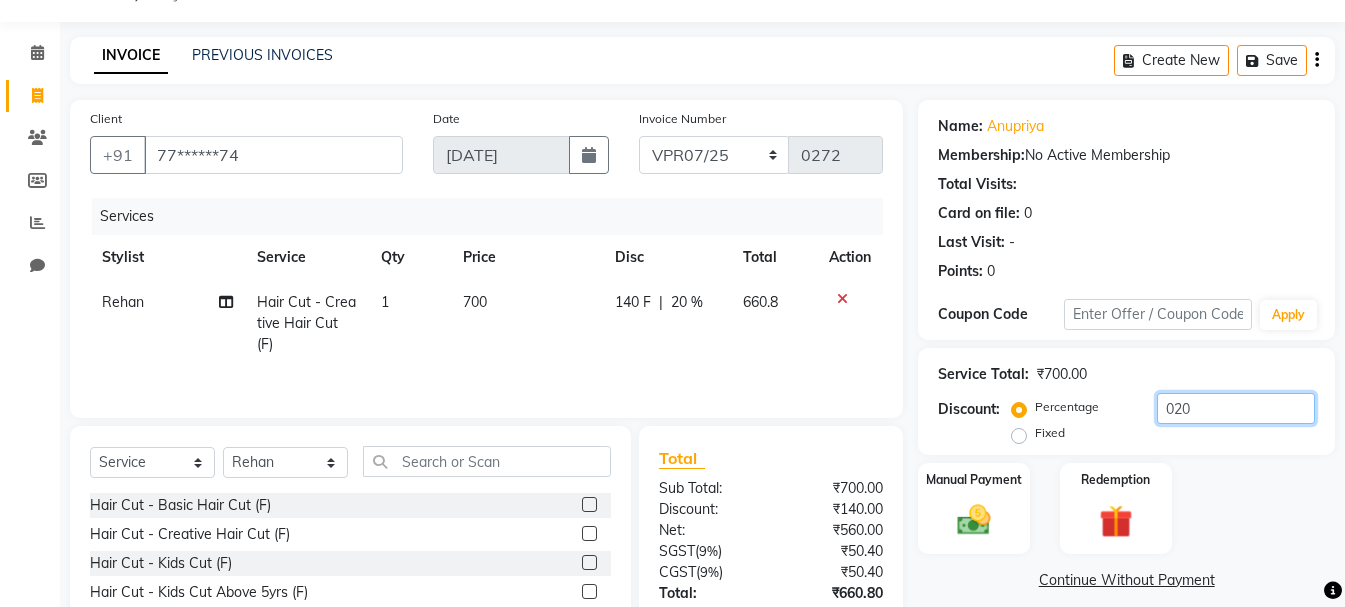 scroll, scrollTop: 0, scrollLeft: 0, axis: both 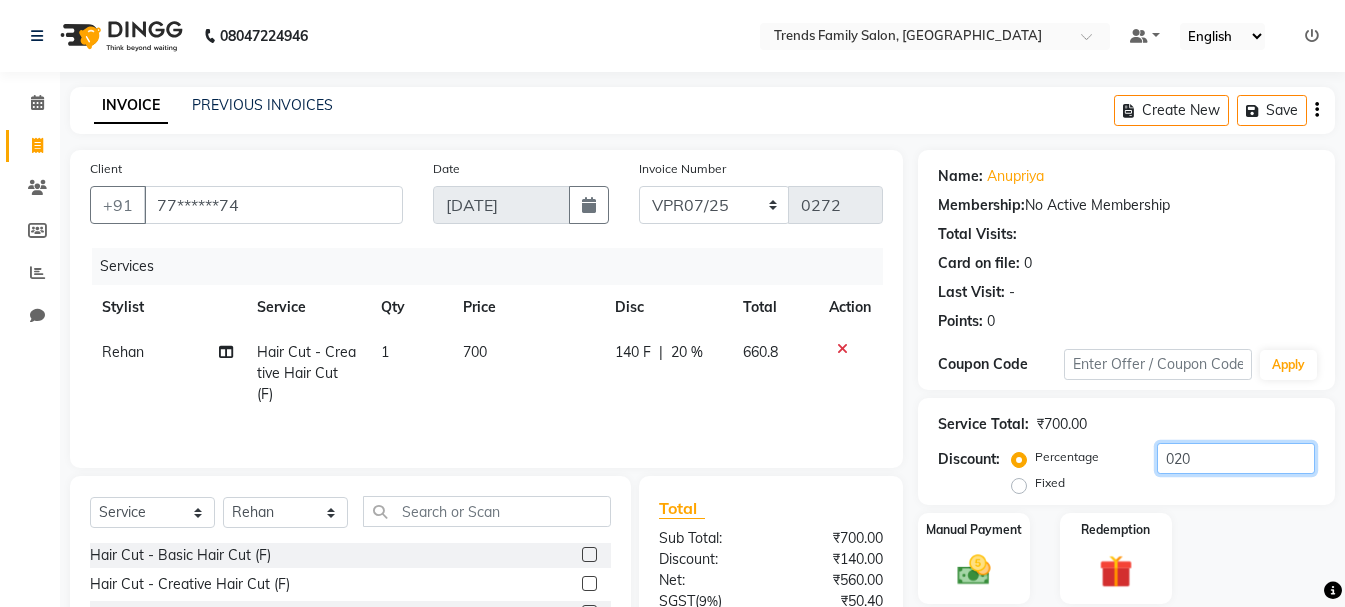type on "020" 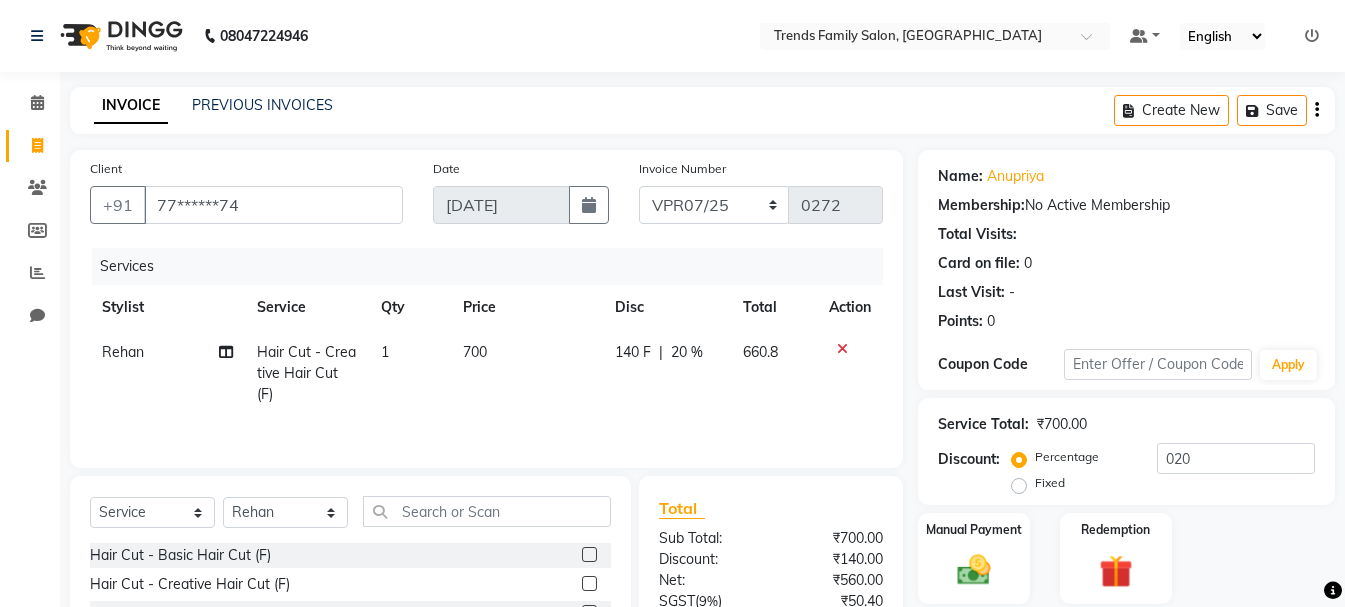 click 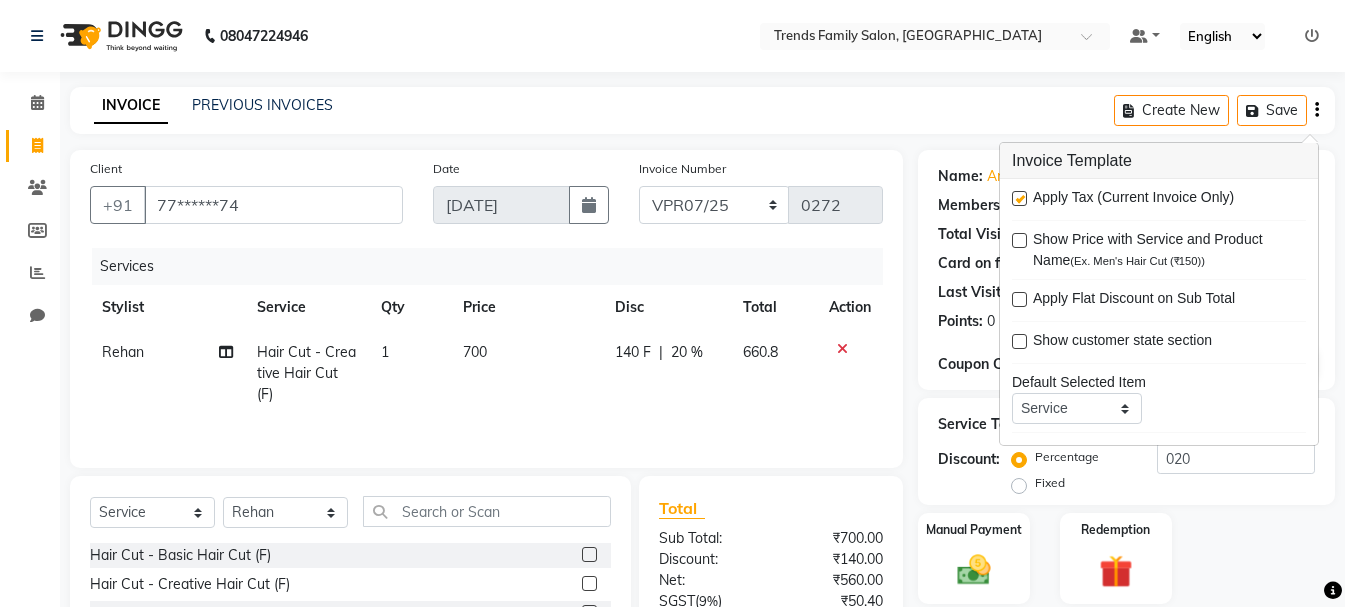 click at bounding box center (1019, 198) 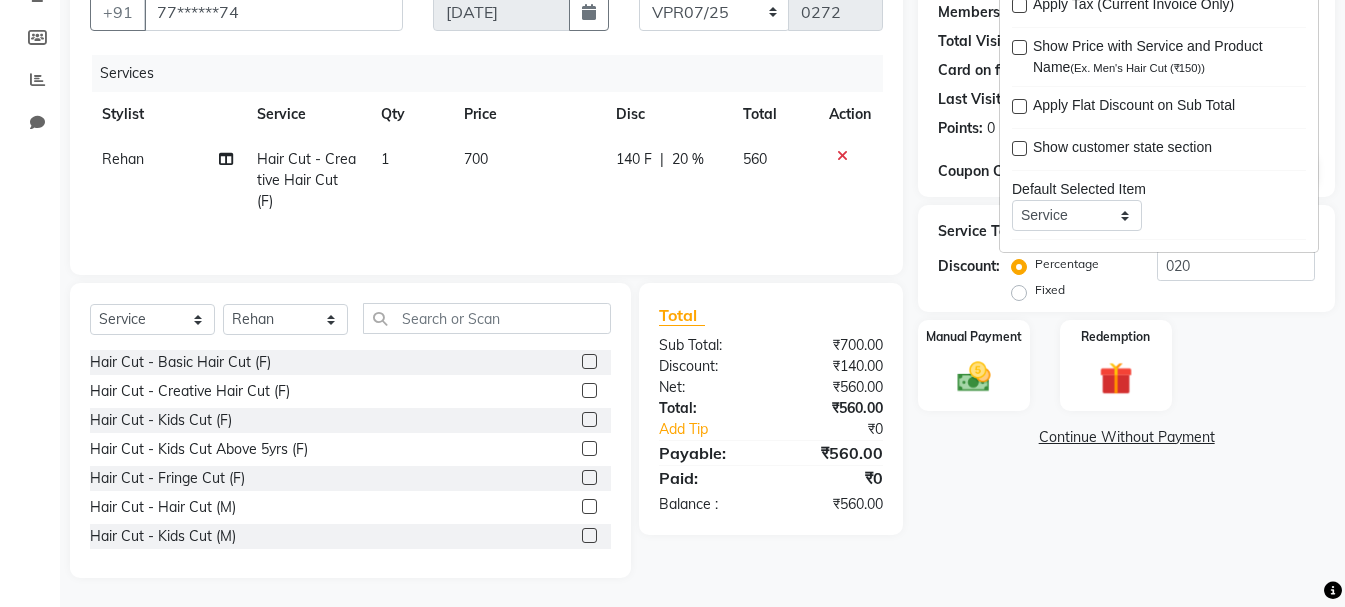 scroll, scrollTop: 194, scrollLeft: 0, axis: vertical 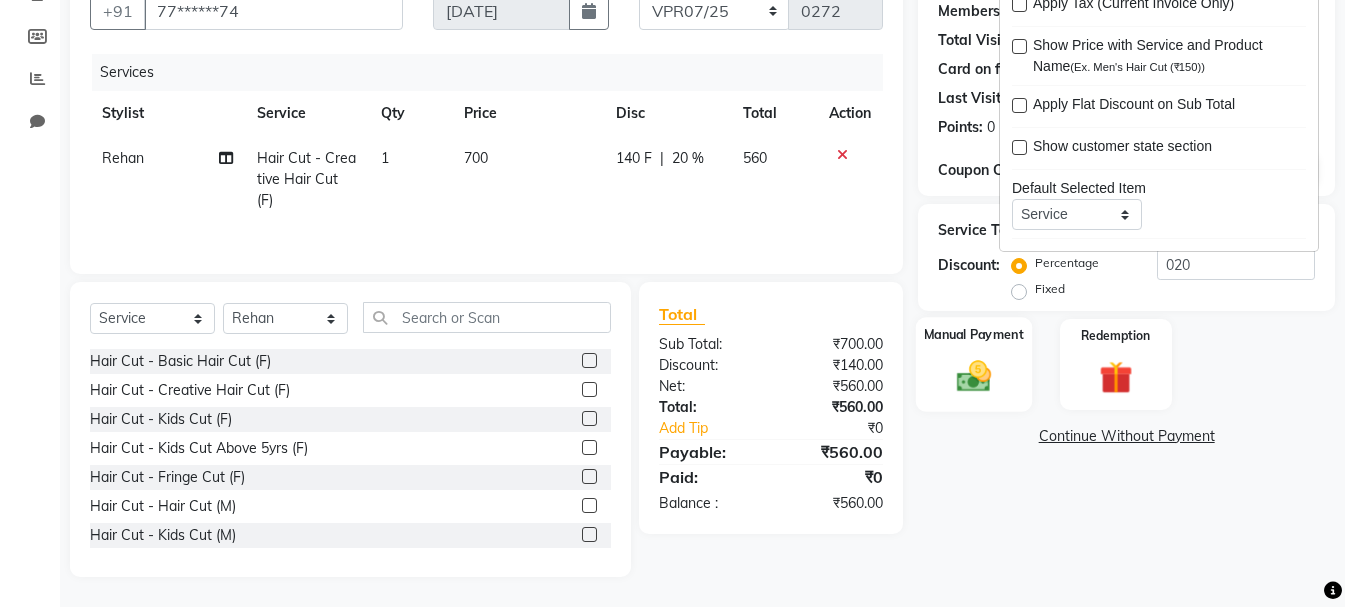 click on "Manual Payment" 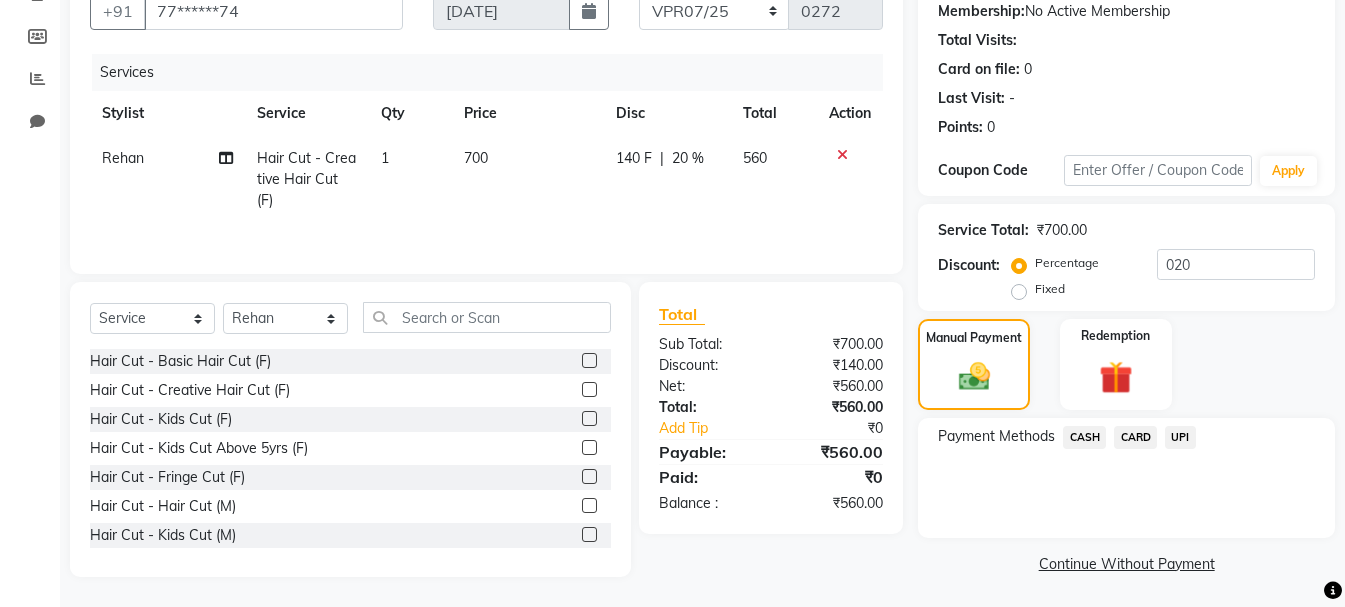 click on "UPI" 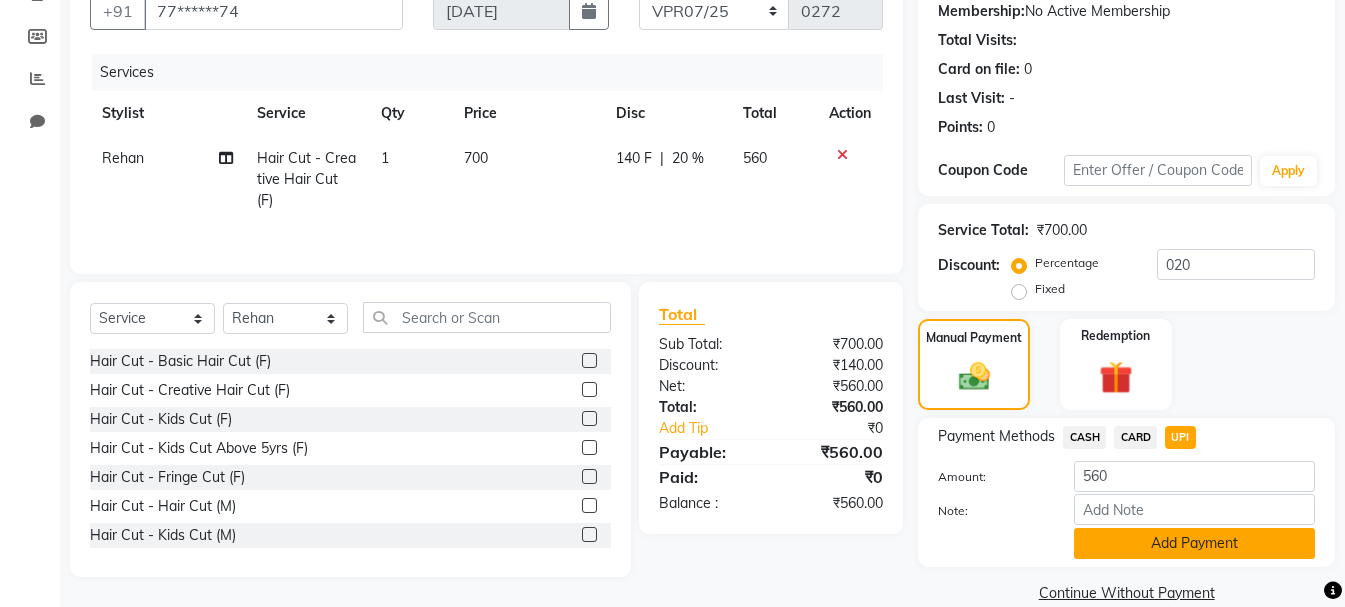 click on "Add Payment" 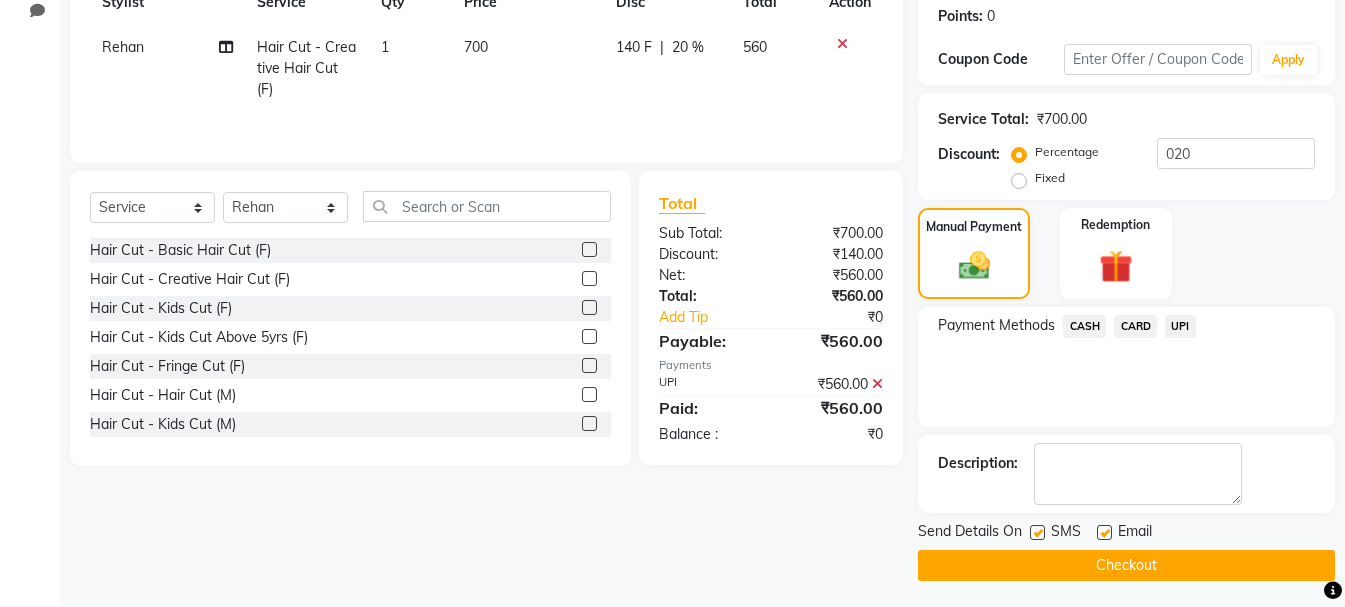 scroll, scrollTop: 309, scrollLeft: 0, axis: vertical 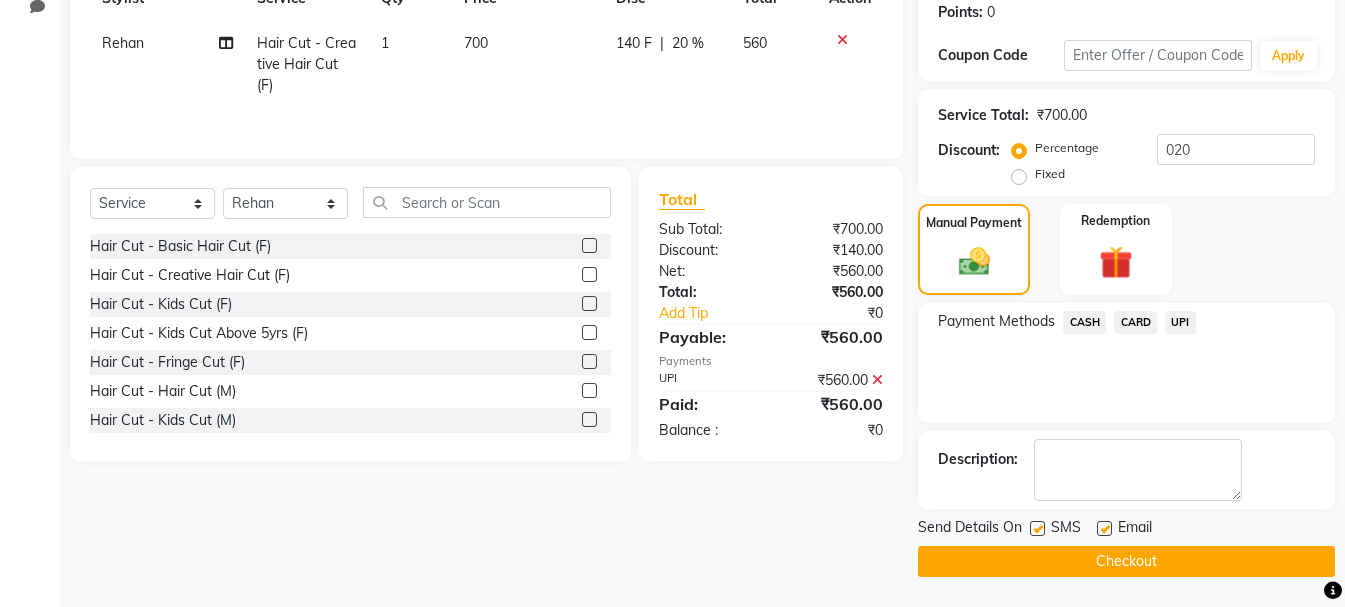 click on "Checkout" 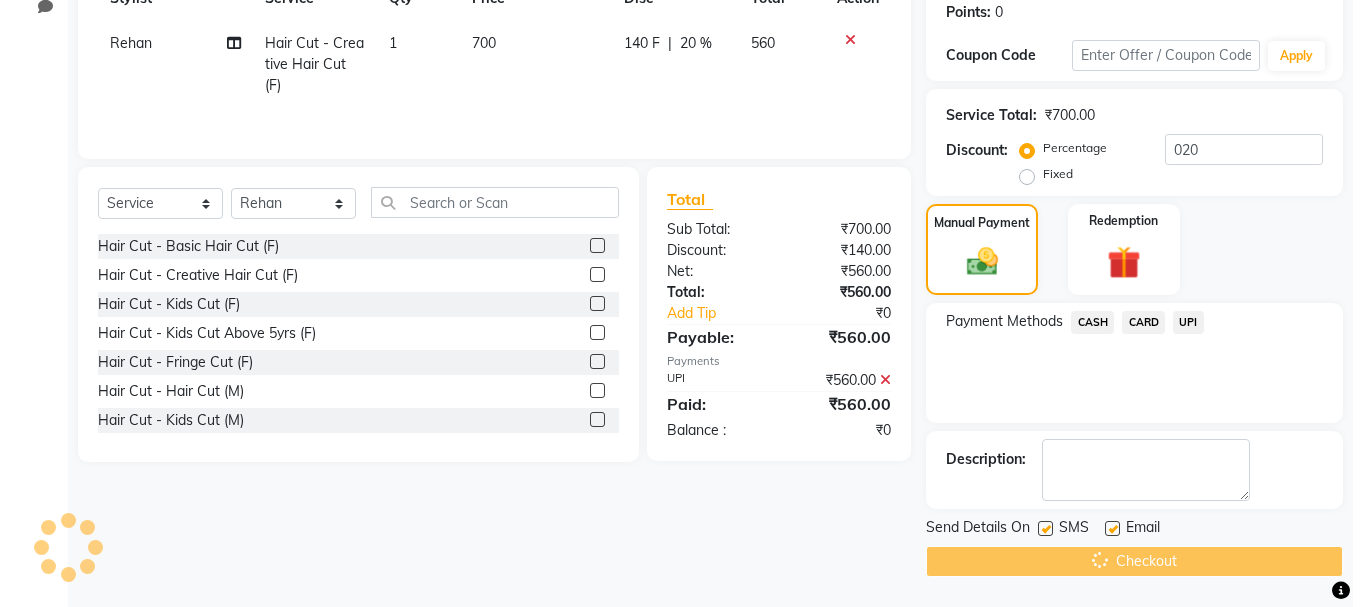 scroll, scrollTop: 0, scrollLeft: 0, axis: both 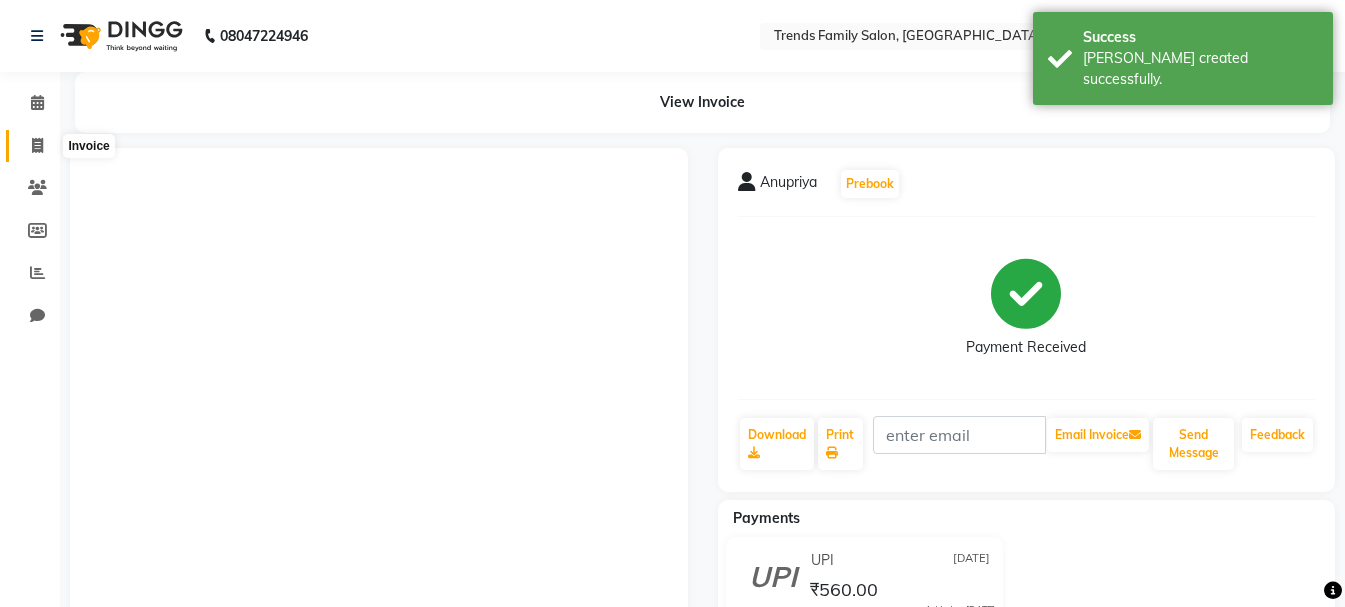 click 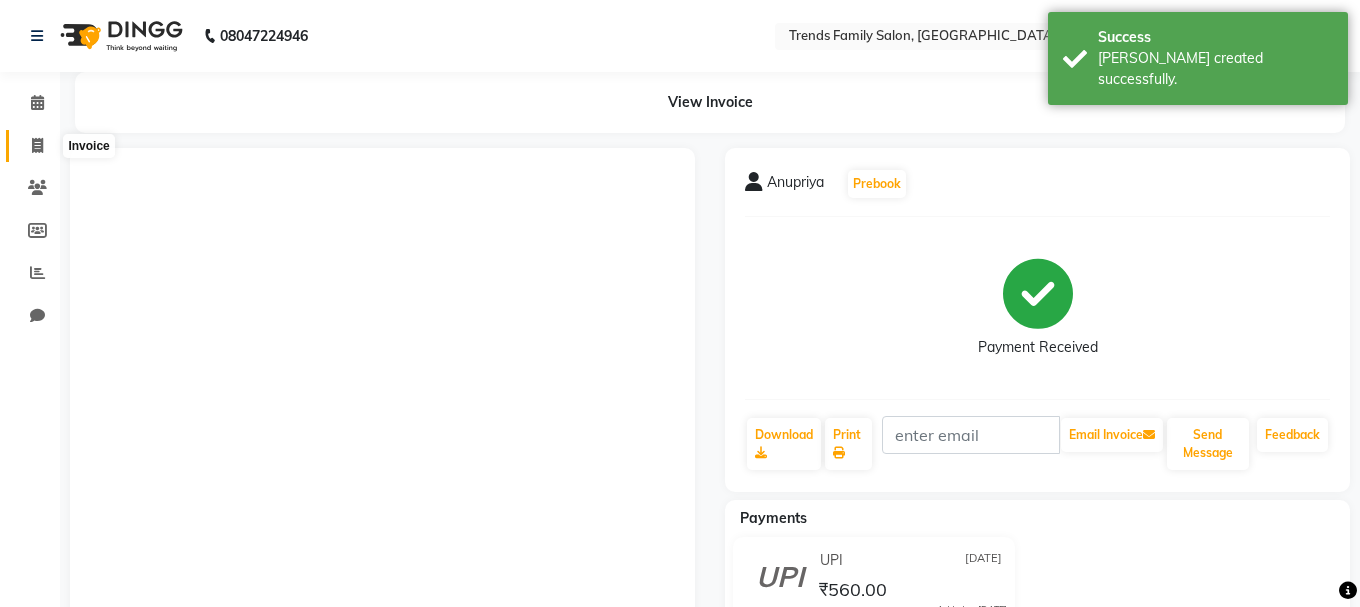 select on "service" 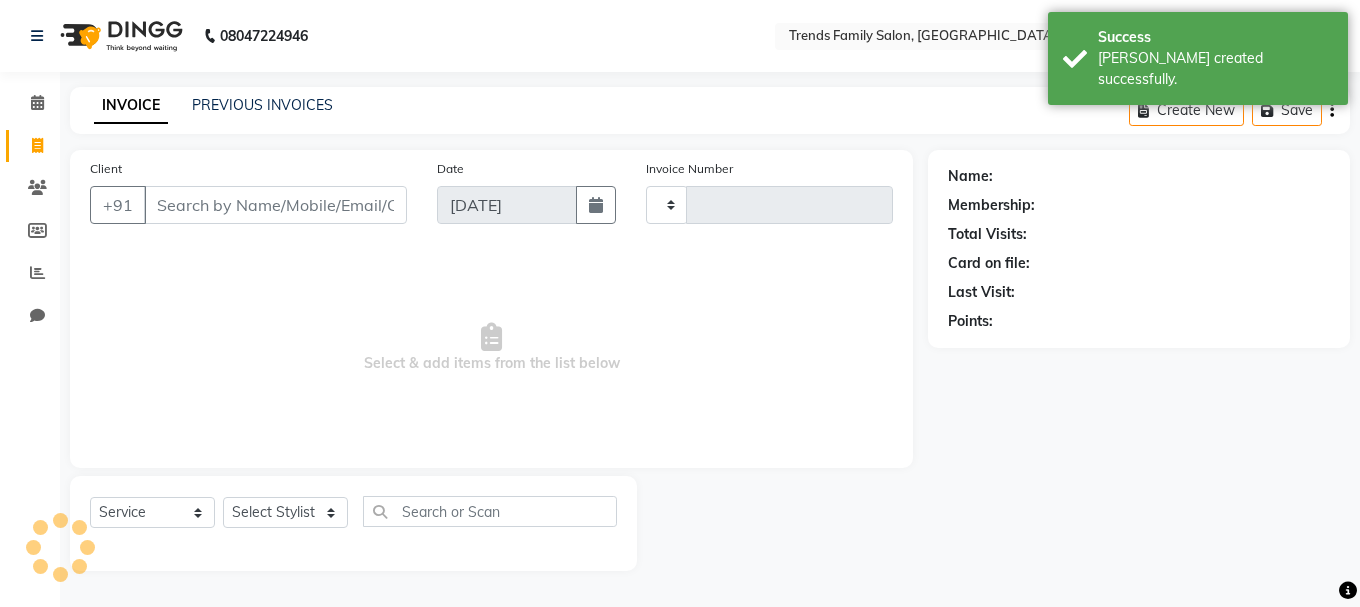 click on "Client" at bounding box center [275, 205] 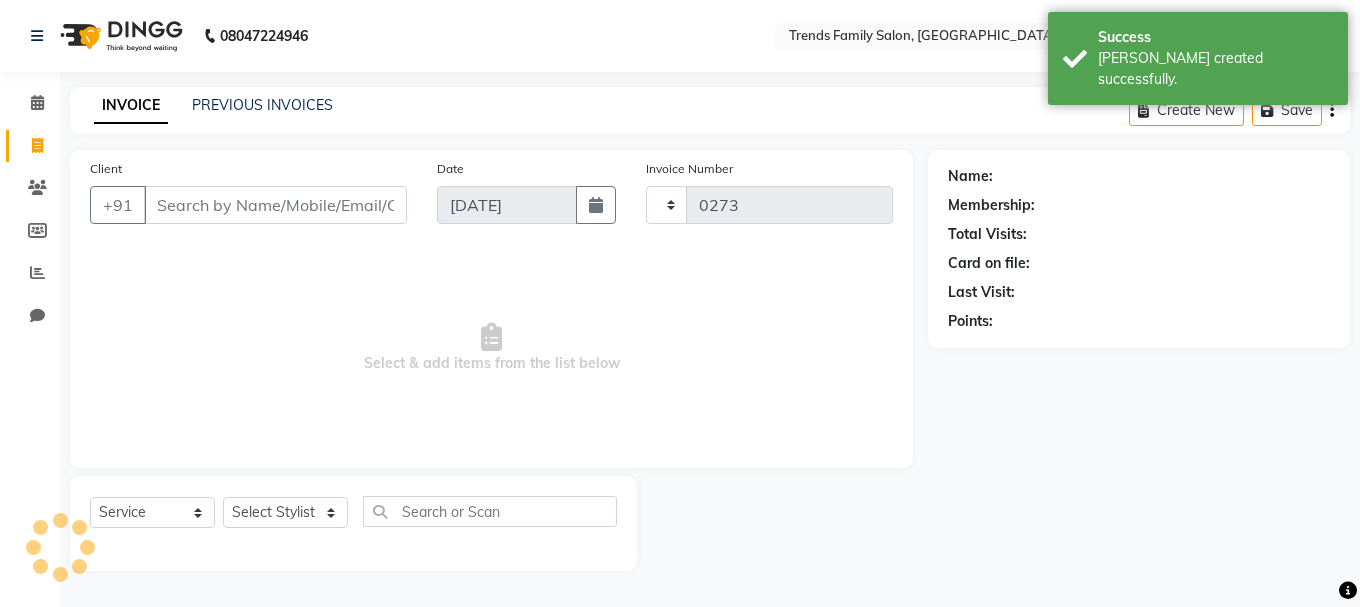 select on "8591" 